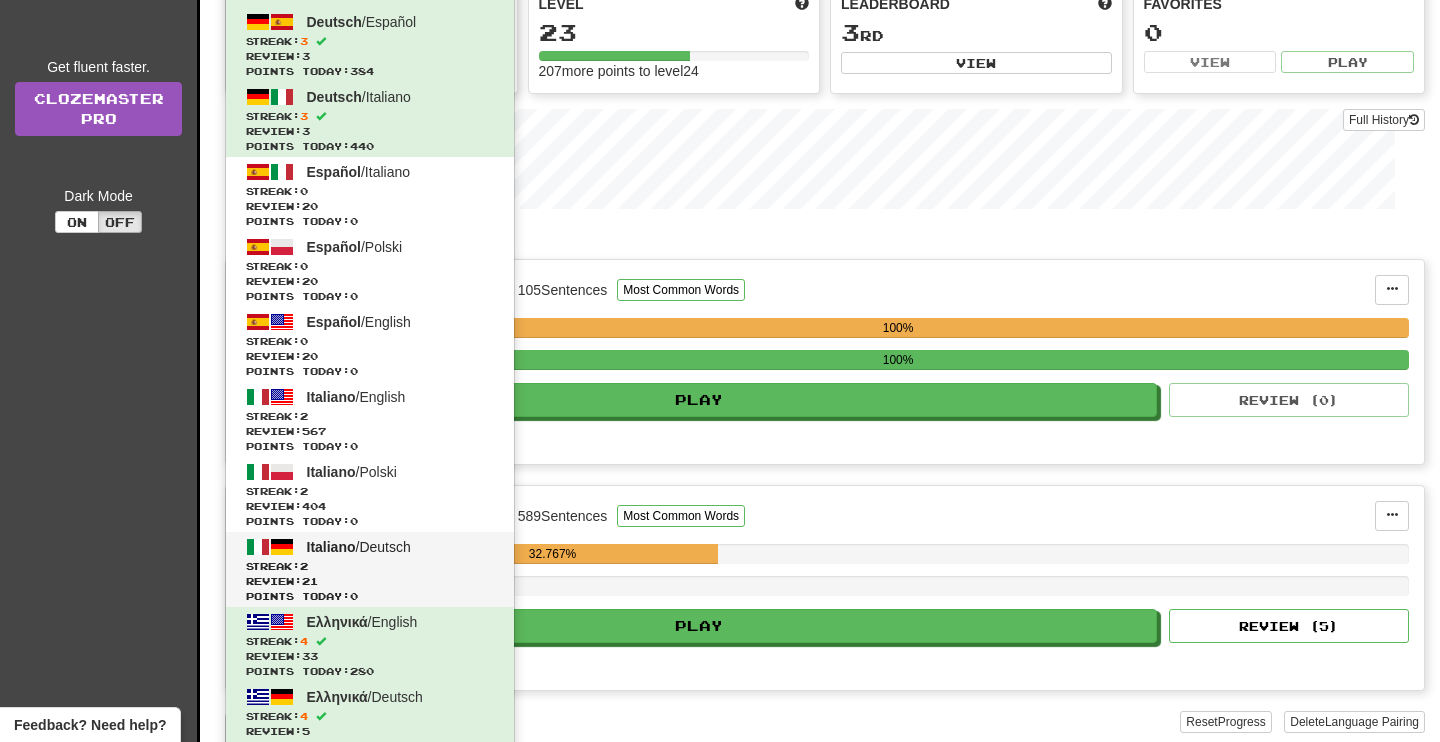 scroll, scrollTop: 175, scrollLeft: 0, axis: vertical 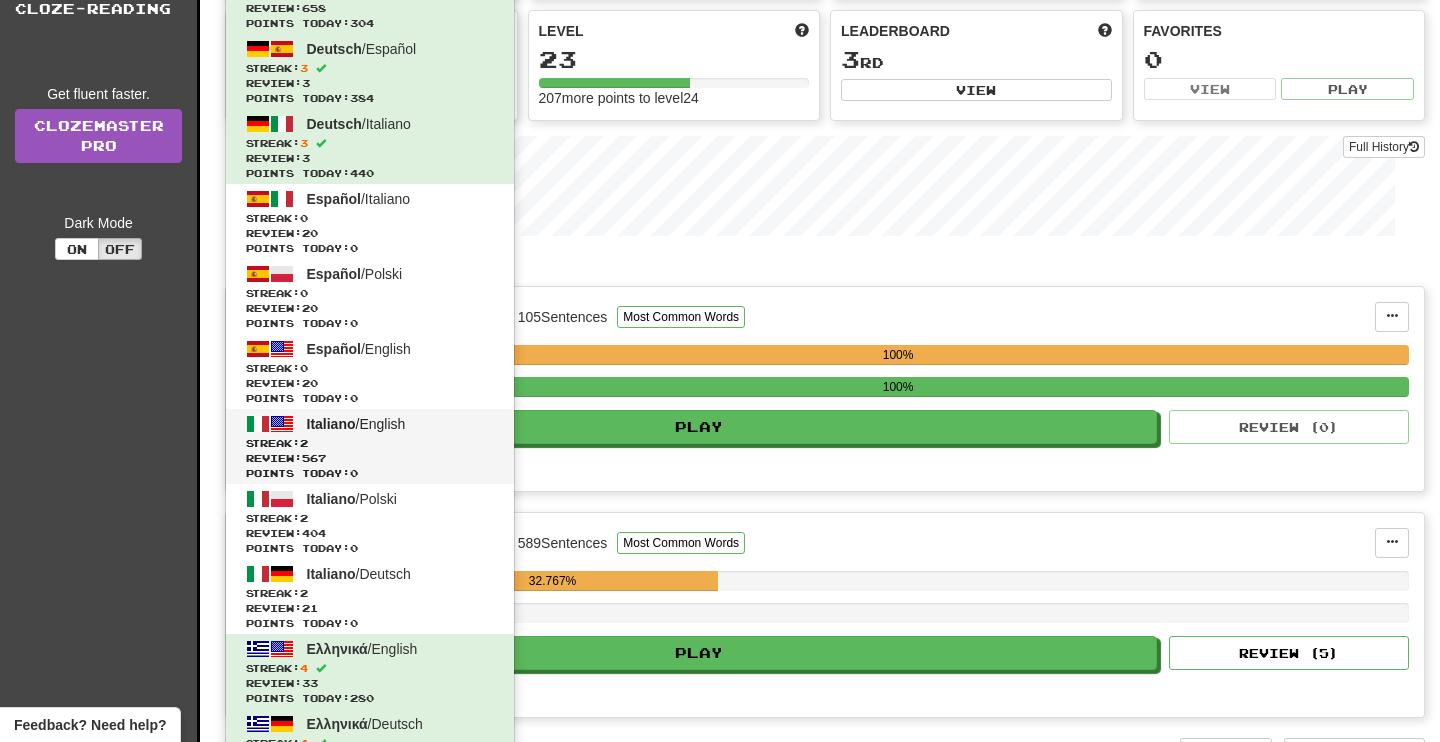 click on "Italiano  /  English" at bounding box center (356, 424) 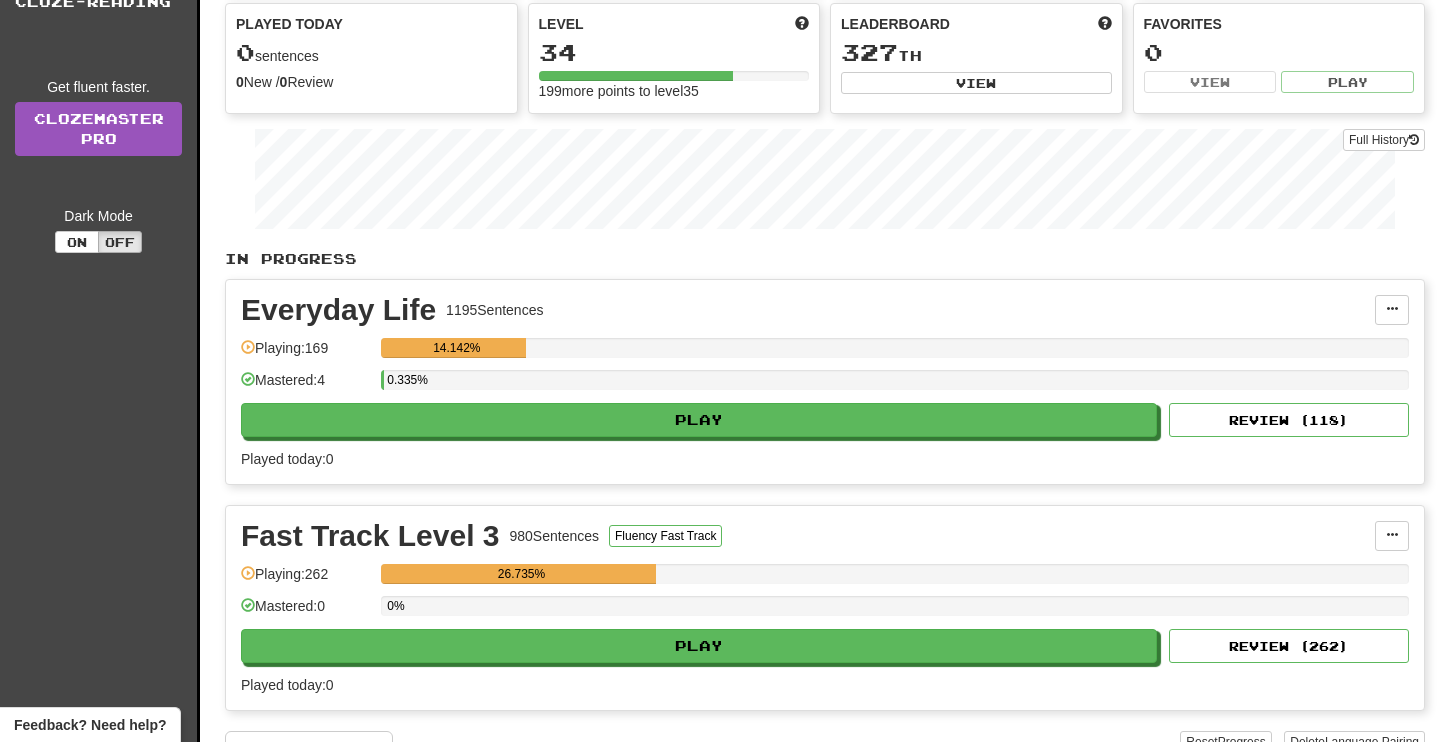 scroll, scrollTop: 181, scrollLeft: 0, axis: vertical 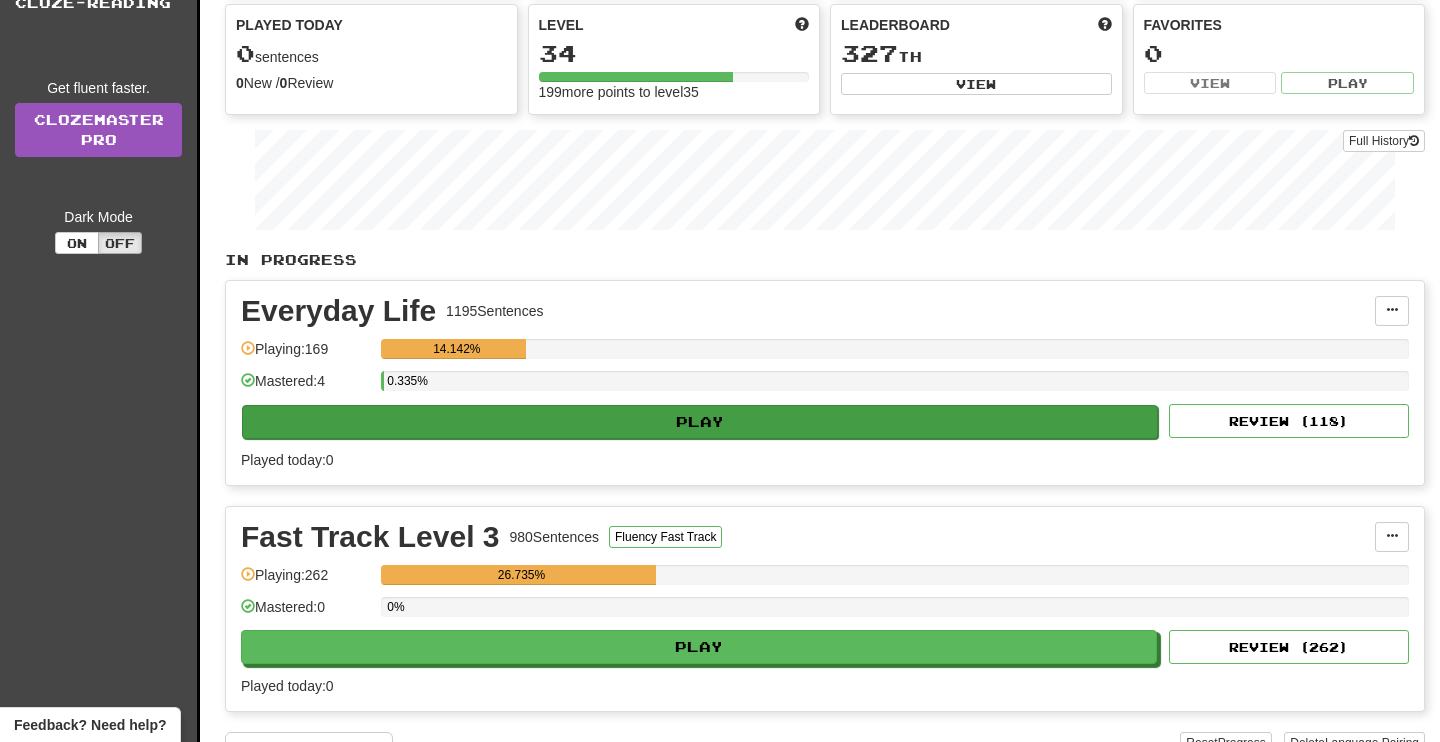 click on "Play" at bounding box center [700, 422] 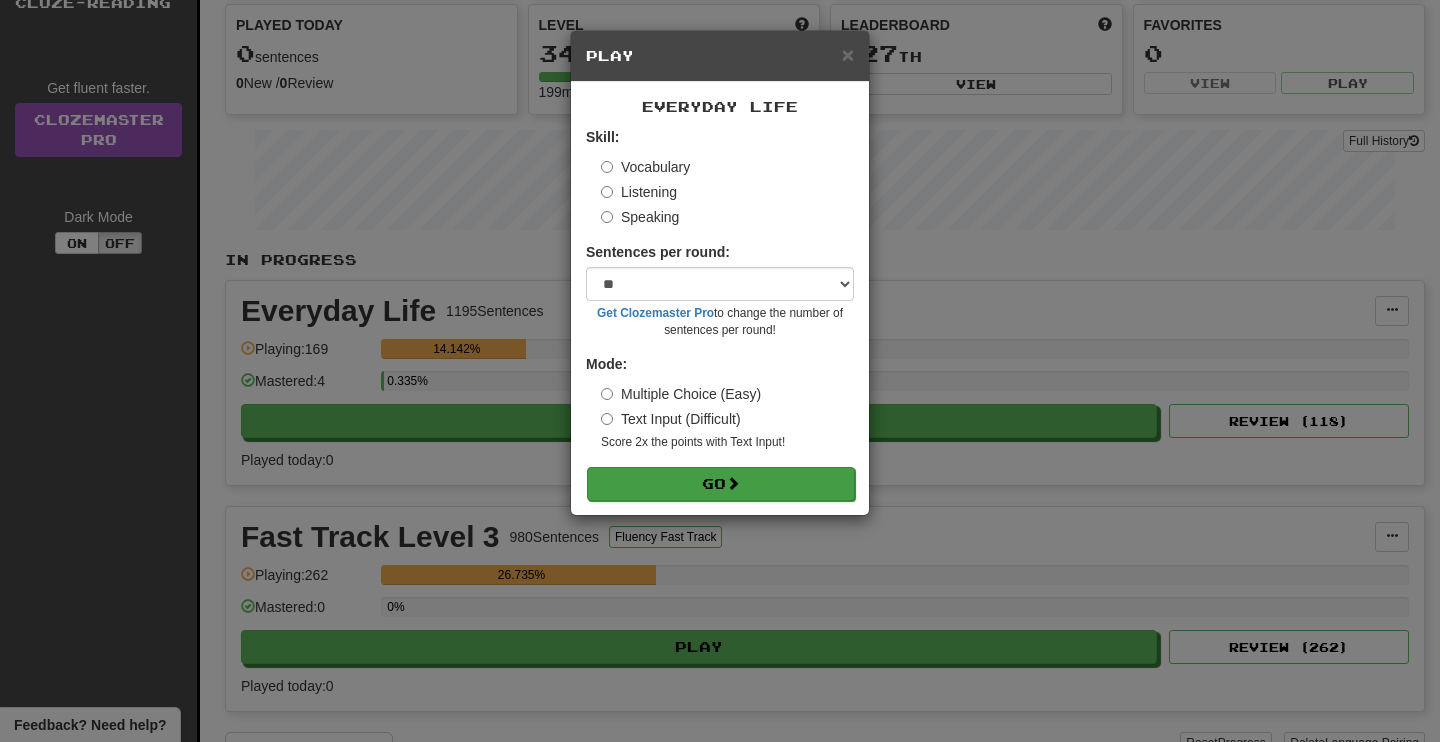 click on "Go" at bounding box center [721, 484] 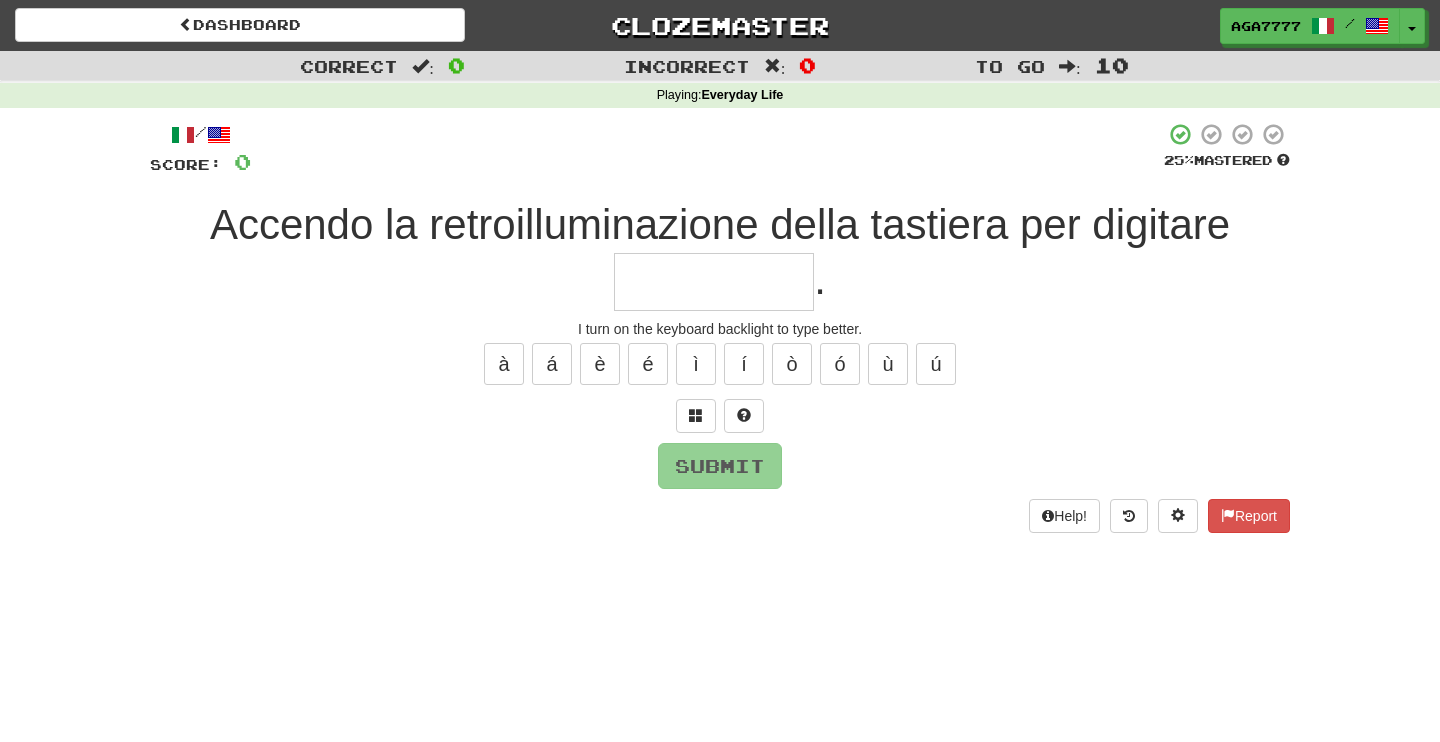 scroll, scrollTop: 0, scrollLeft: 0, axis: both 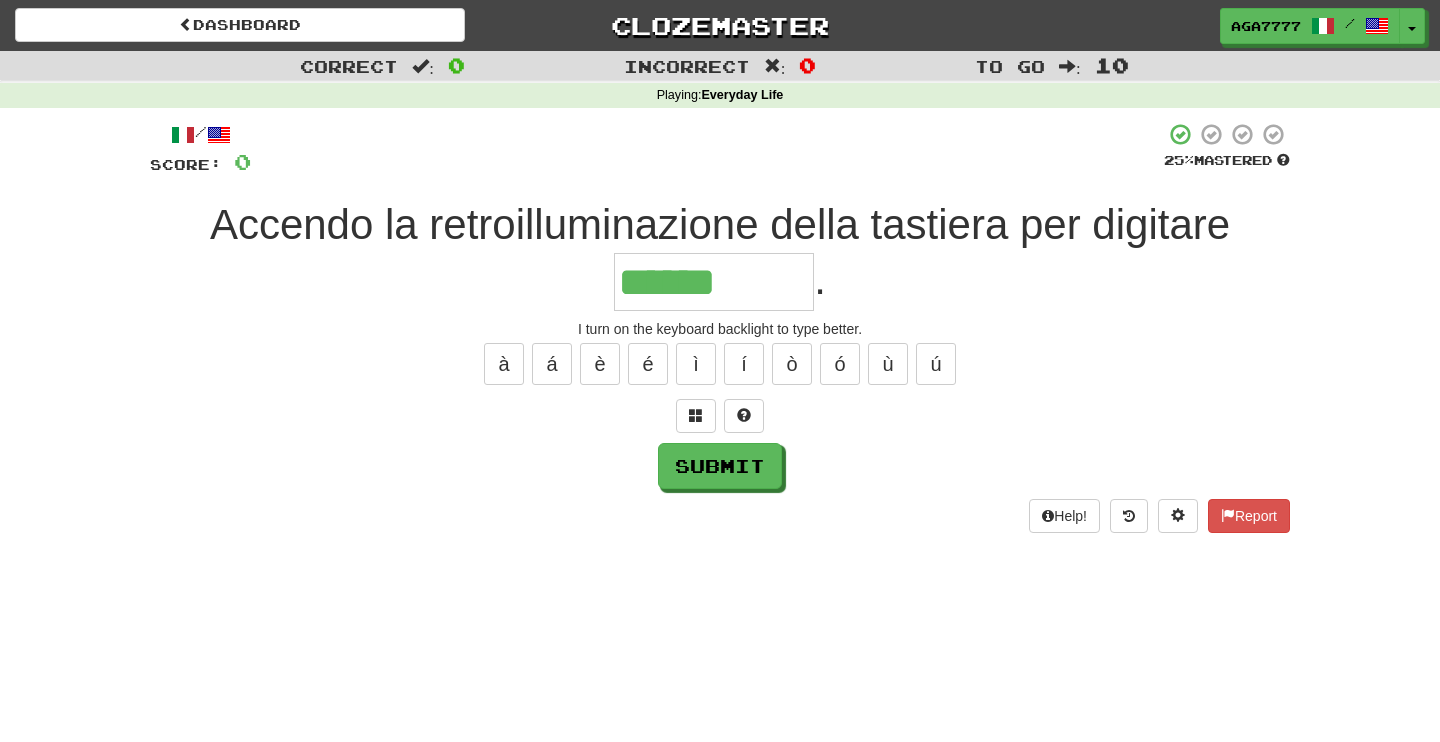 type on "******" 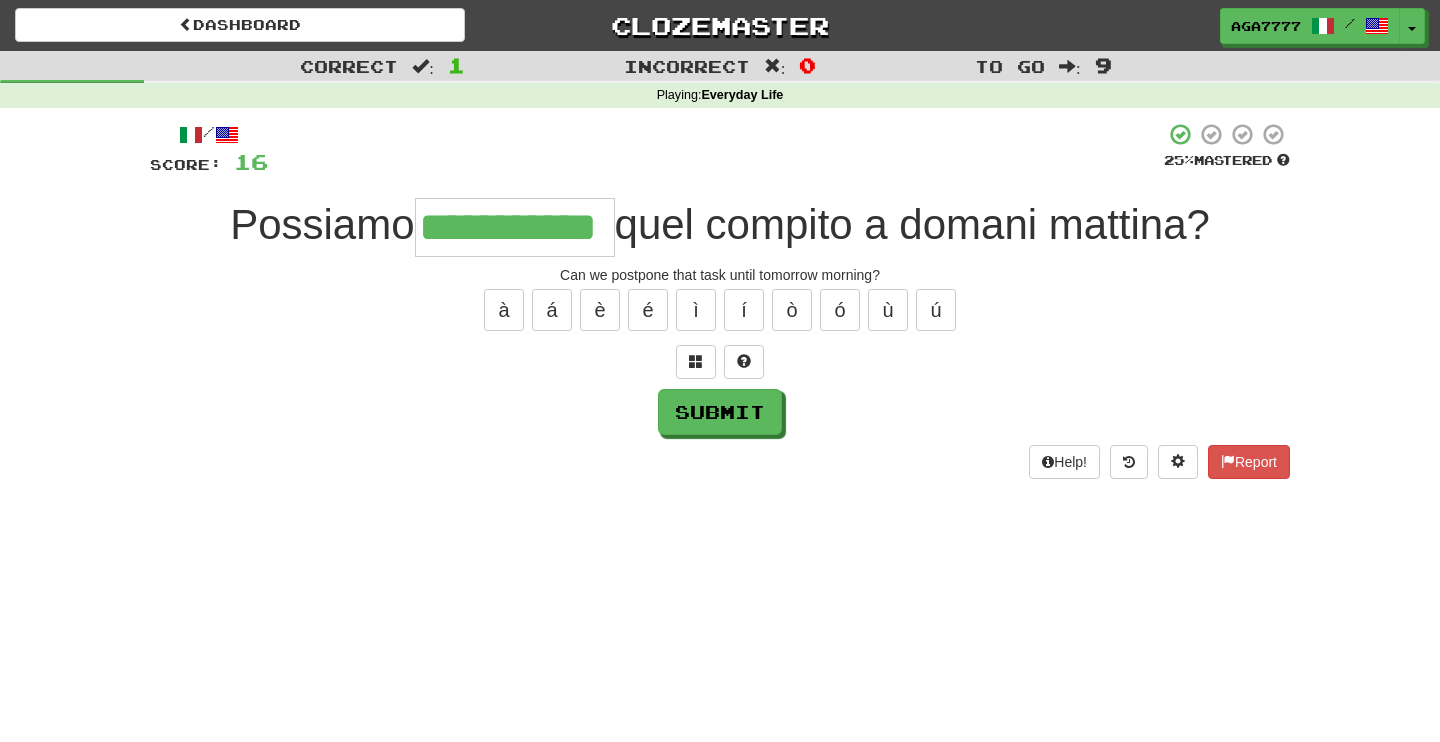 type on "**********" 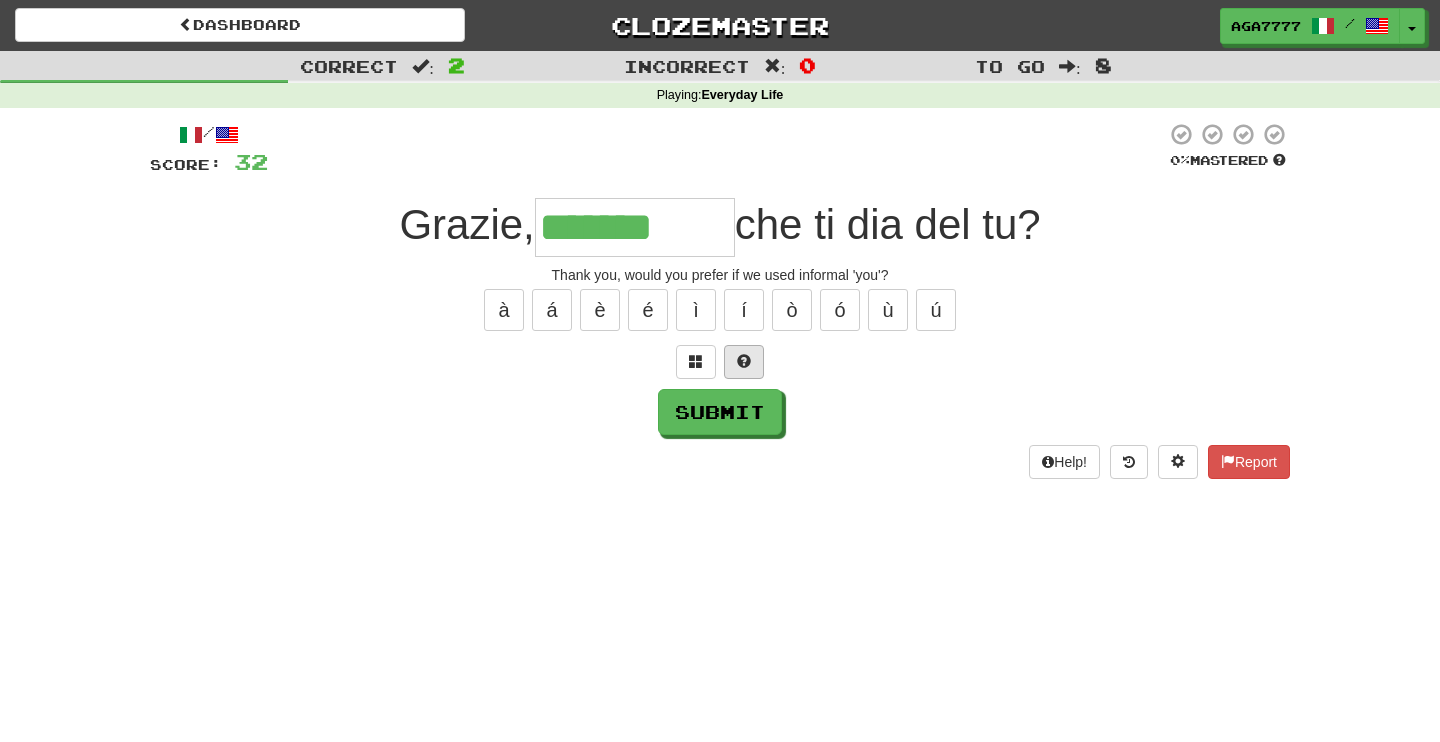 click at bounding box center (744, 361) 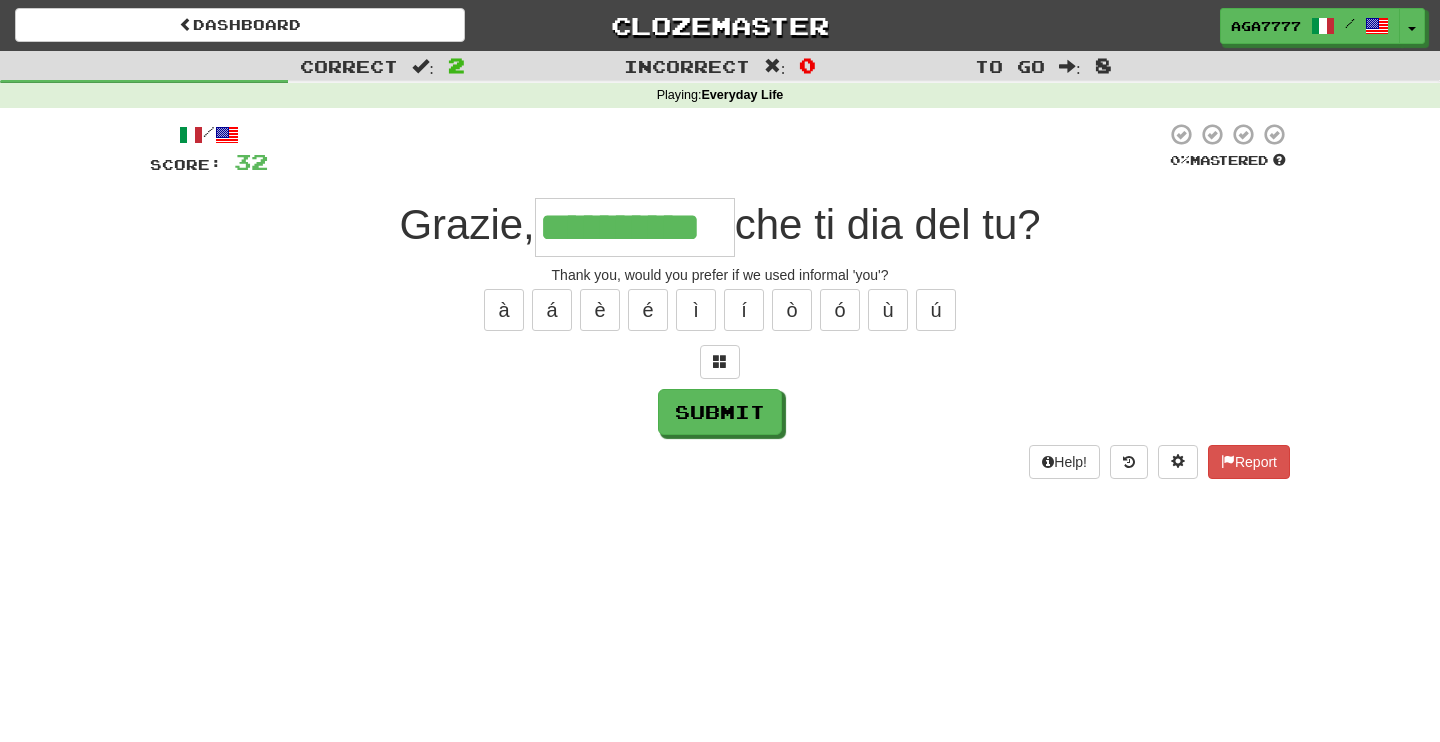 type on "**********" 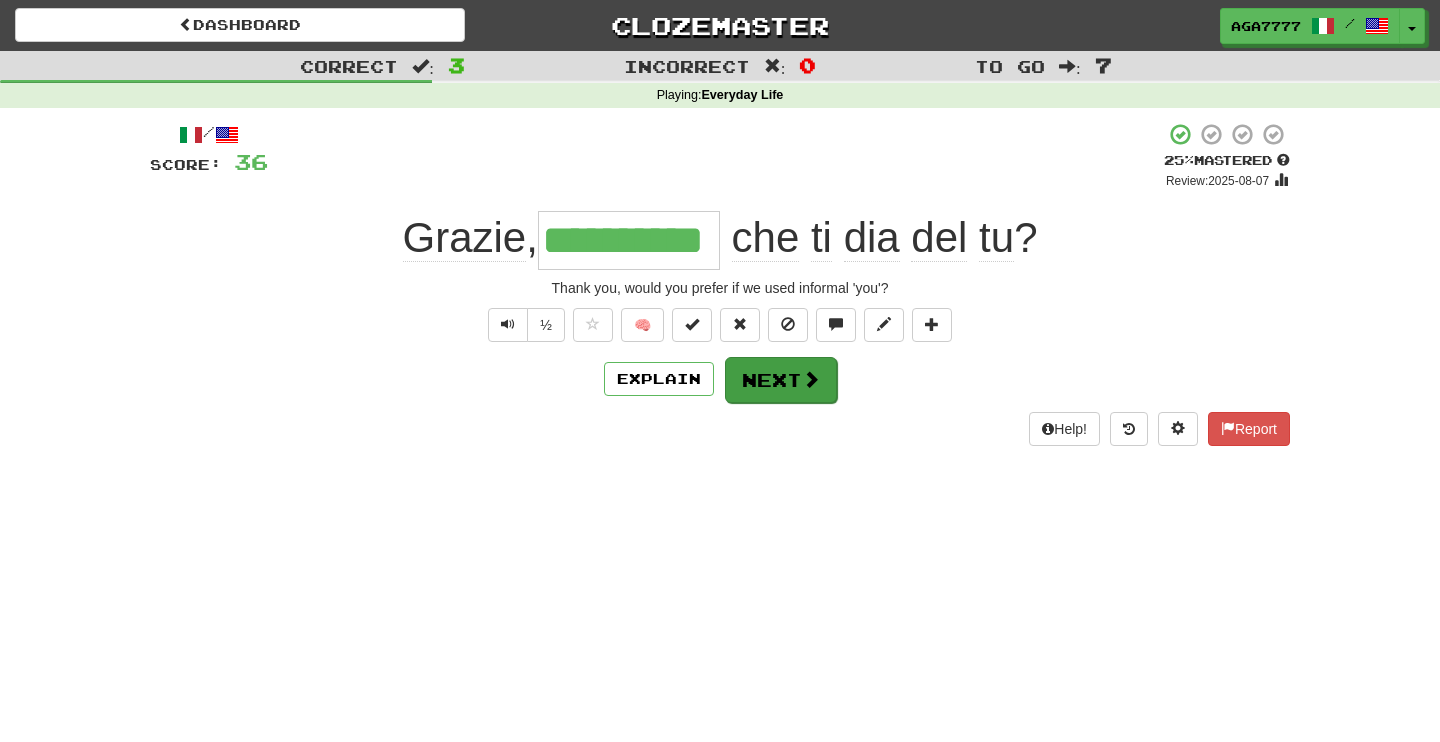 click on "Next" at bounding box center (781, 380) 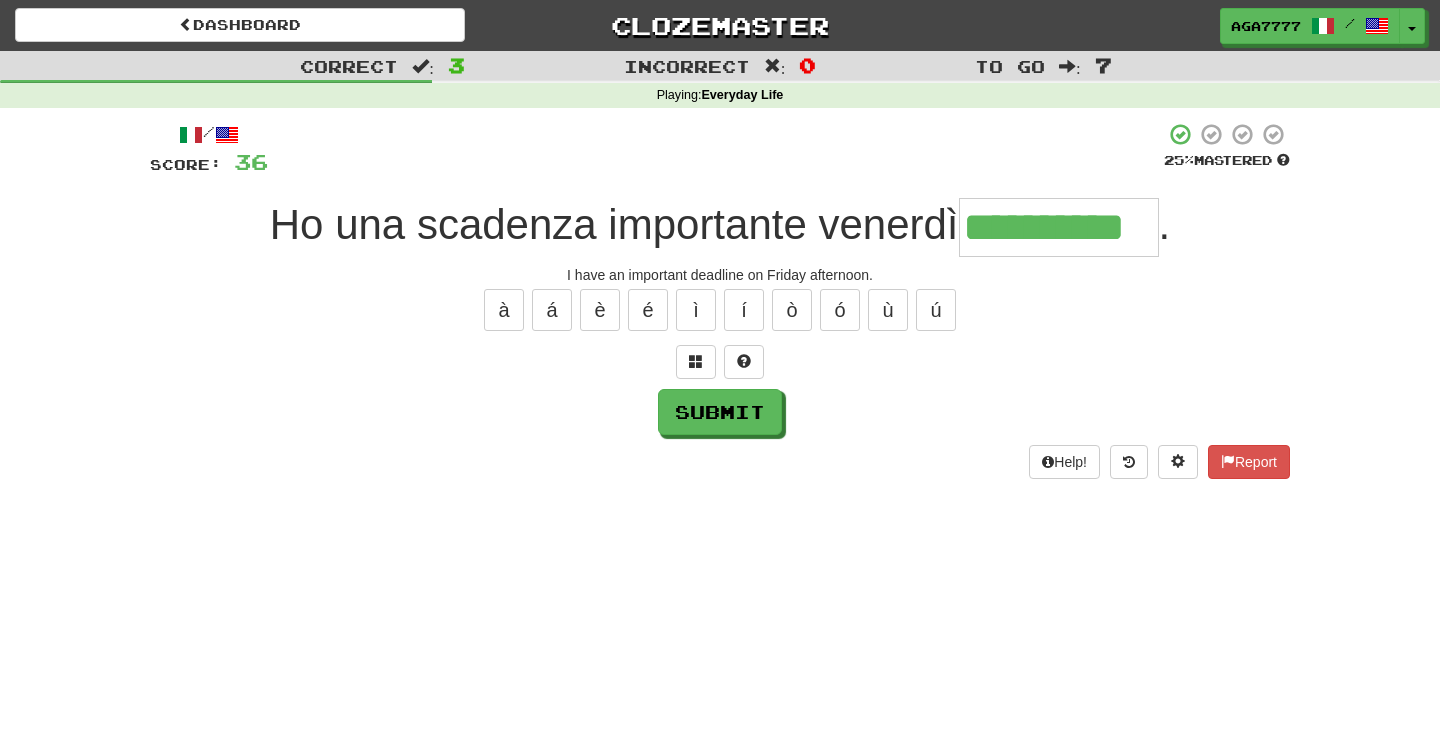 type on "**********" 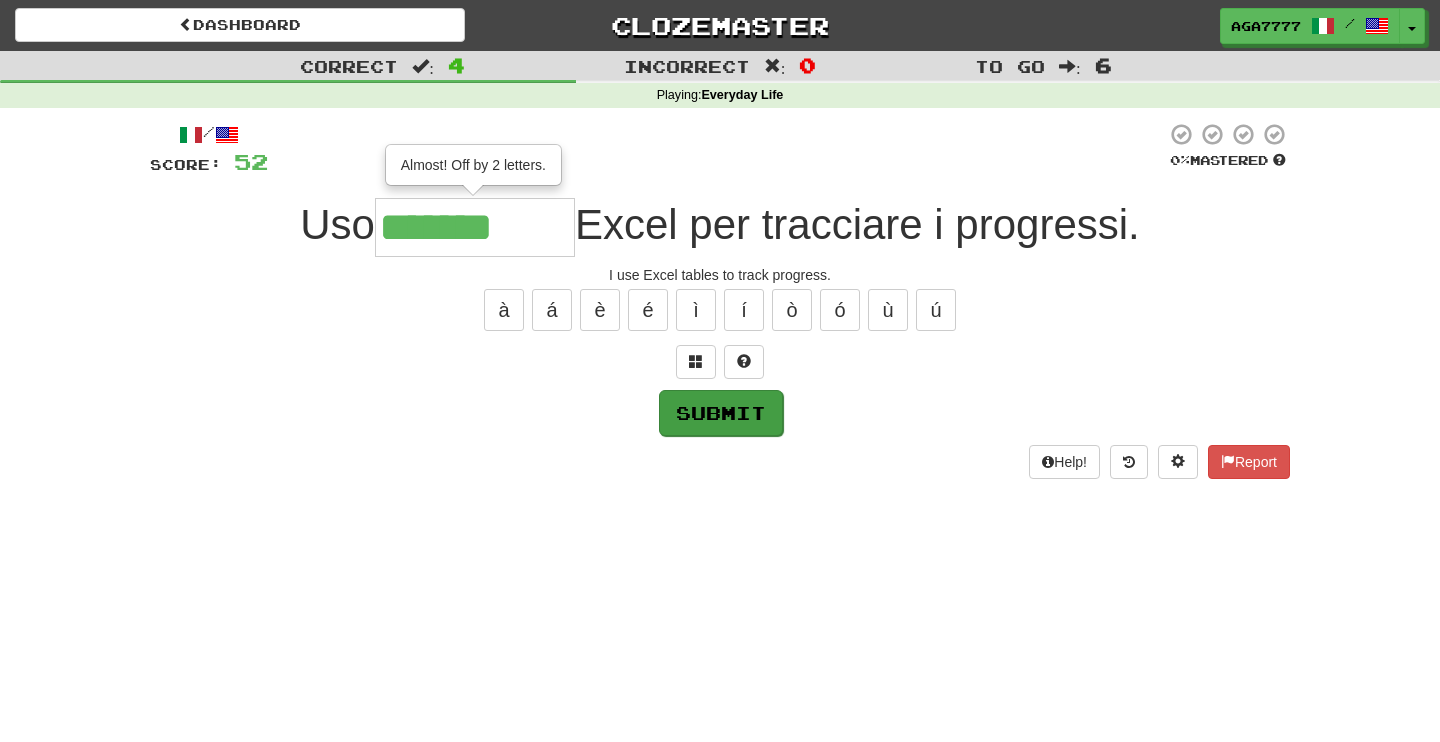 type on "*******" 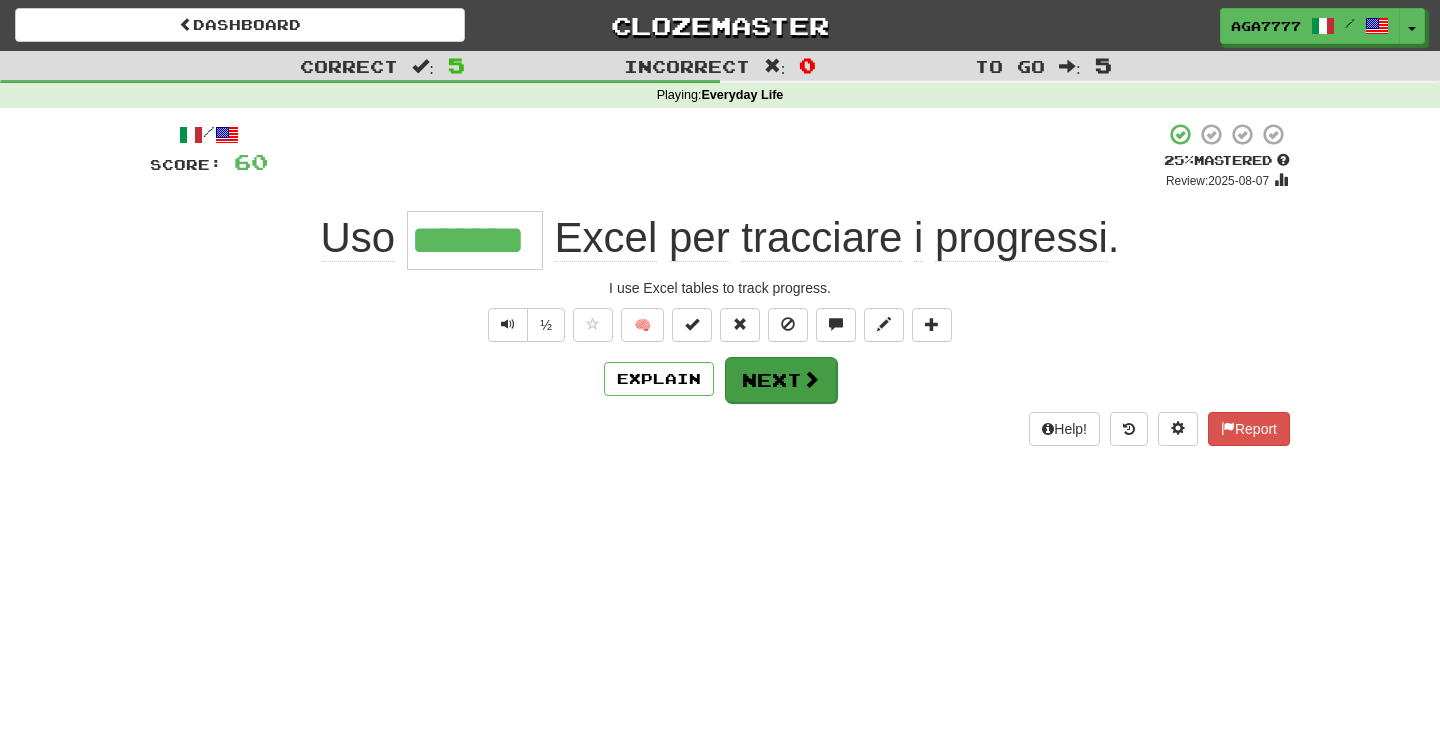 click on "Next" at bounding box center [781, 380] 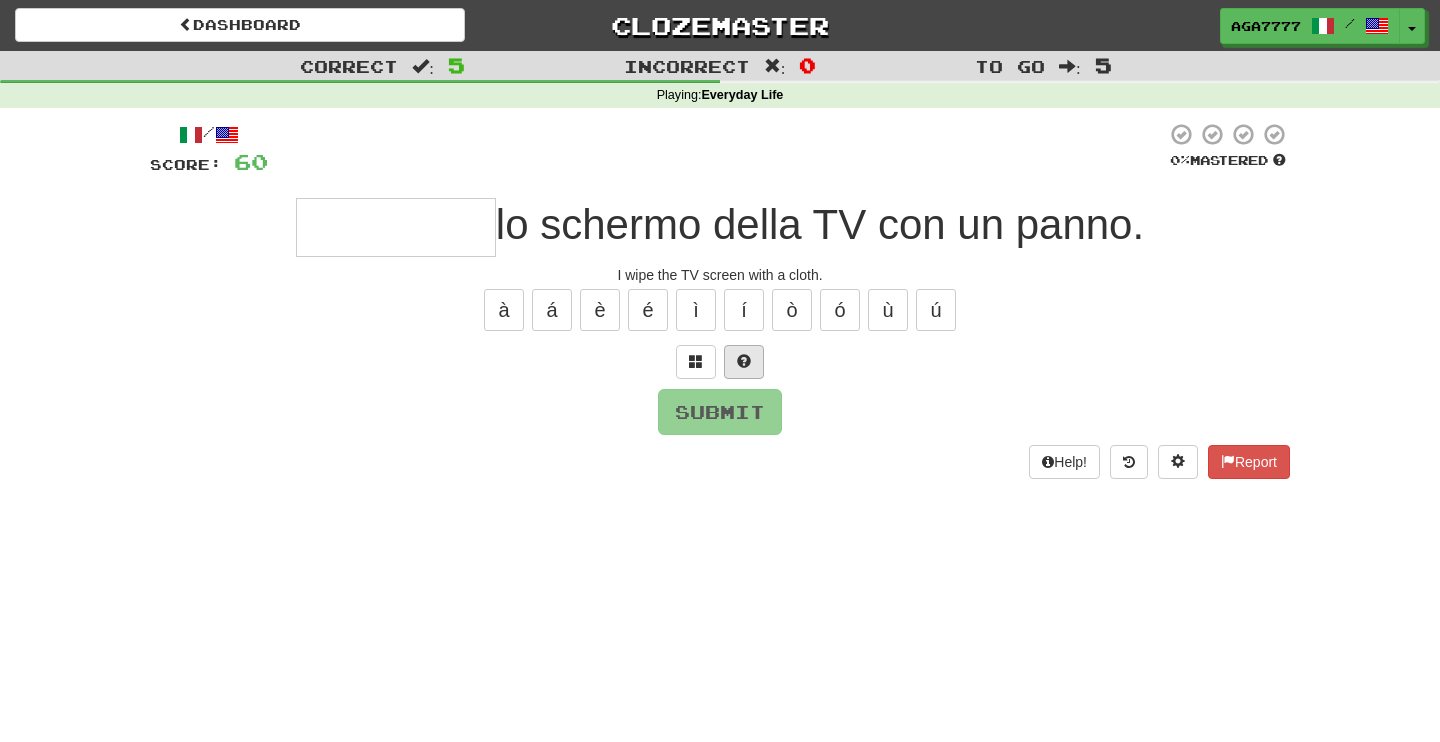 click at bounding box center (744, 361) 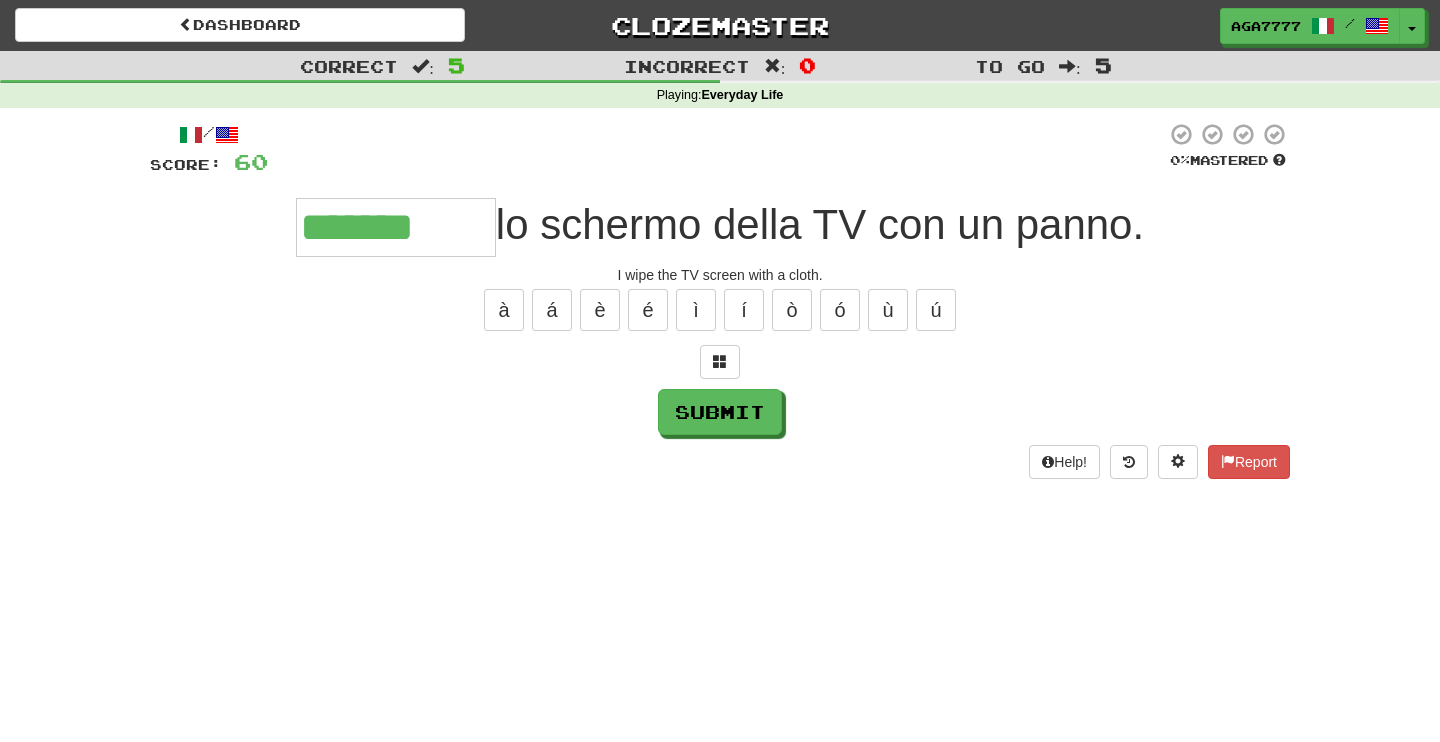 type on "*******" 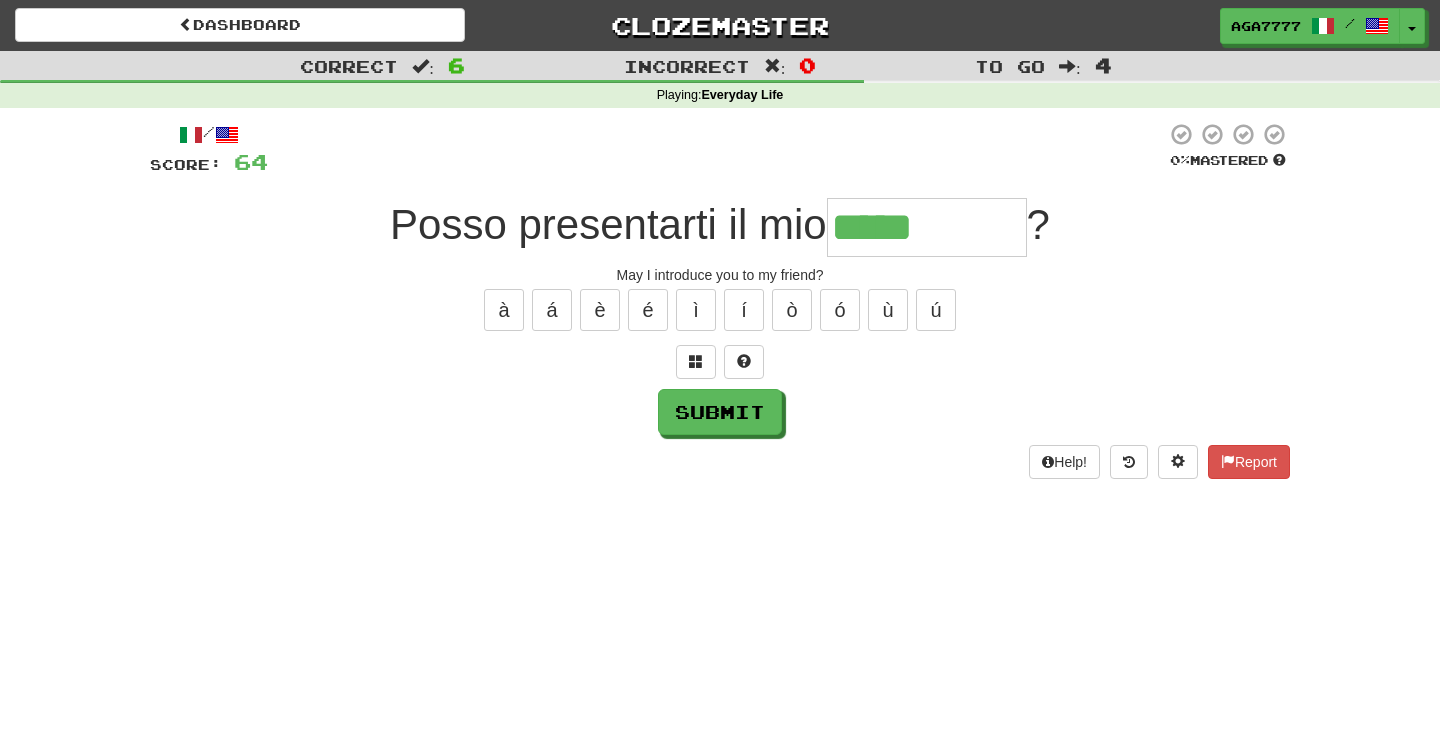 type on "*****" 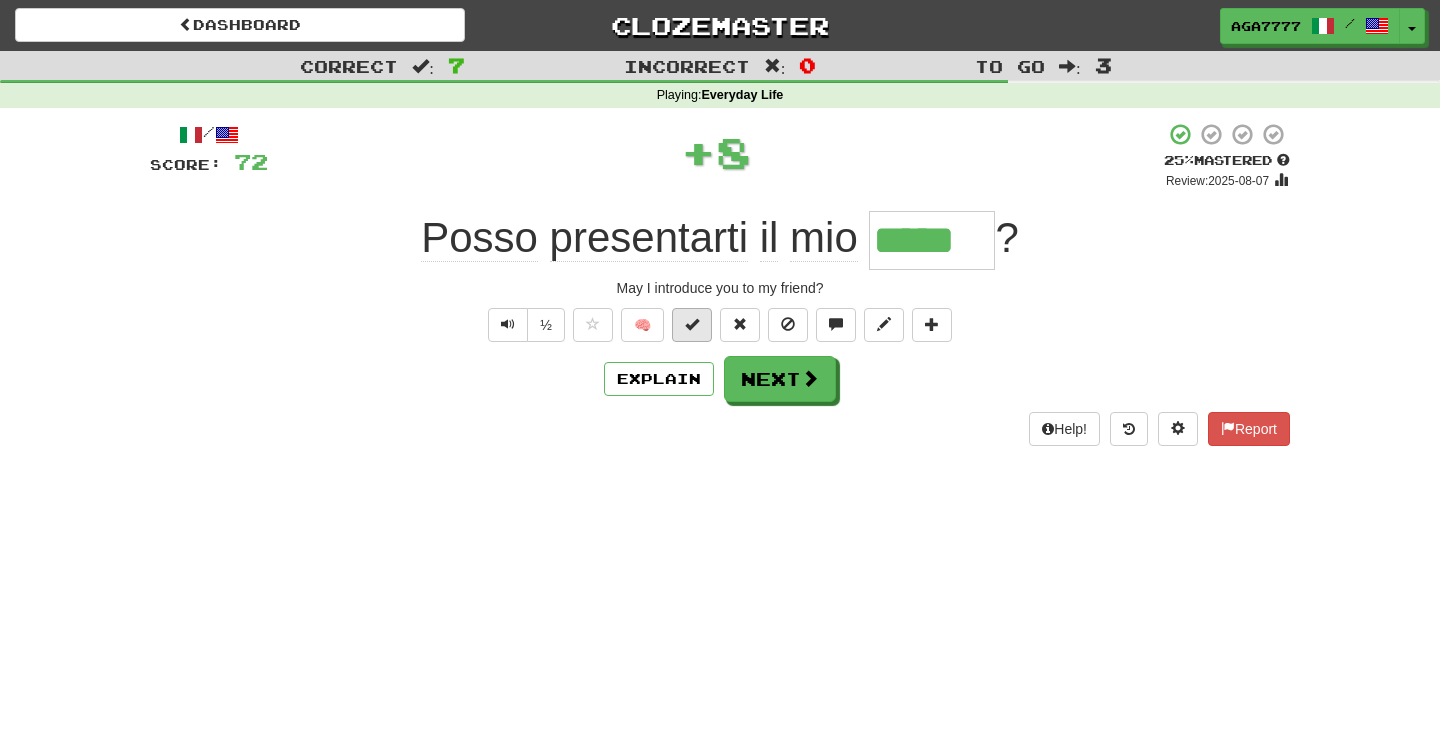 click at bounding box center [692, 324] 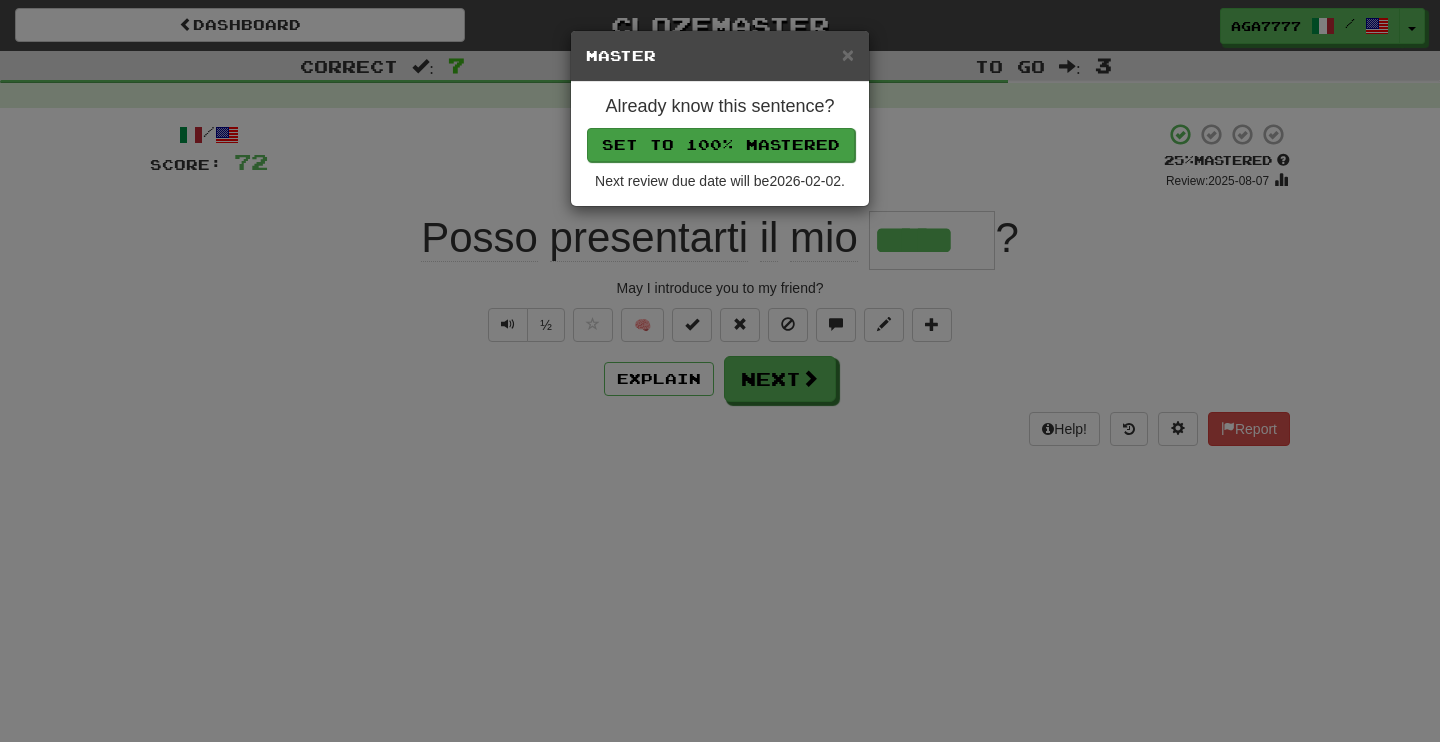 click on "Set to 100% Mastered" at bounding box center [721, 145] 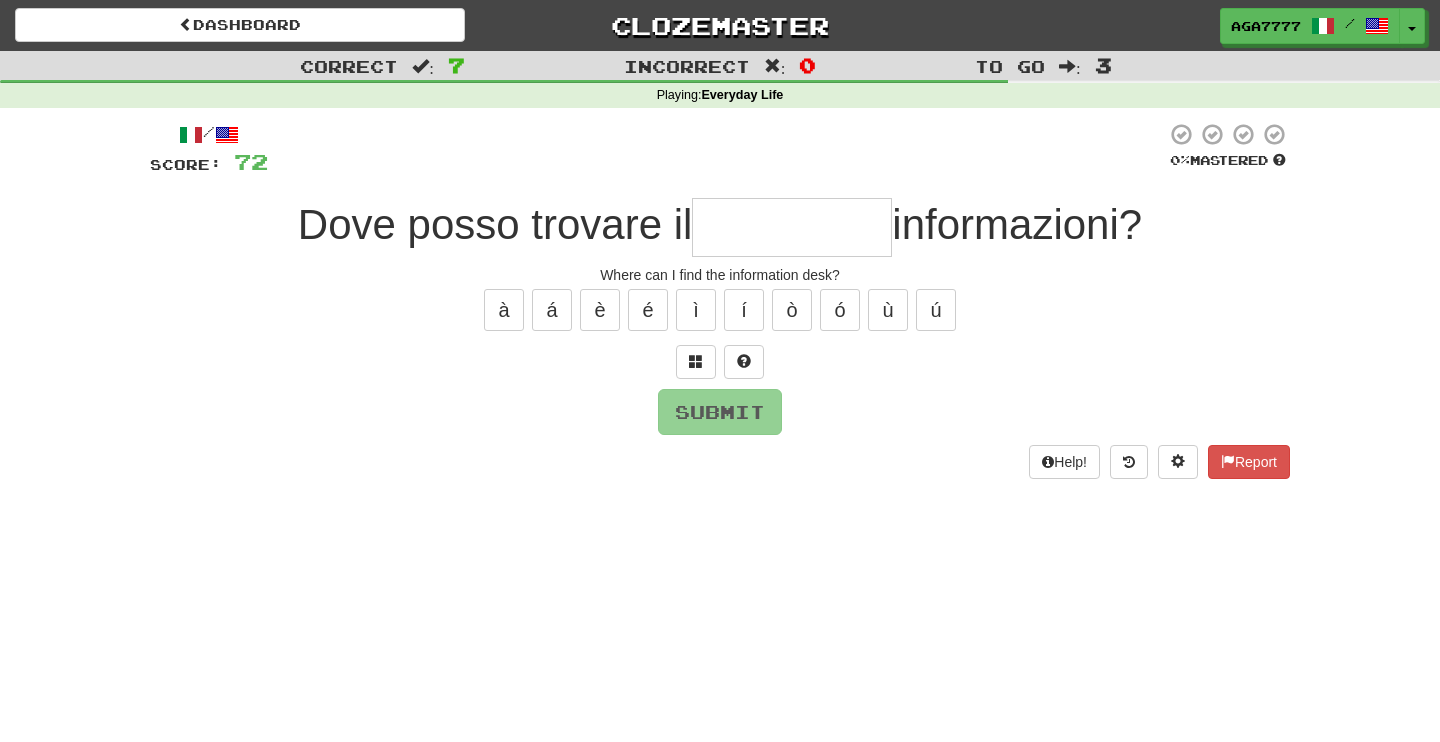 type on "*" 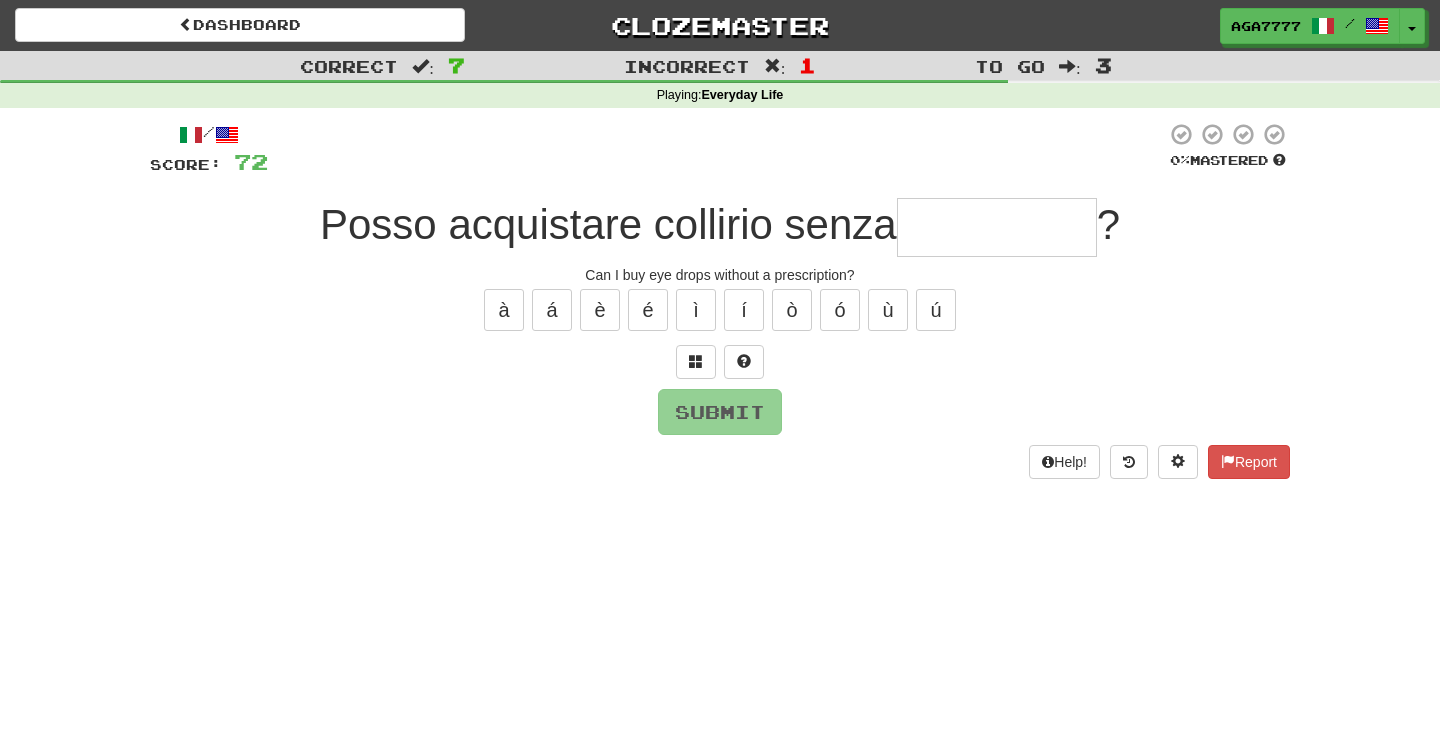 type on "*" 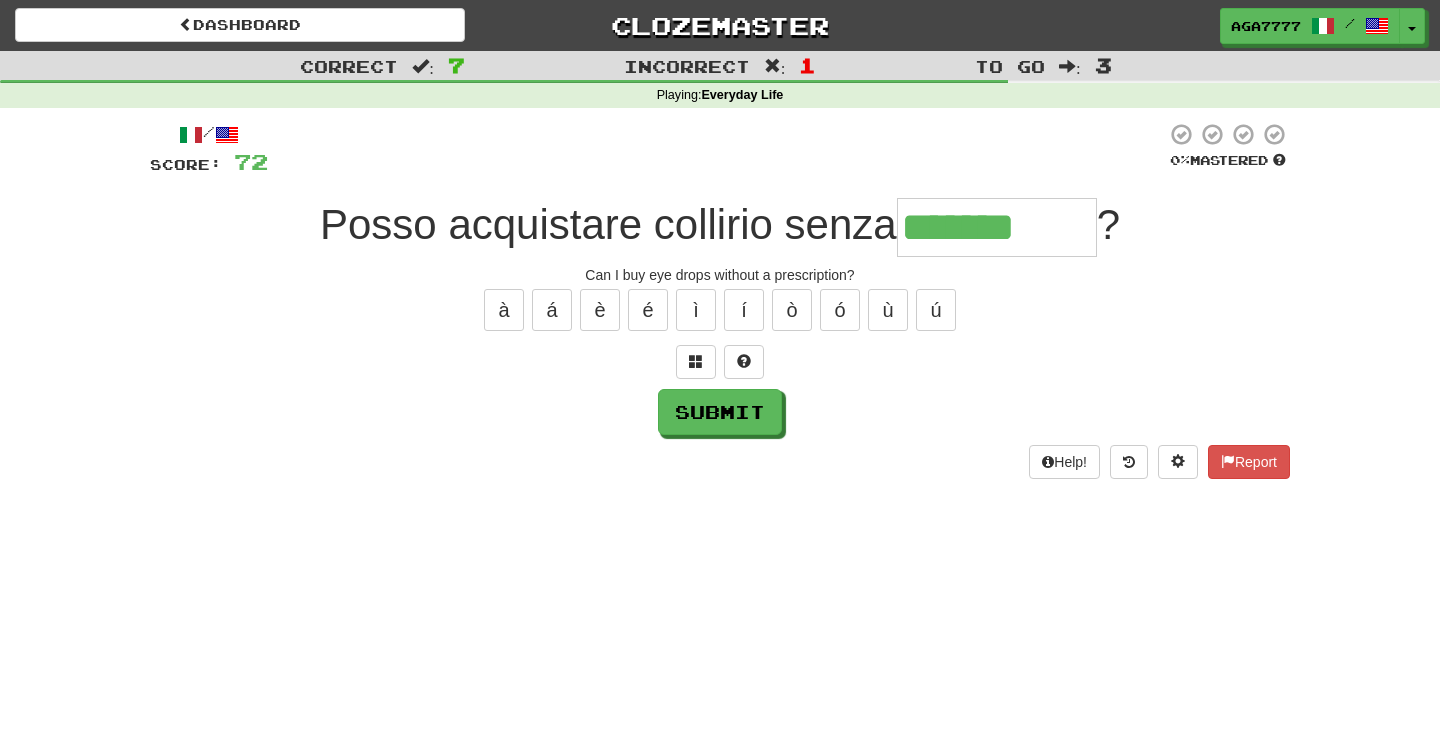 type on "*******" 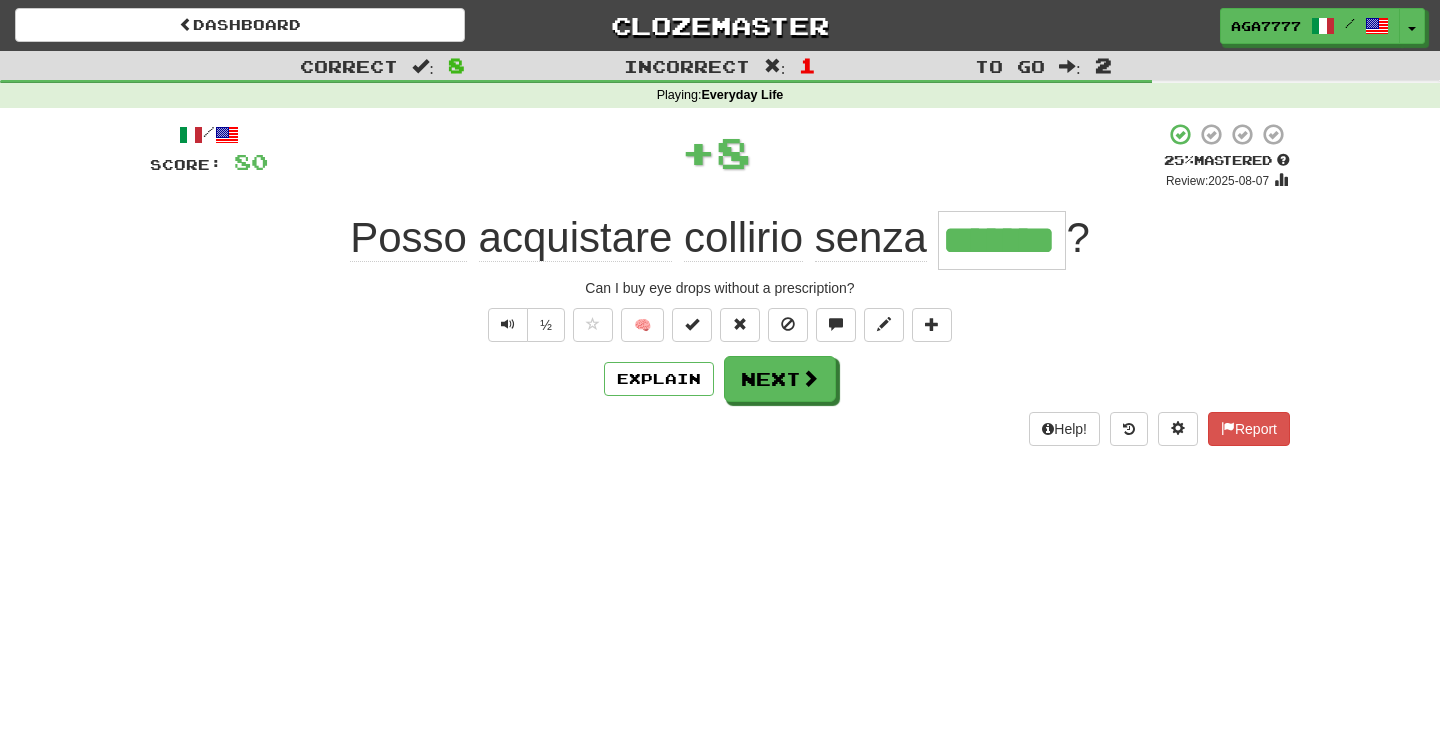 click on "+" at bounding box center (698, 152) 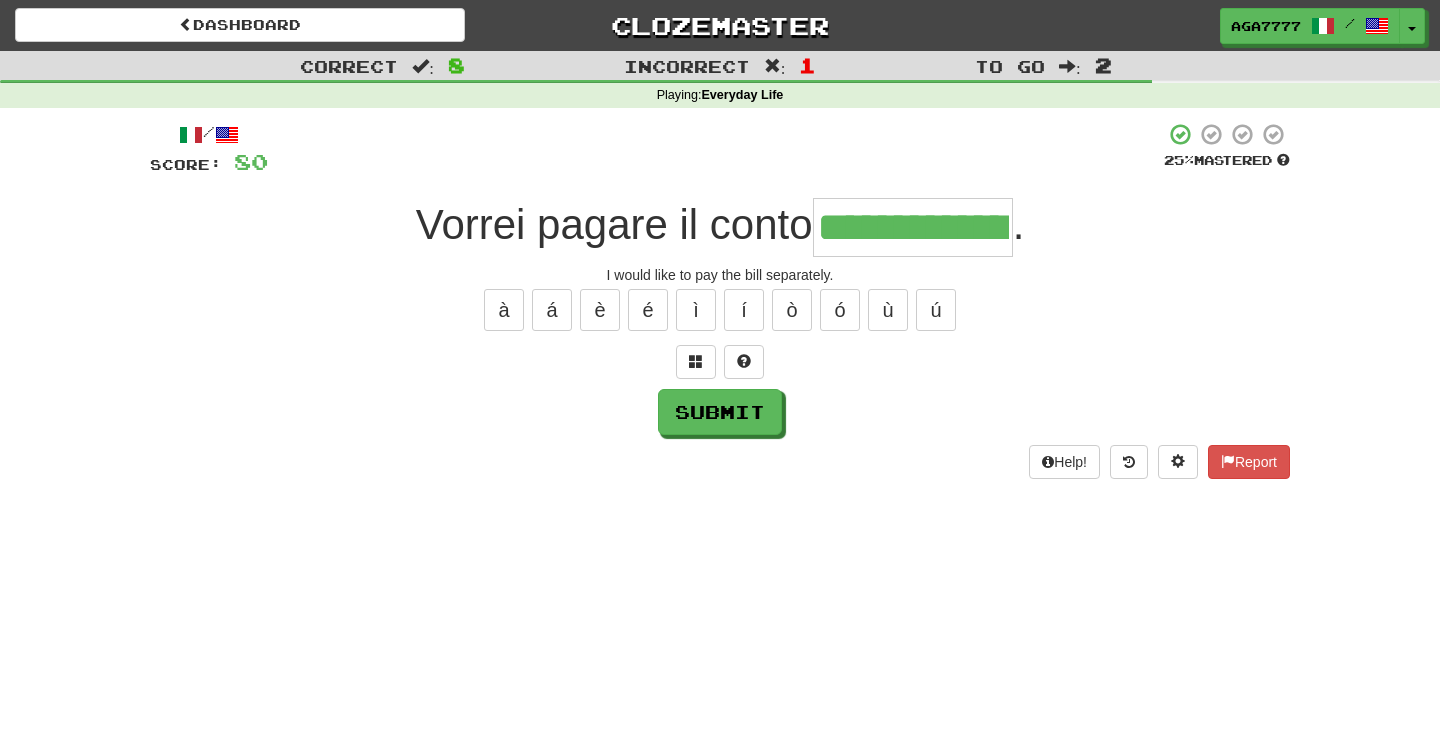 type on "**********" 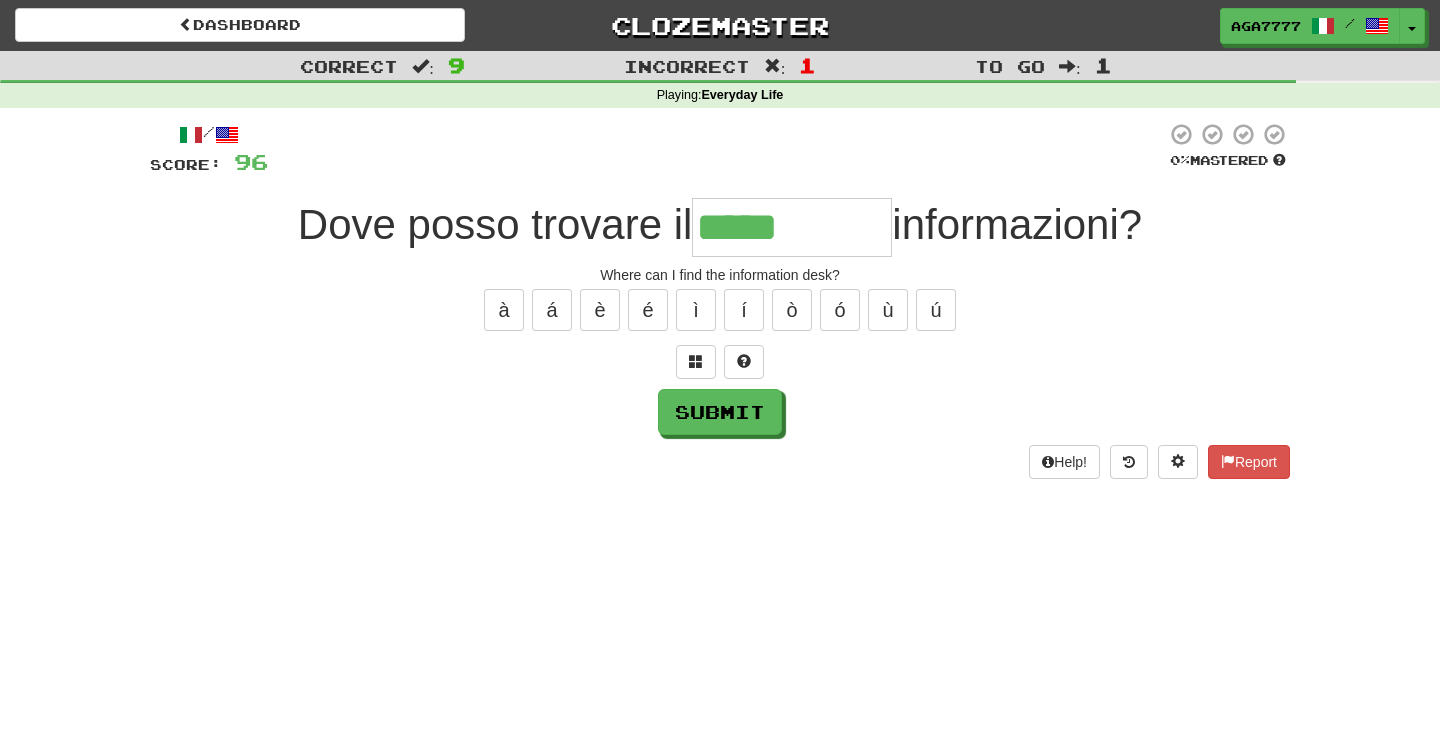 type on "*****" 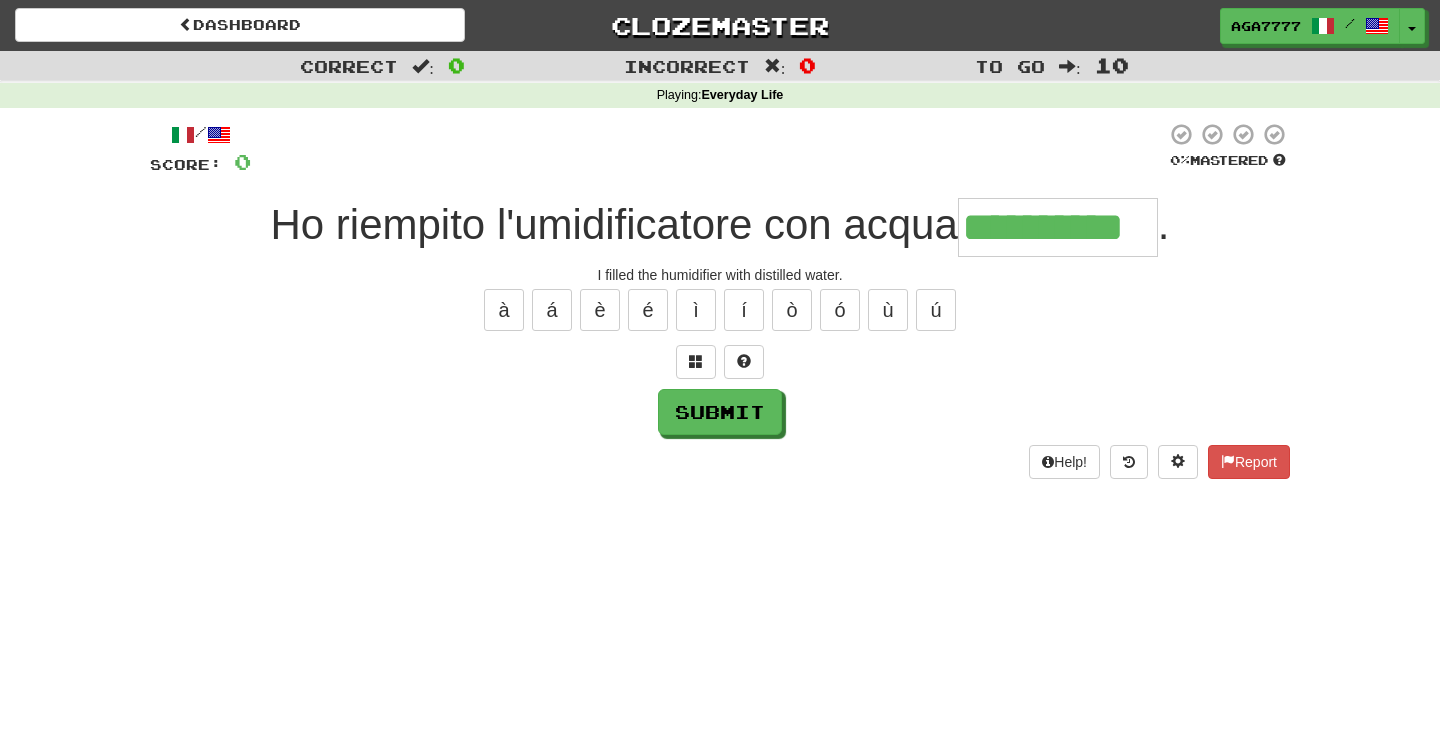 type on "**********" 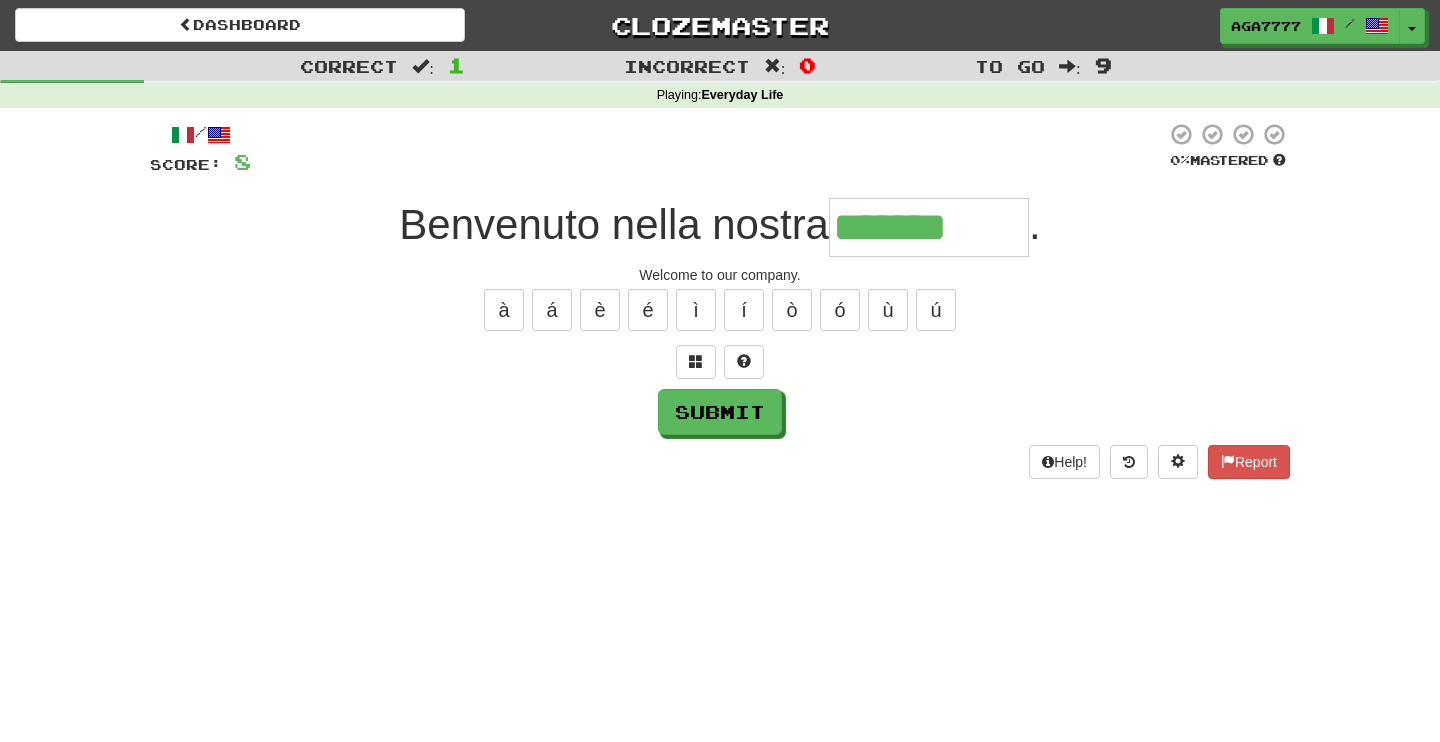 type on "*******" 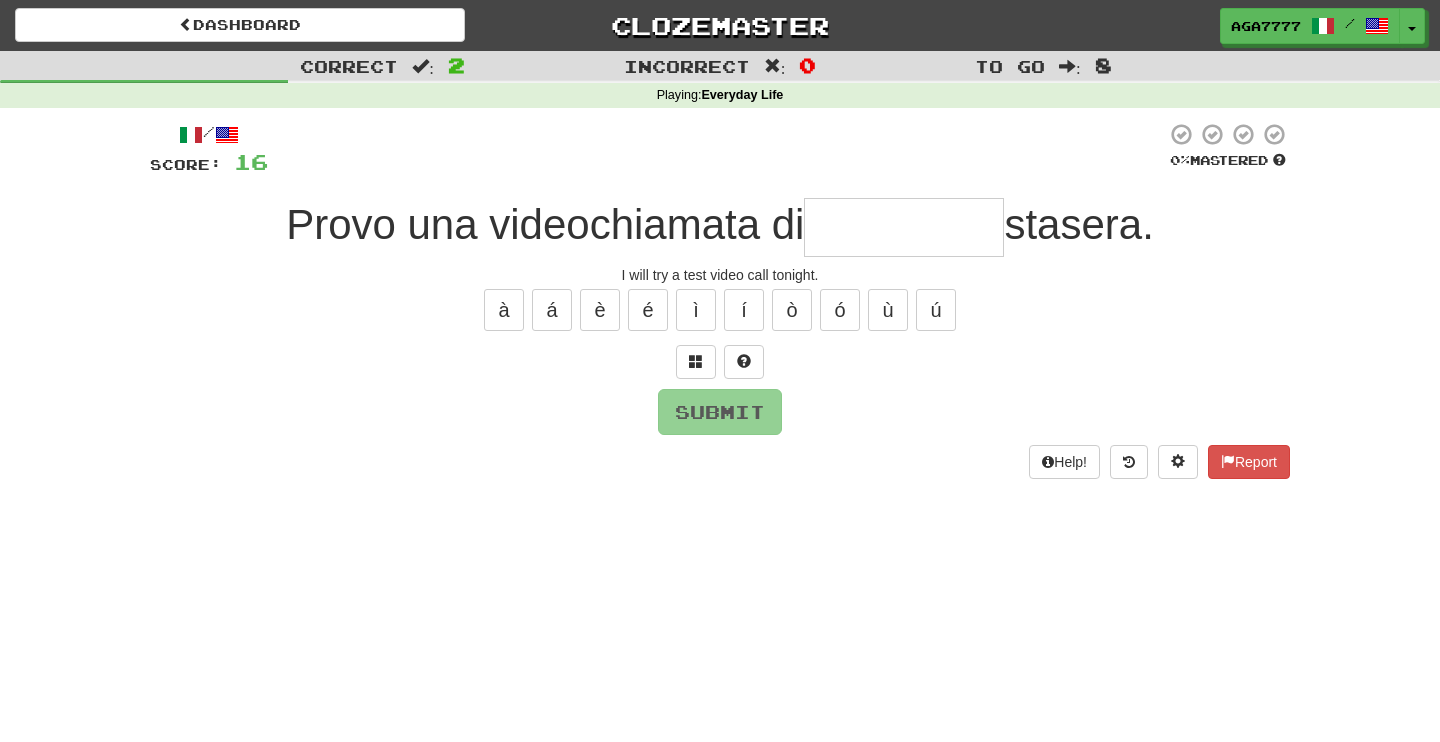 type on "*" 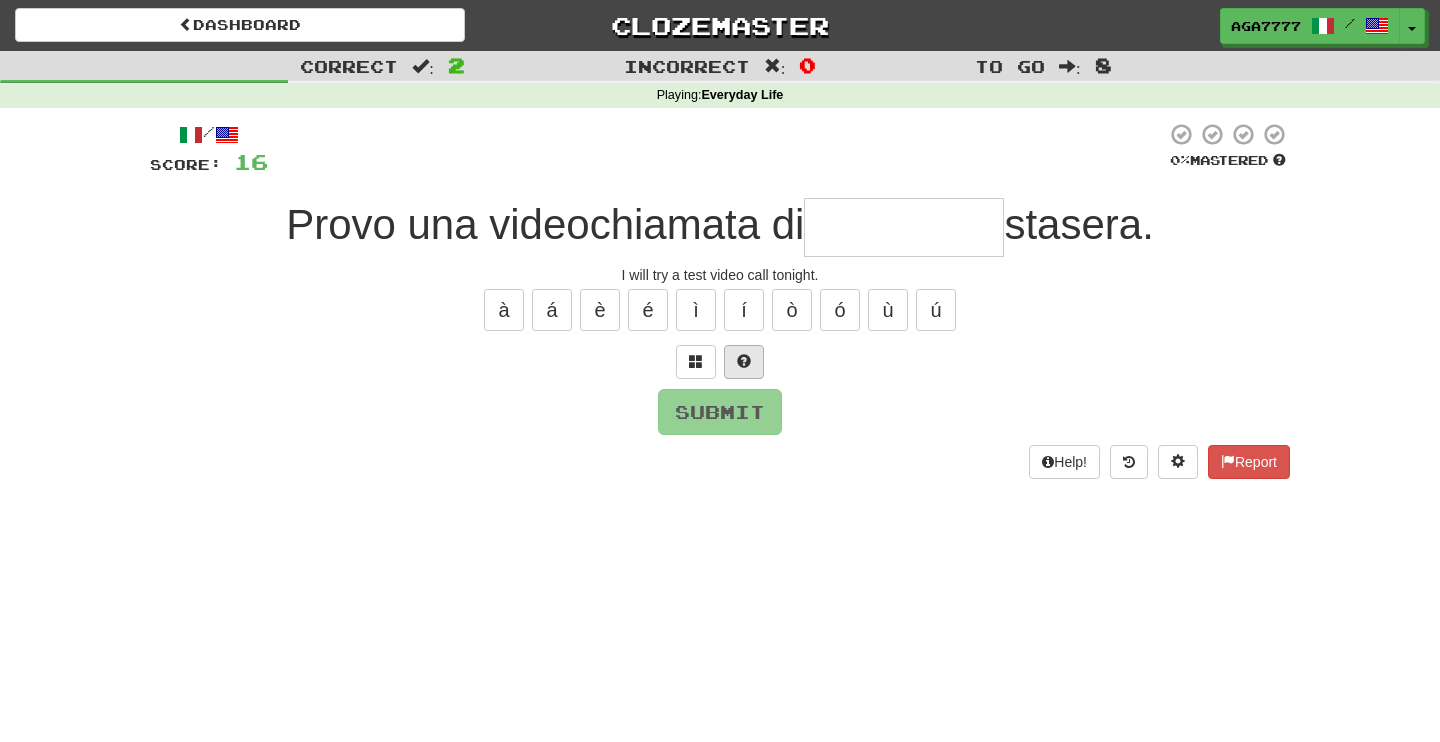 click at bounding box center [744, 361] 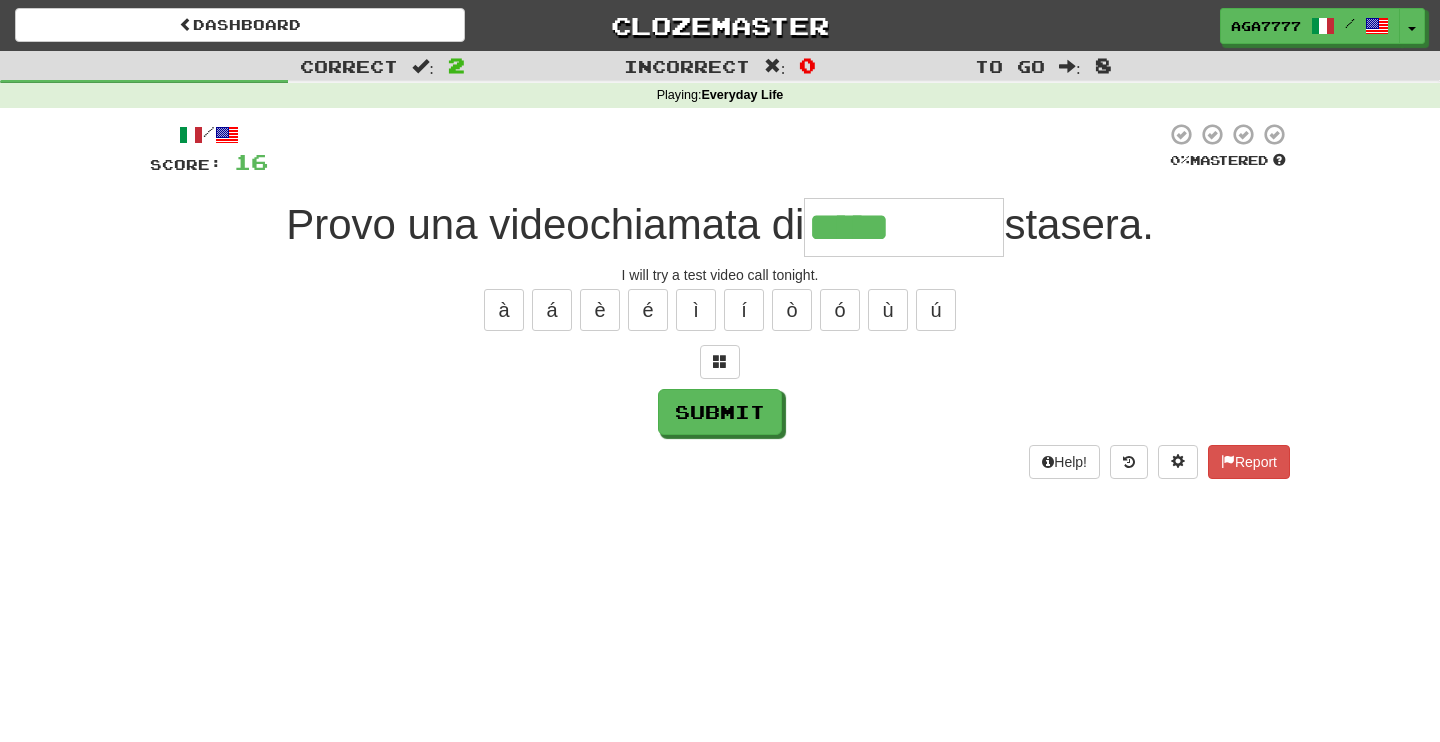 type on "*****" 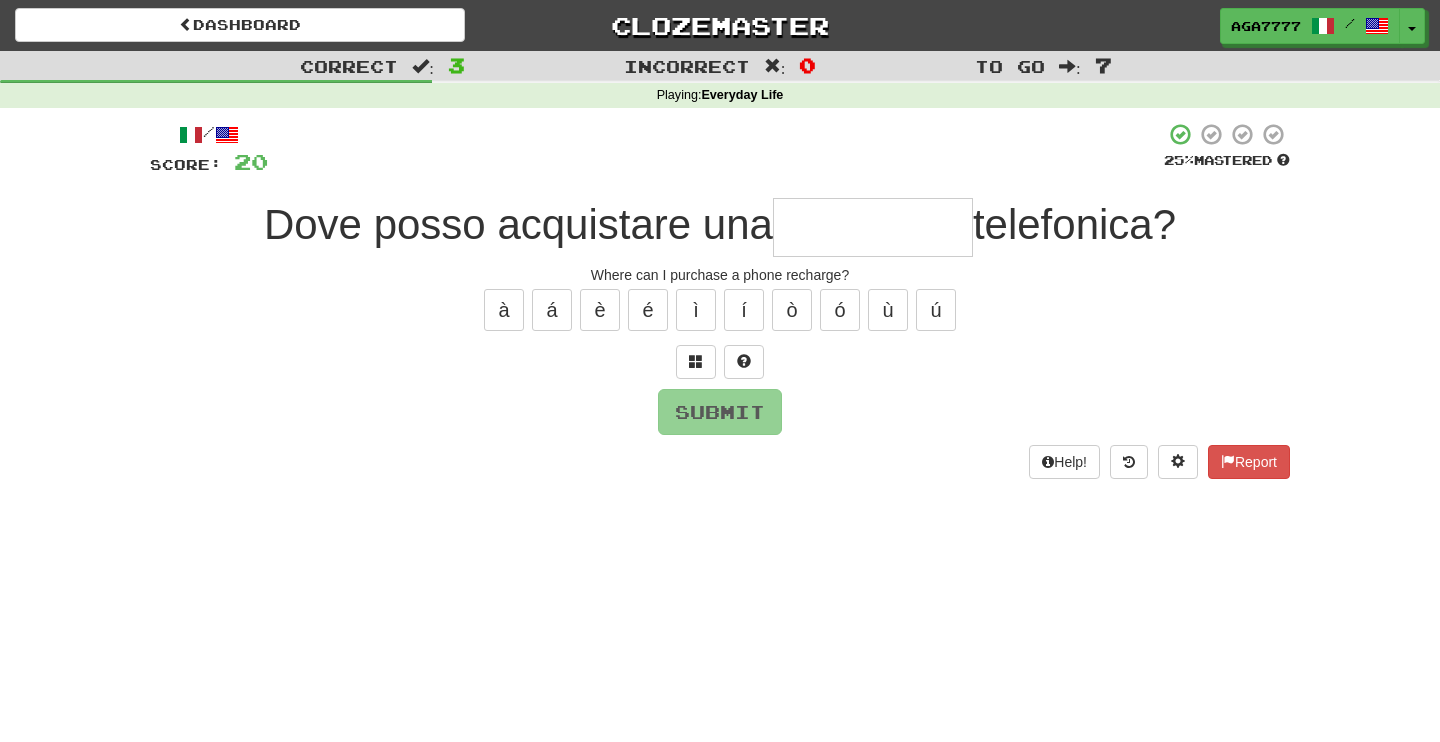 type on "********" 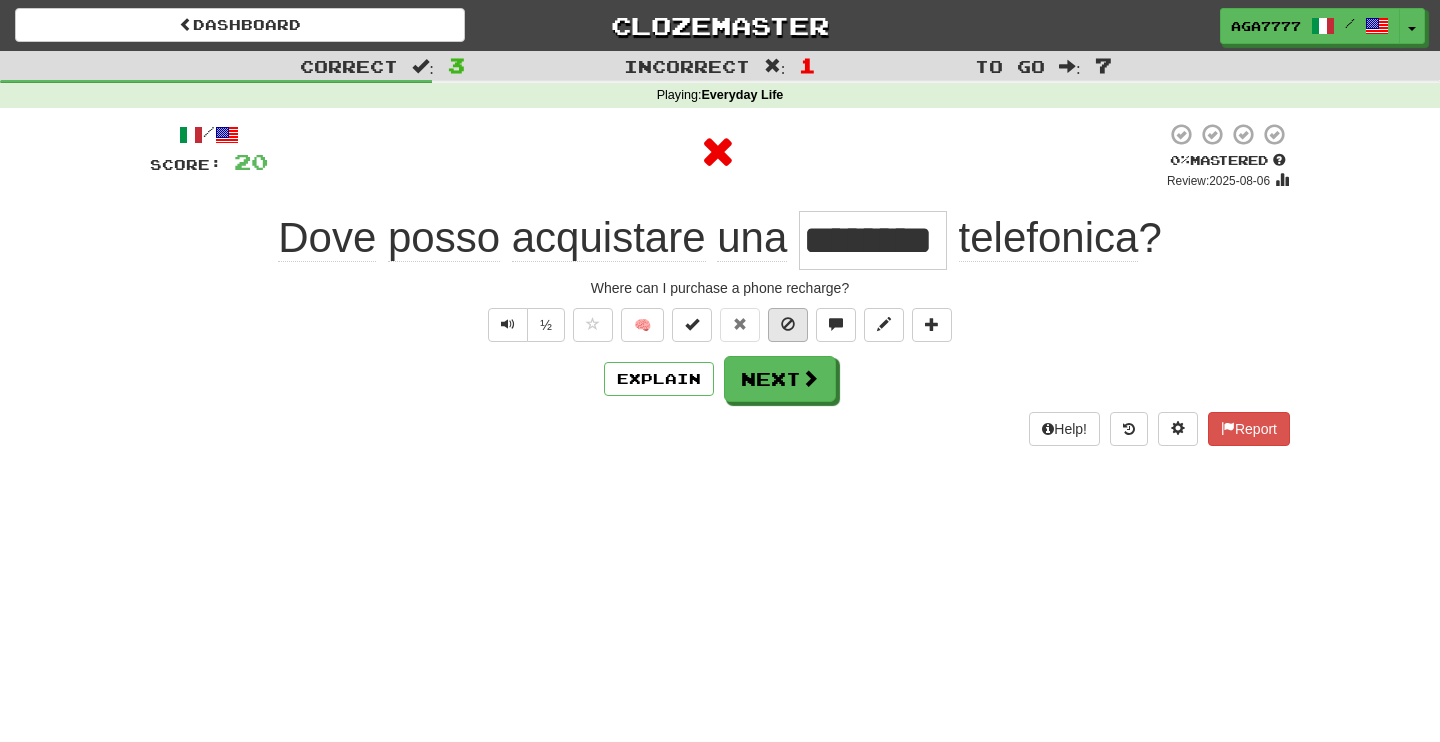 click at bounding box center [788, 324] 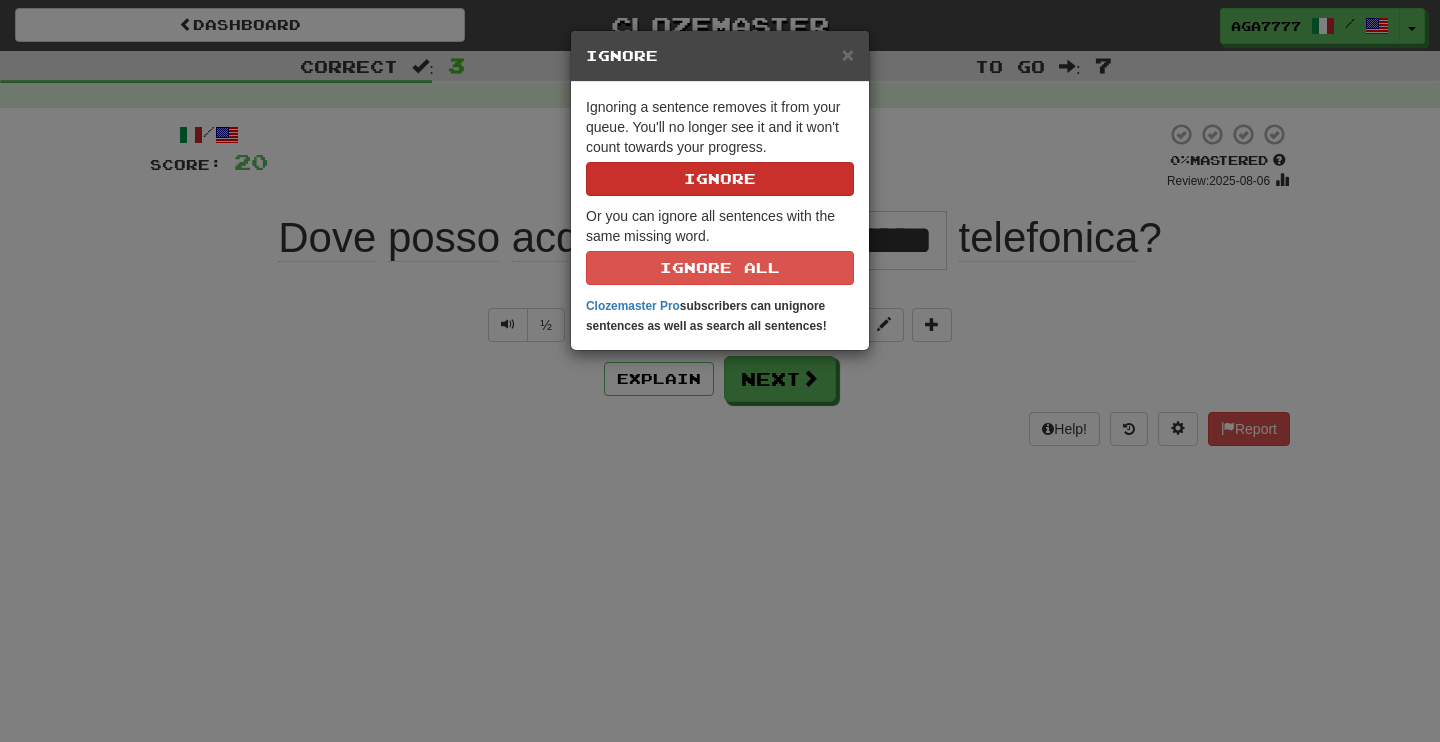 click on "Ignore" at bounding box center (720, 179) 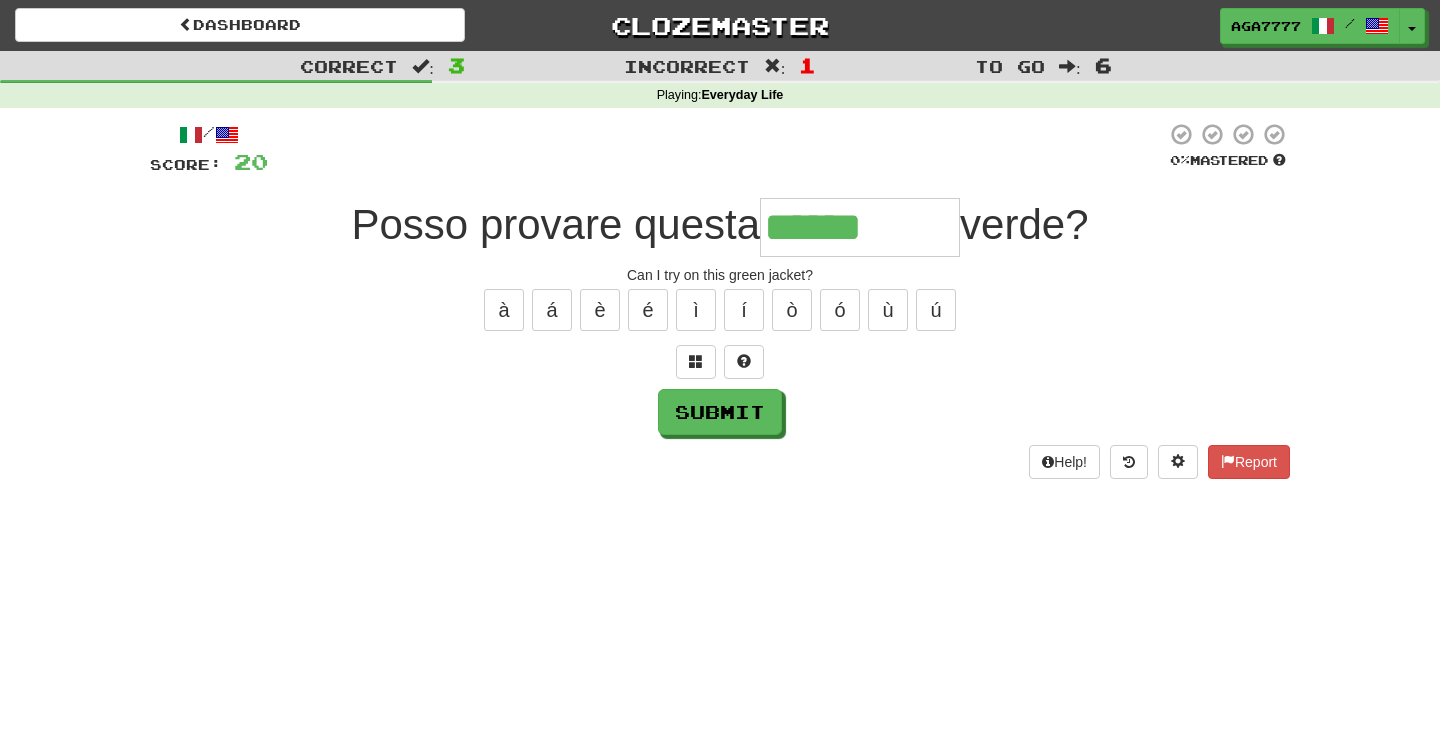 type on "******" 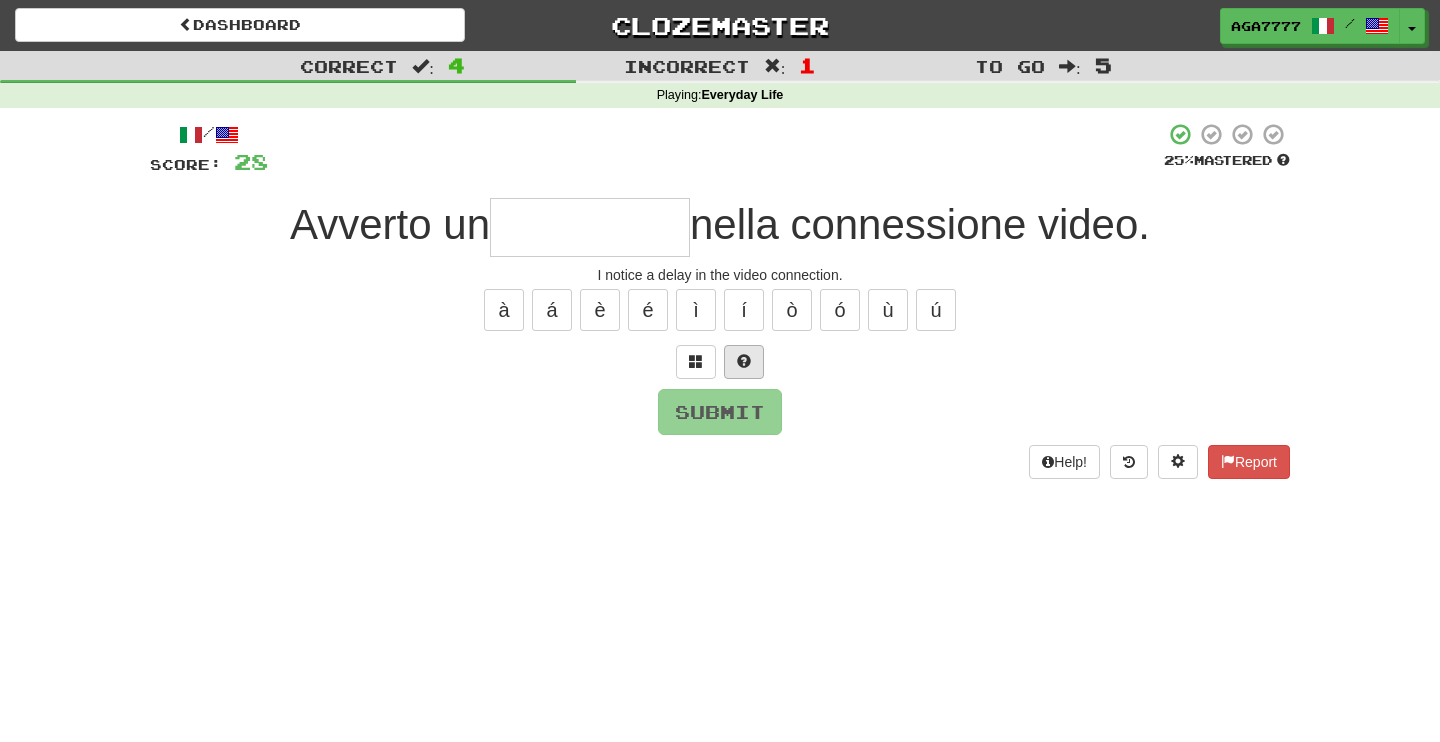 click at bounding box center [744, 362] 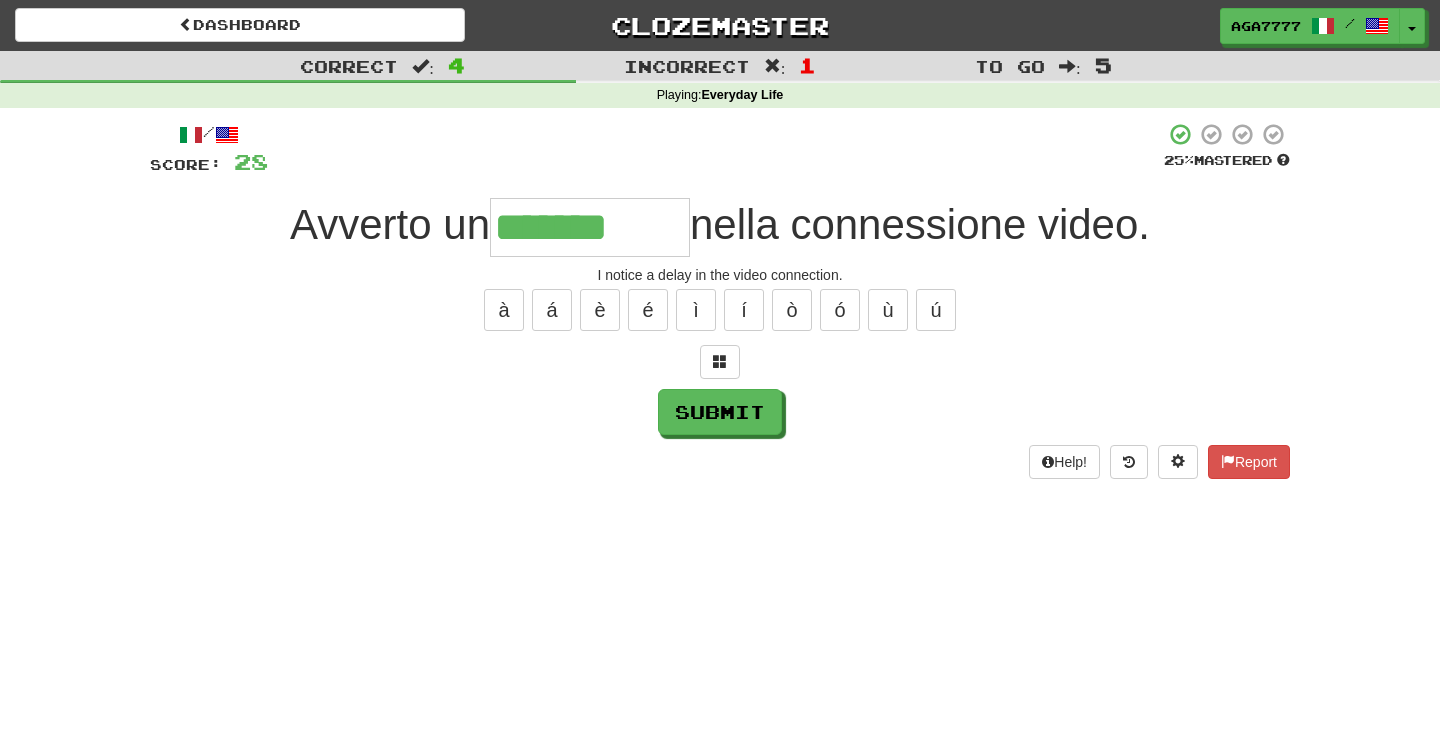 type on "*******" 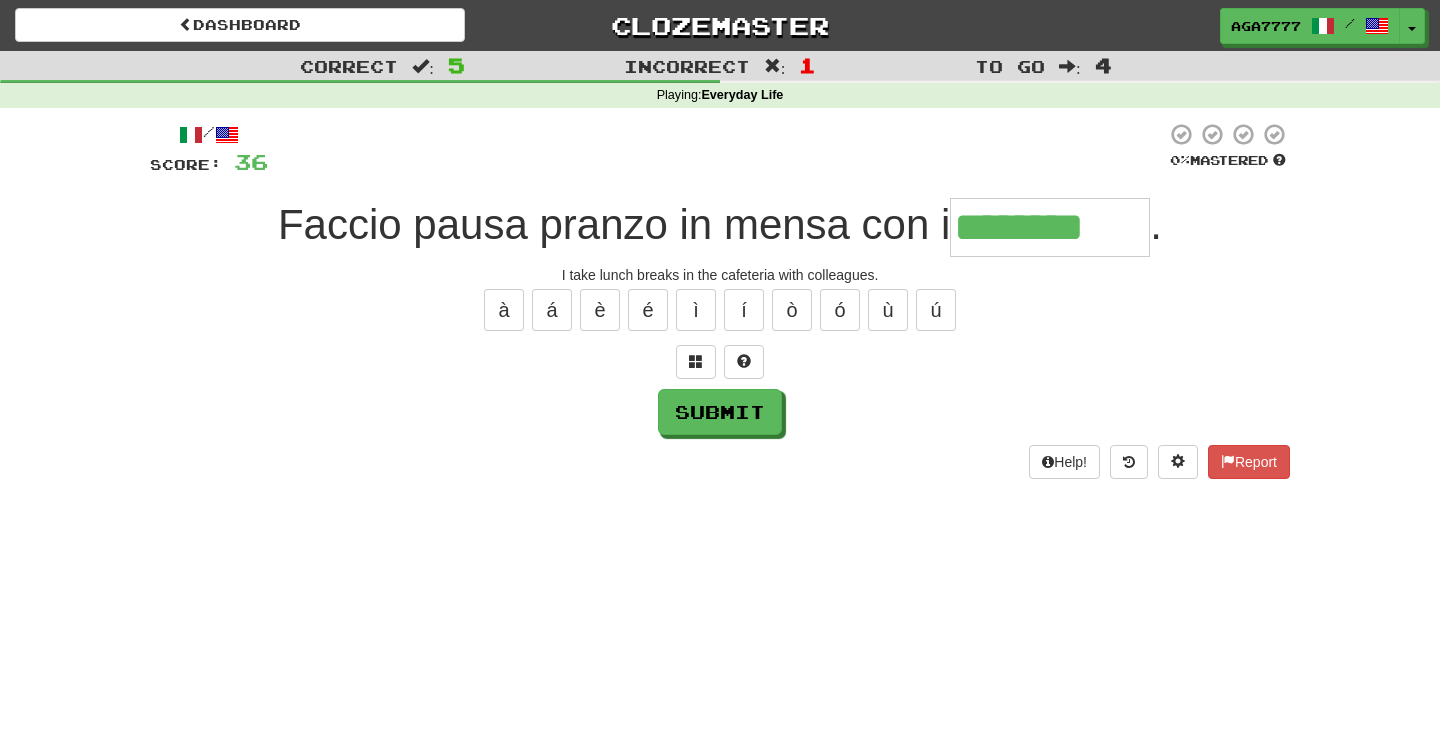 type on "********" 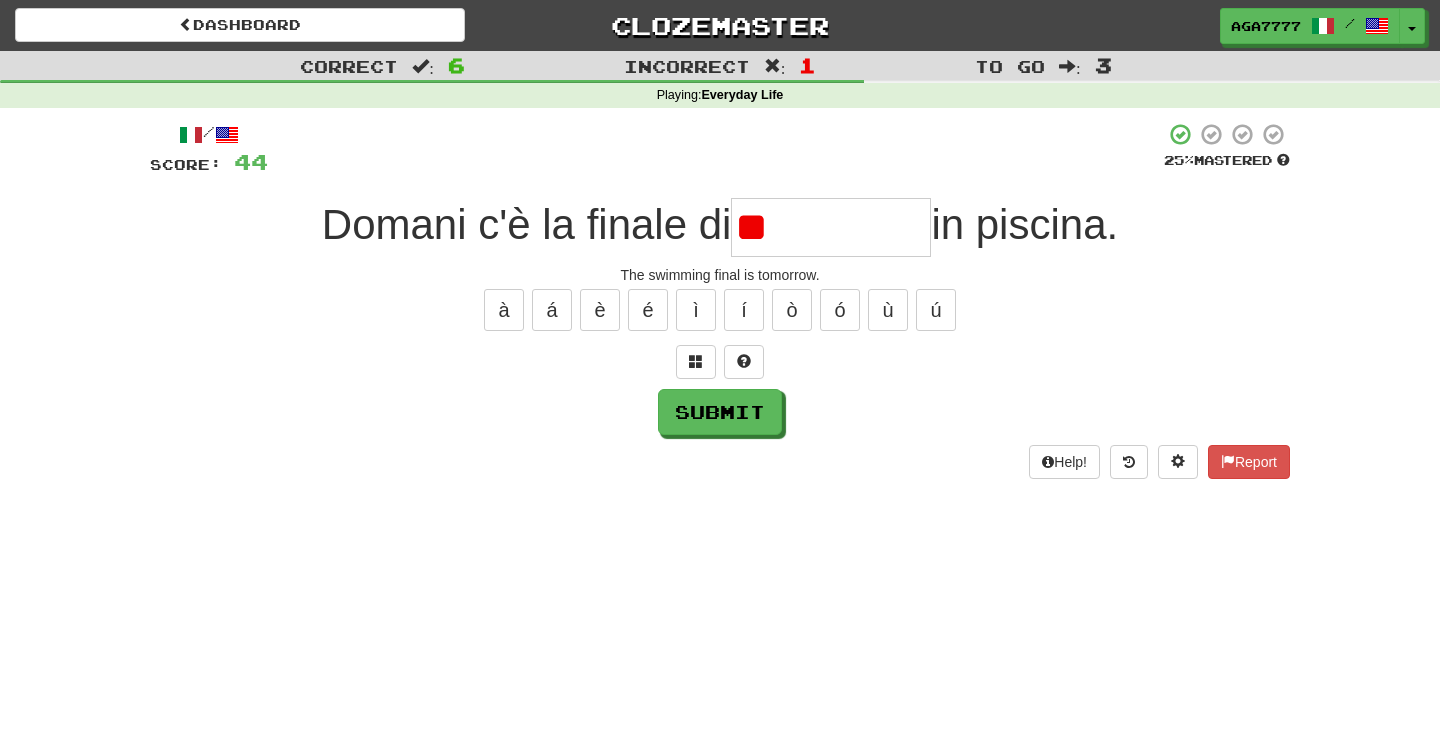 type on "*" 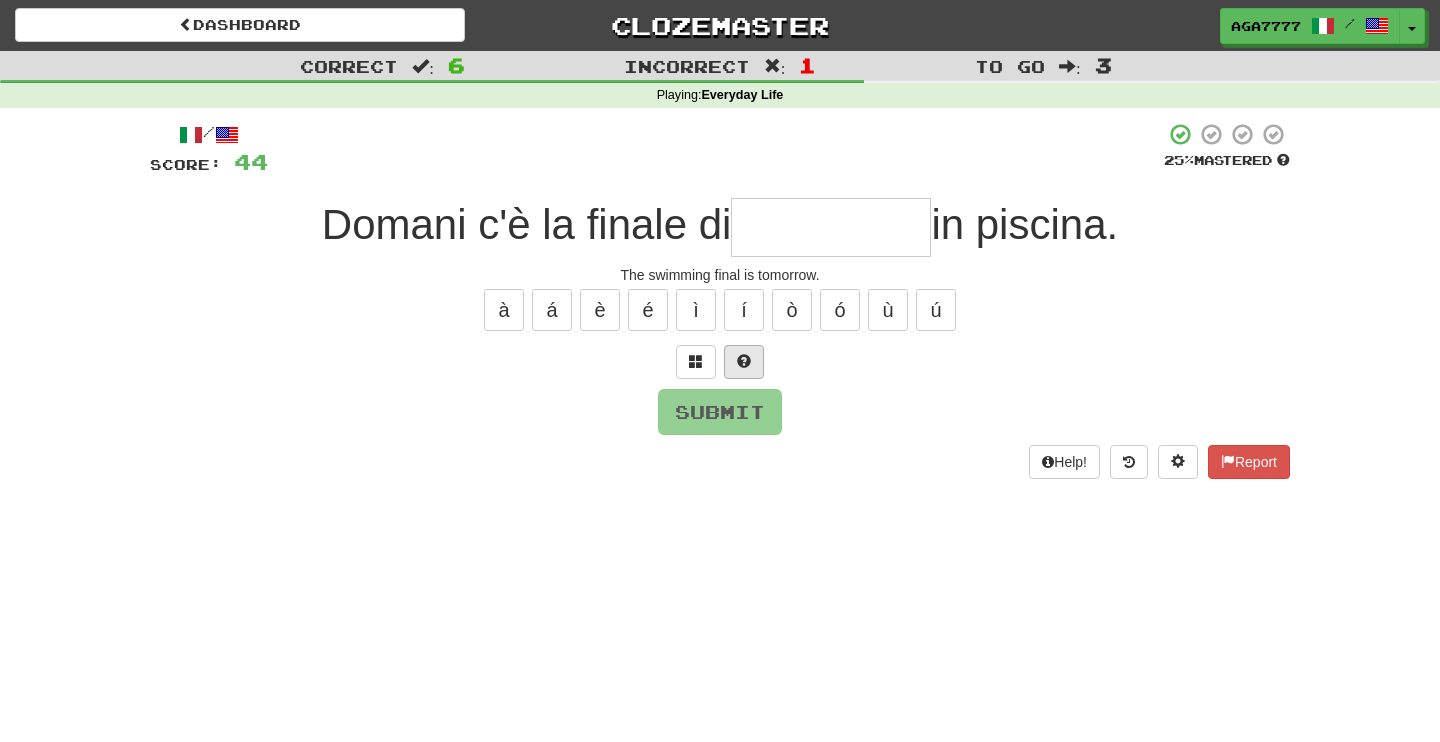 click at bounding box center (744, 361) 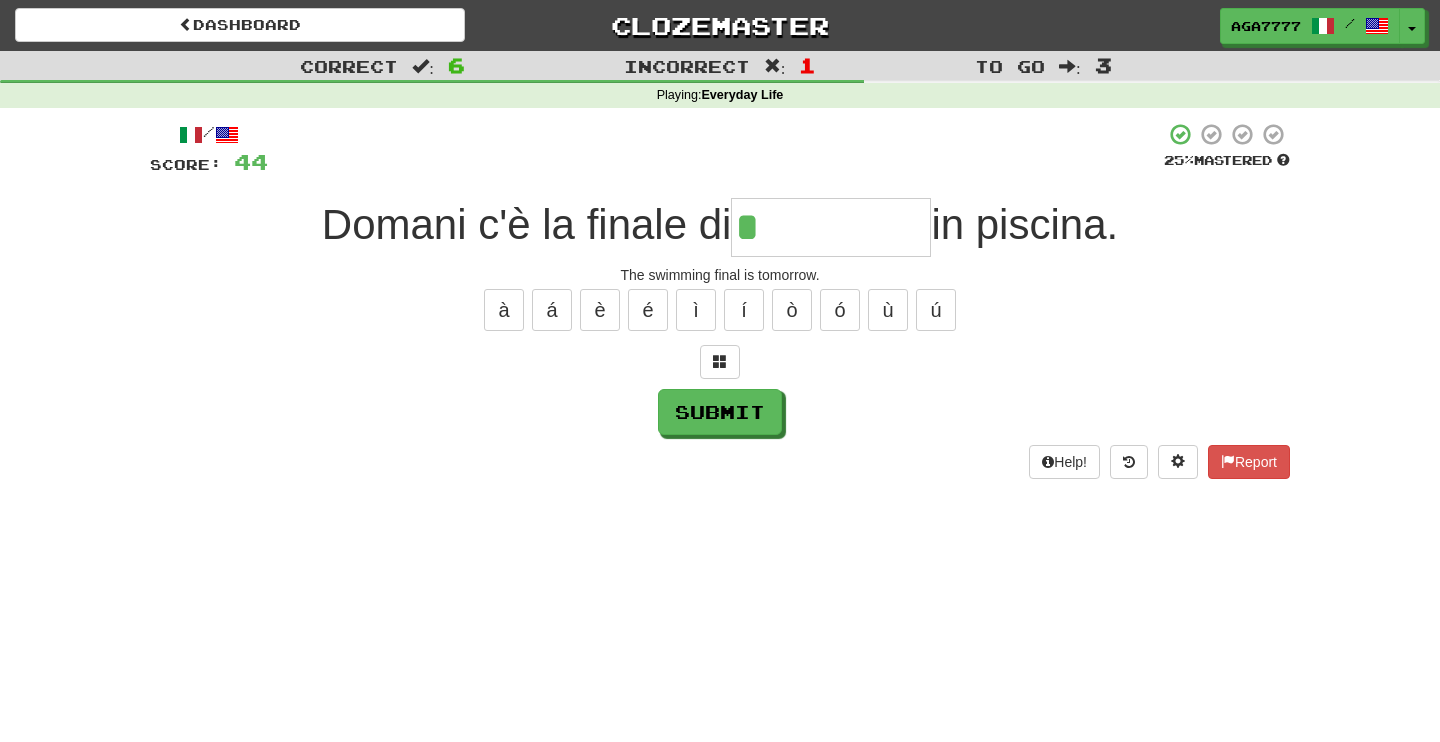 type on "*****" 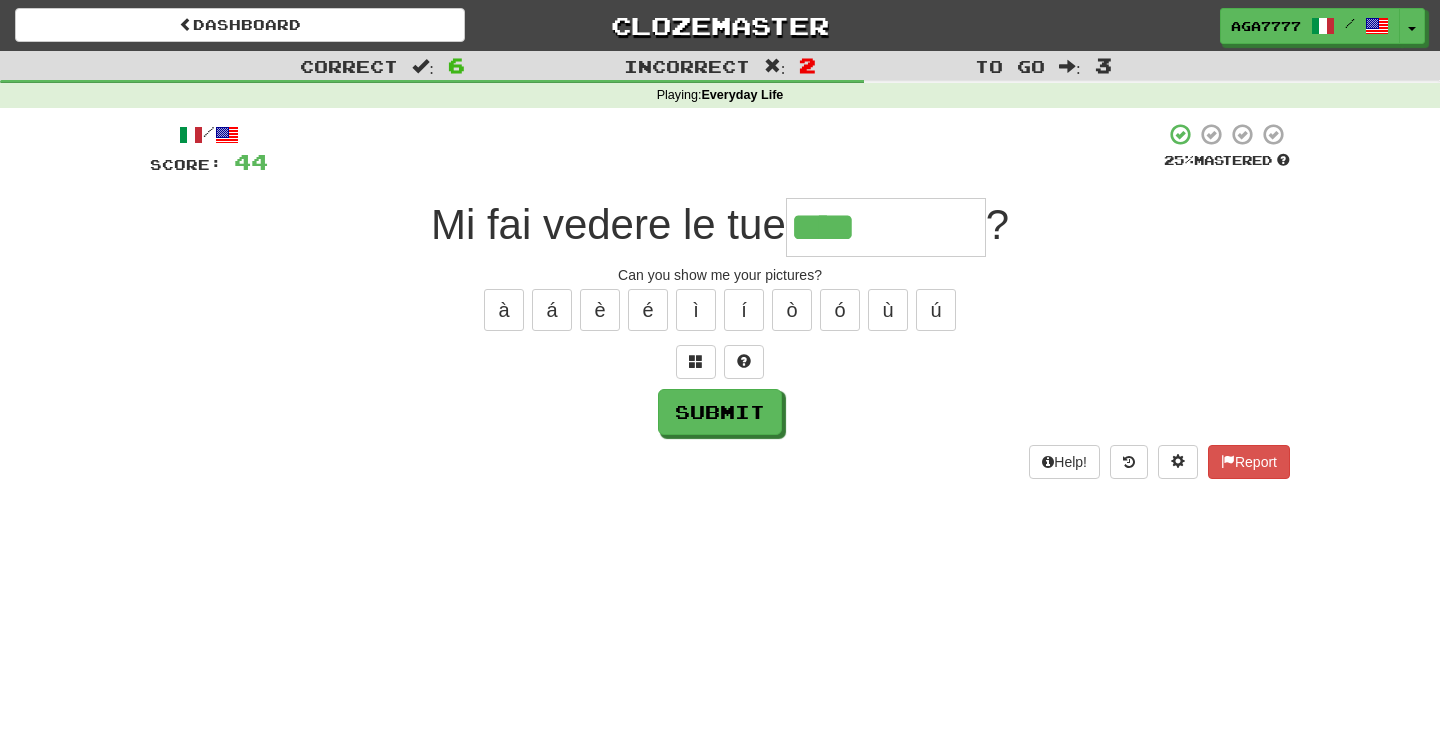 type on "****" 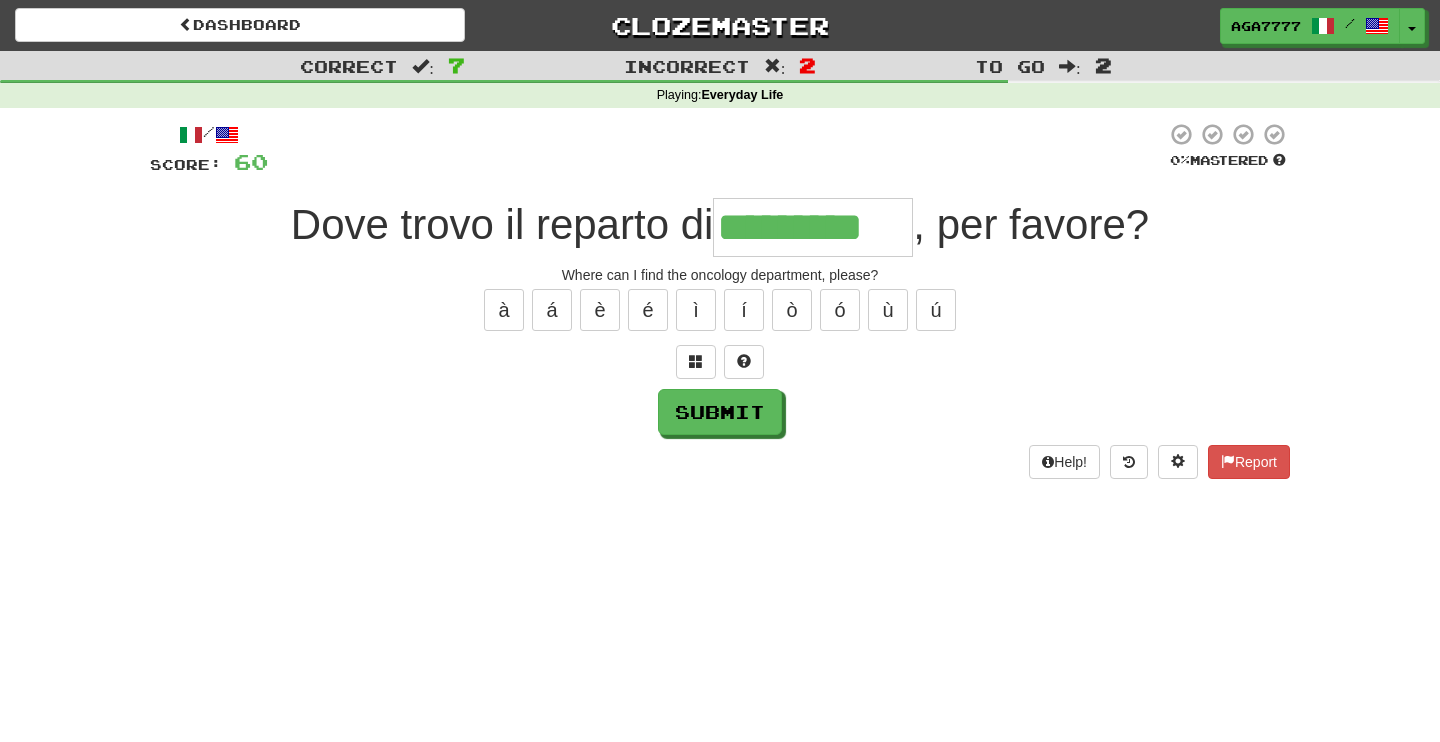 type on "*********" 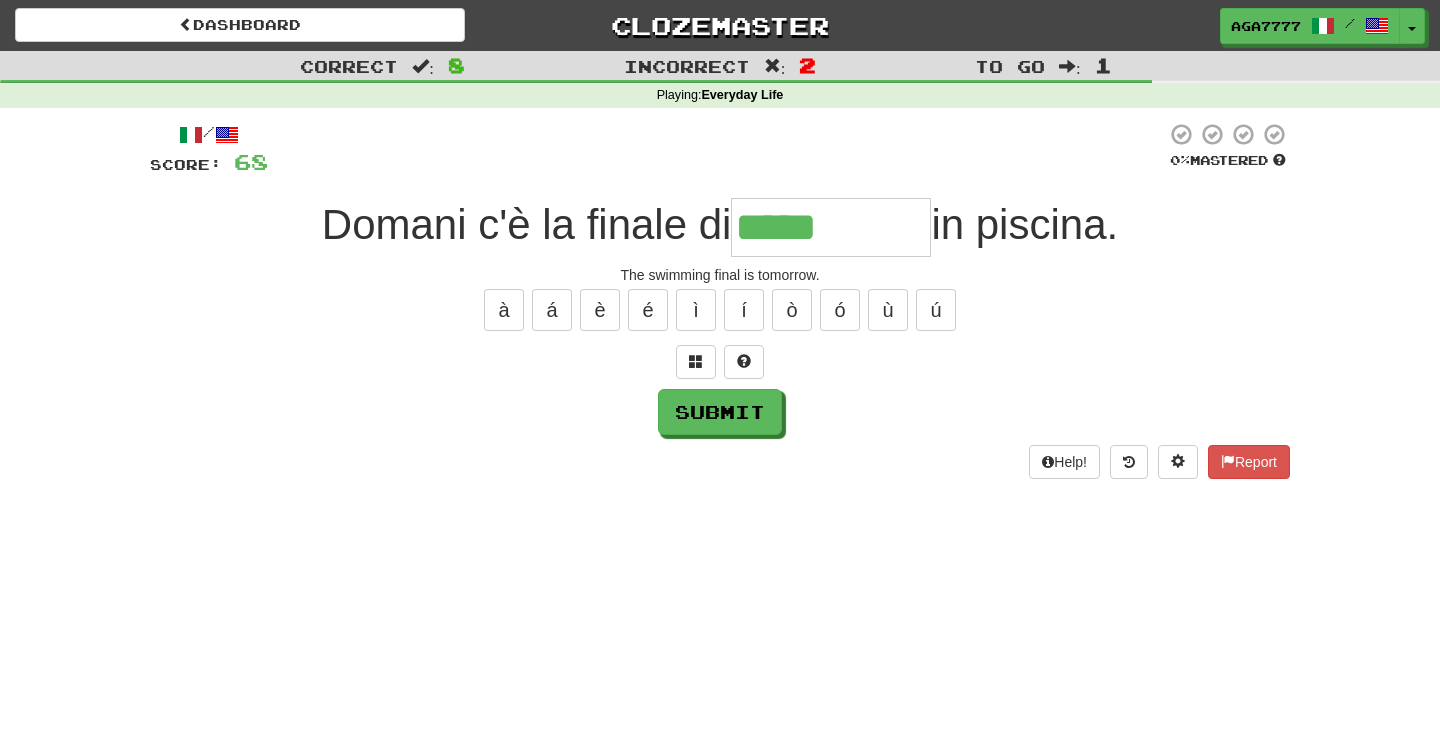 type on "*****" 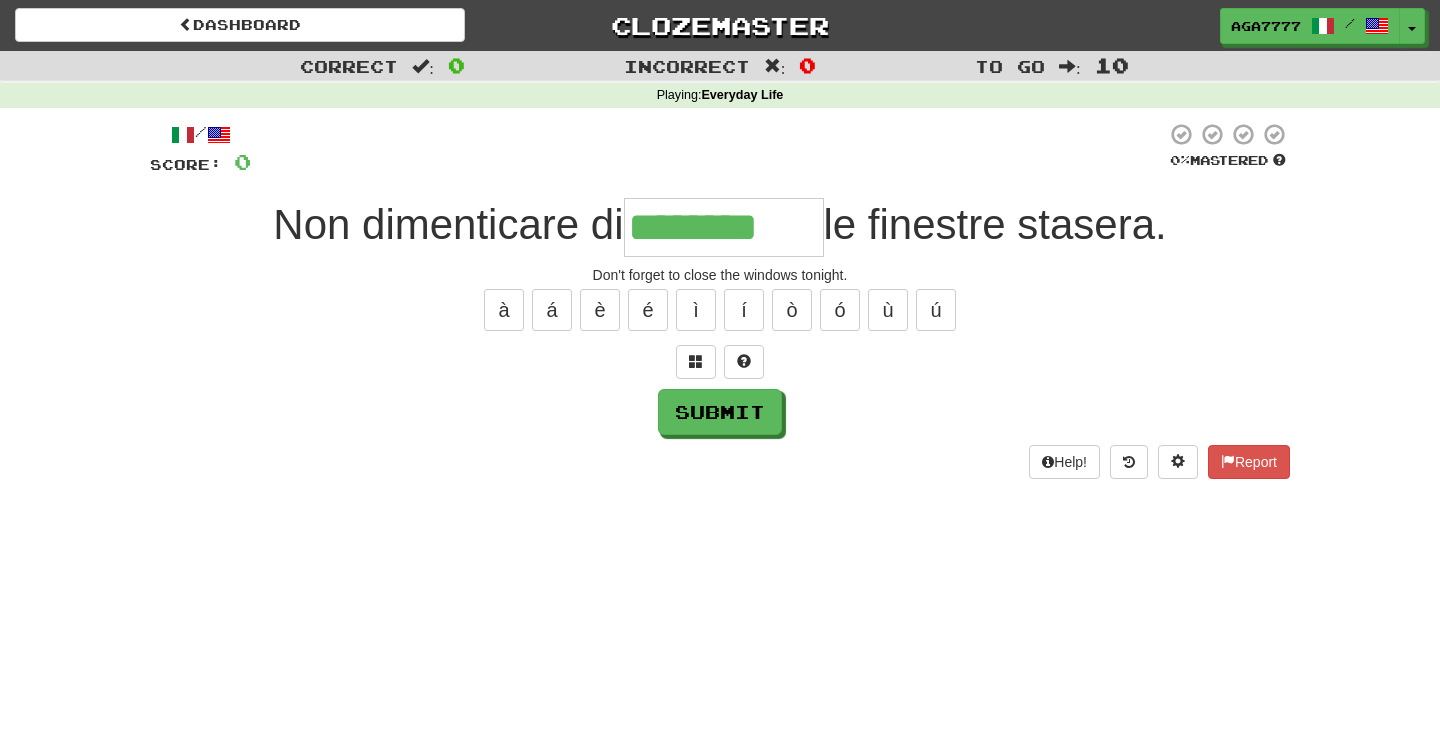 type on "********" 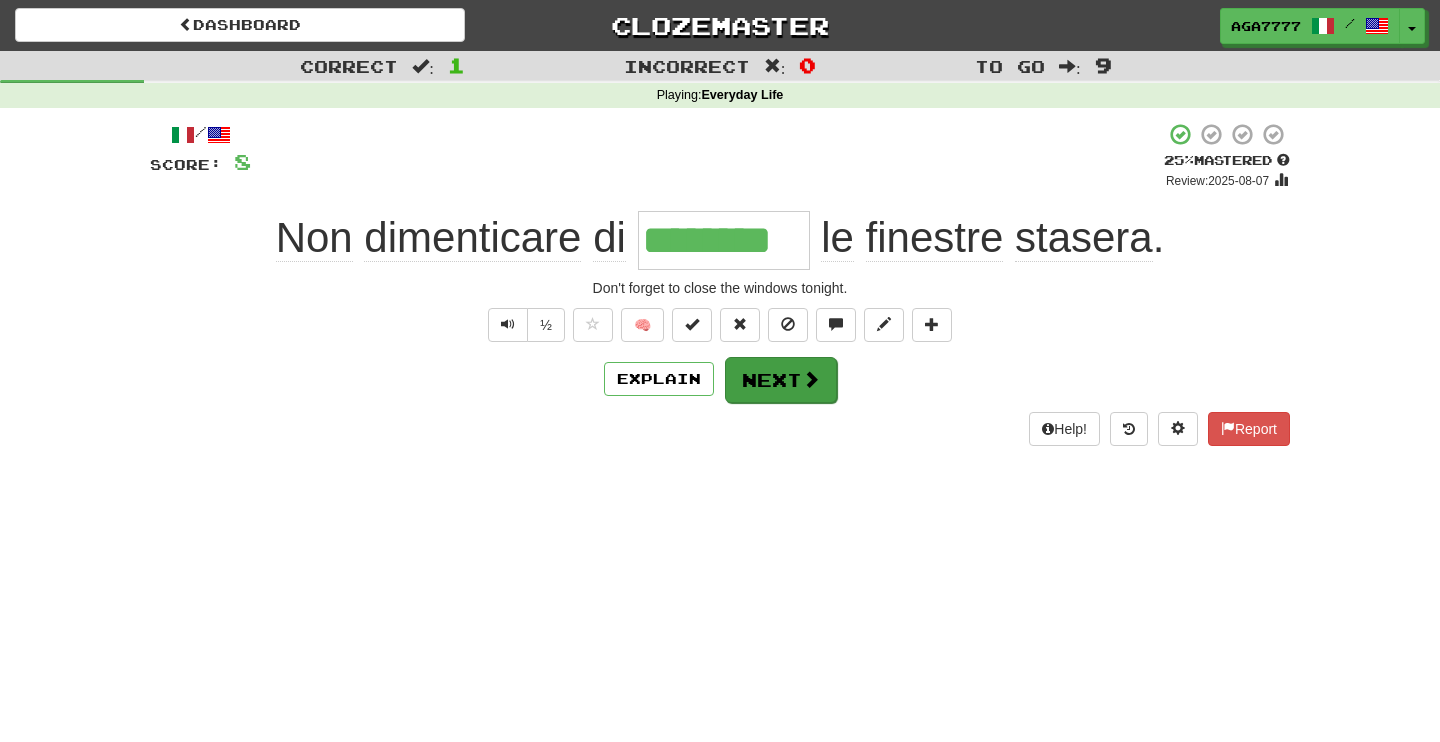 click on "Next" at bounding box center (781, 380) 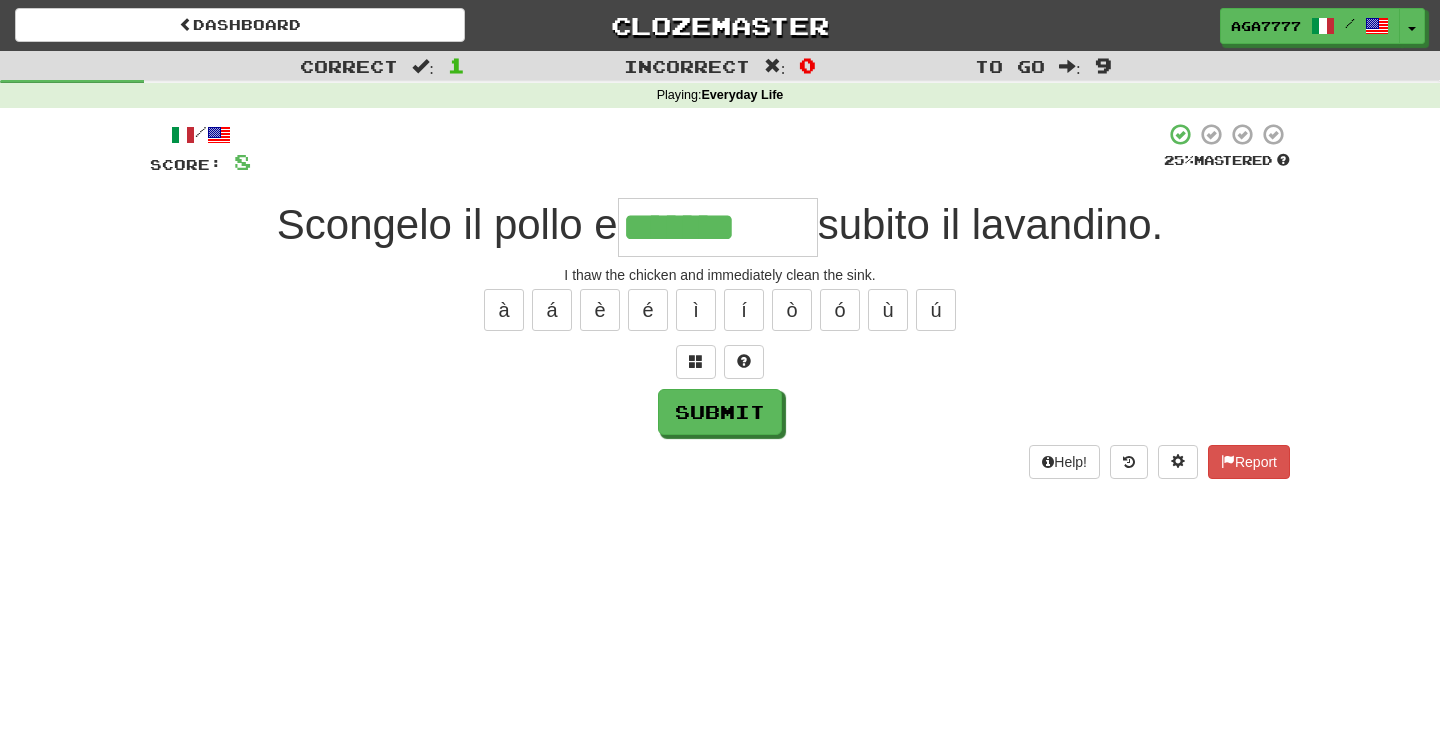 type on "*******" 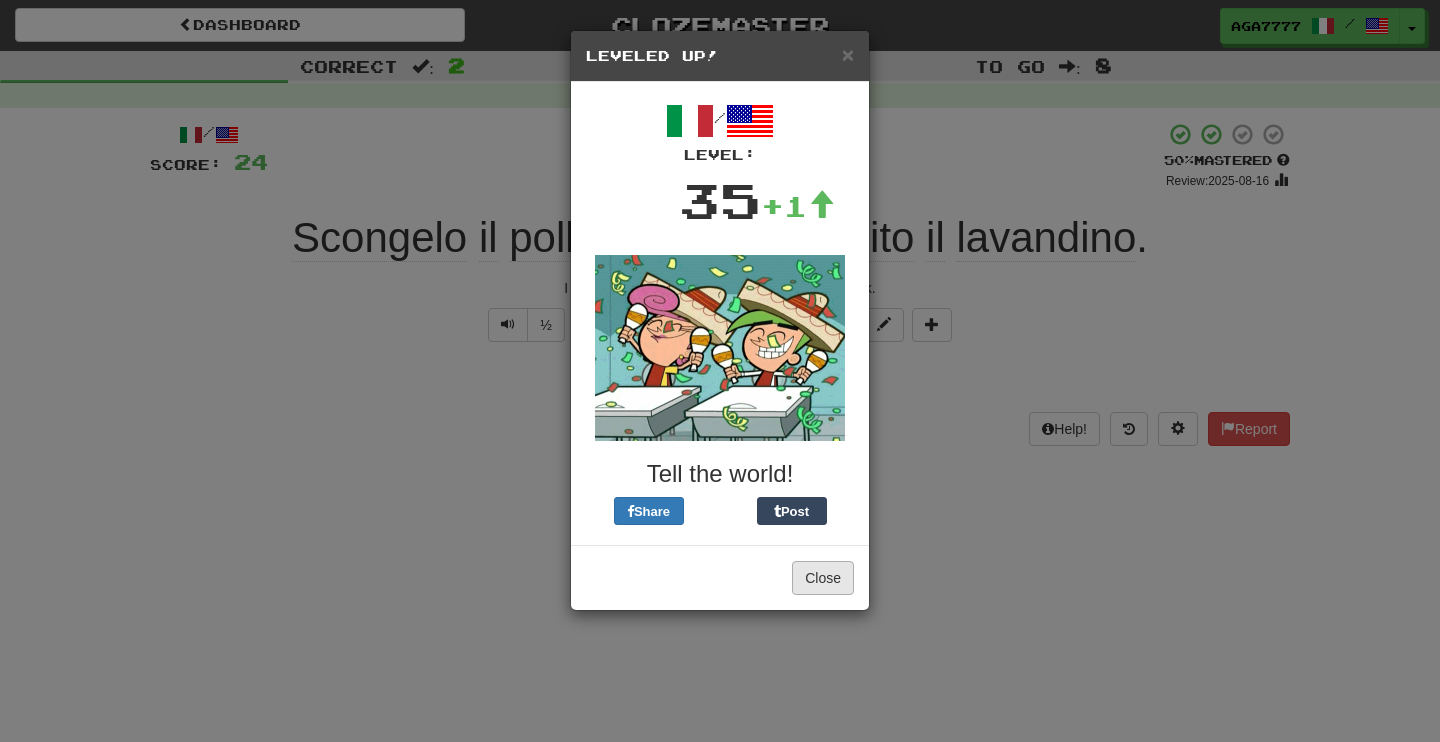 click on "Close" at bounding box center (823, 578) 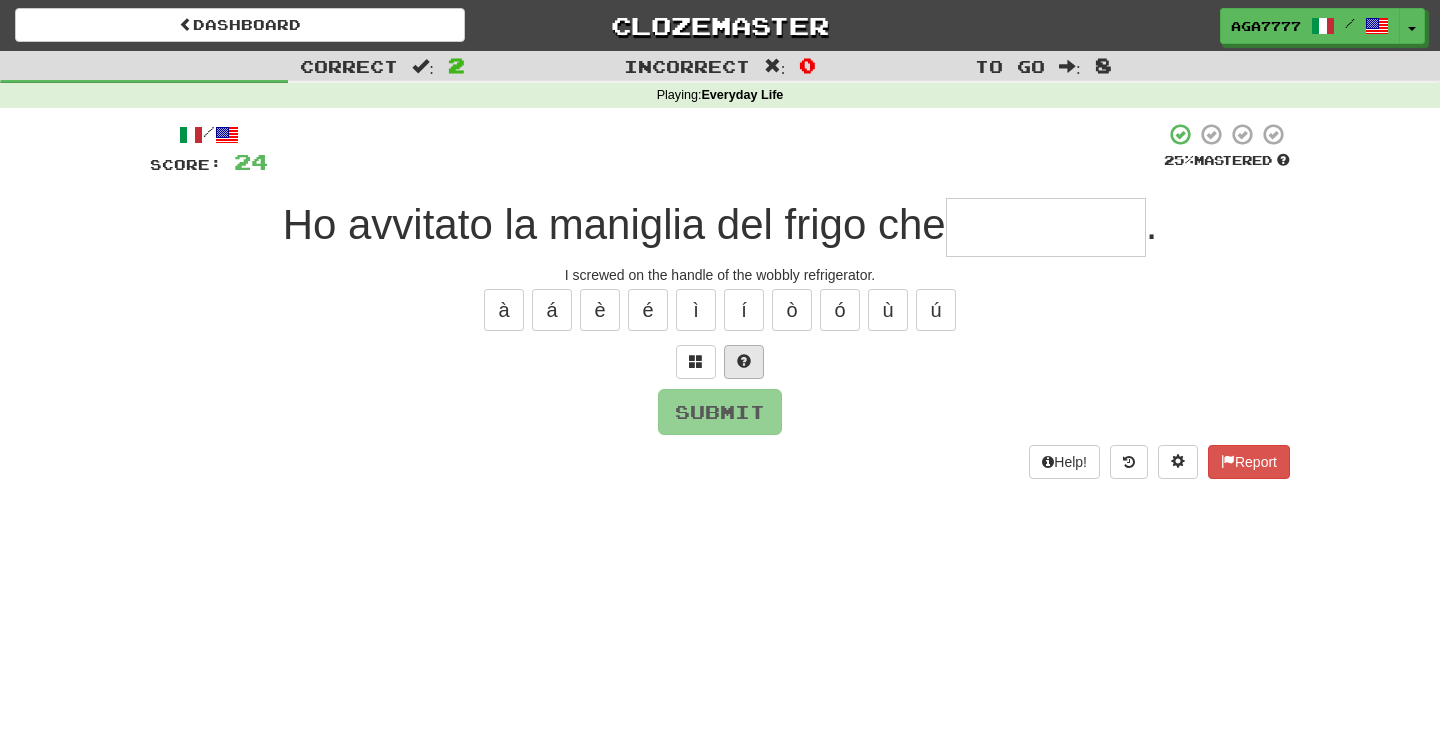 click at bounding box center [744, 361] 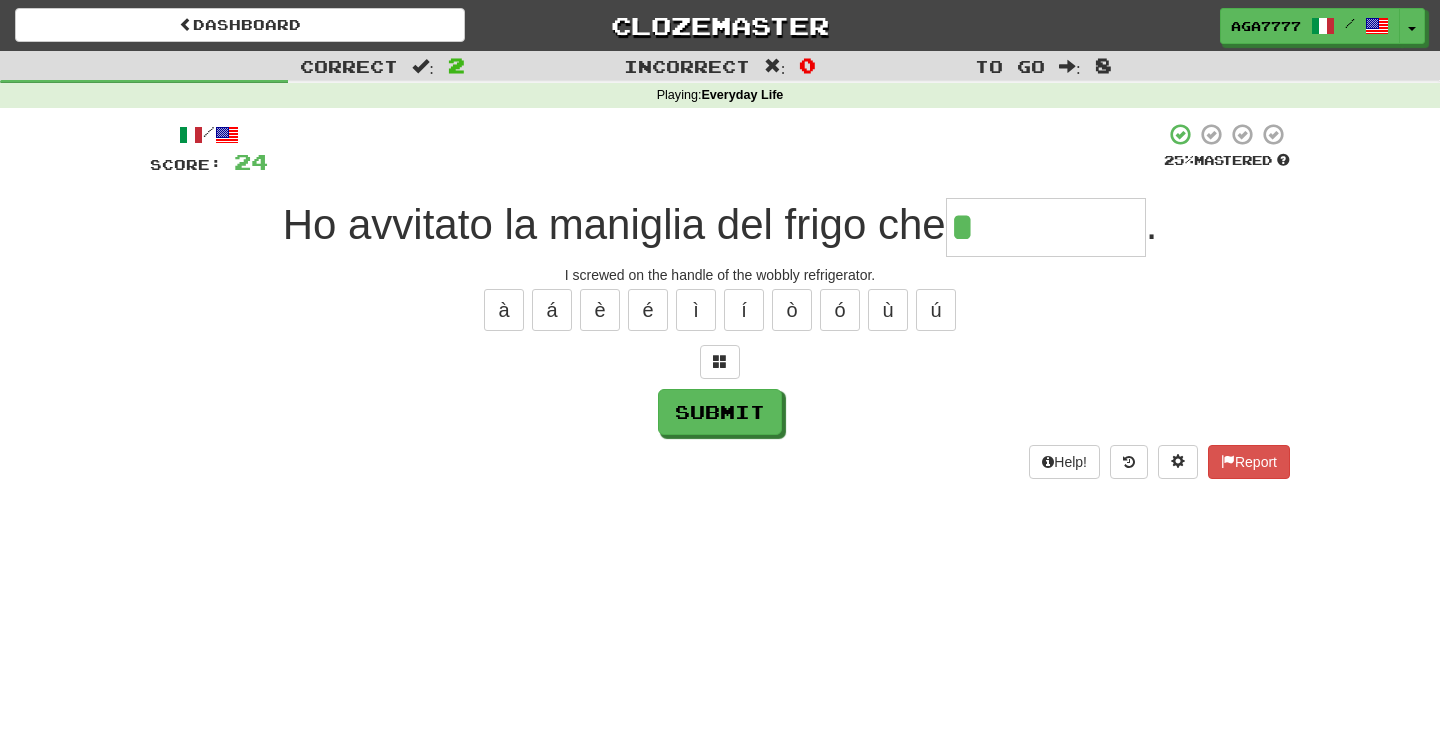 type on "*******" 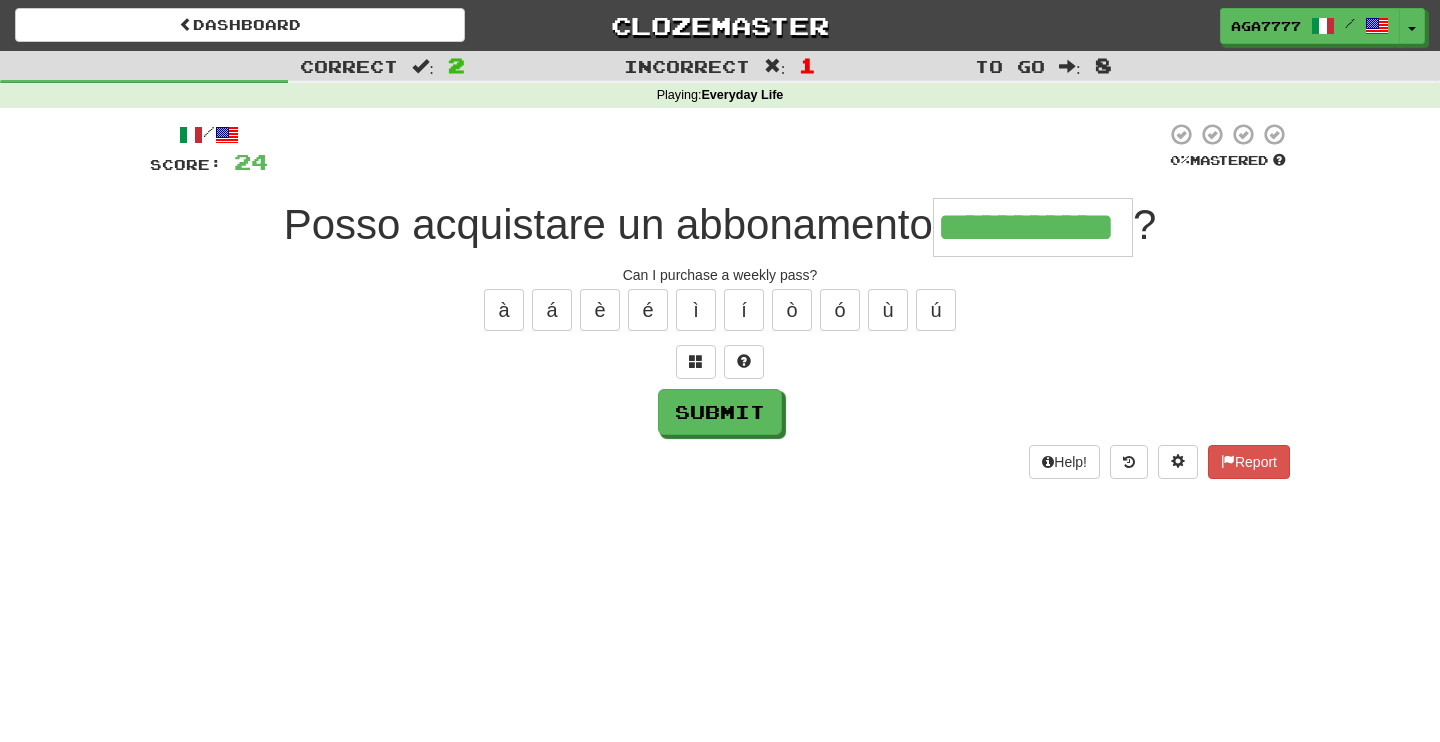 type on "**********" 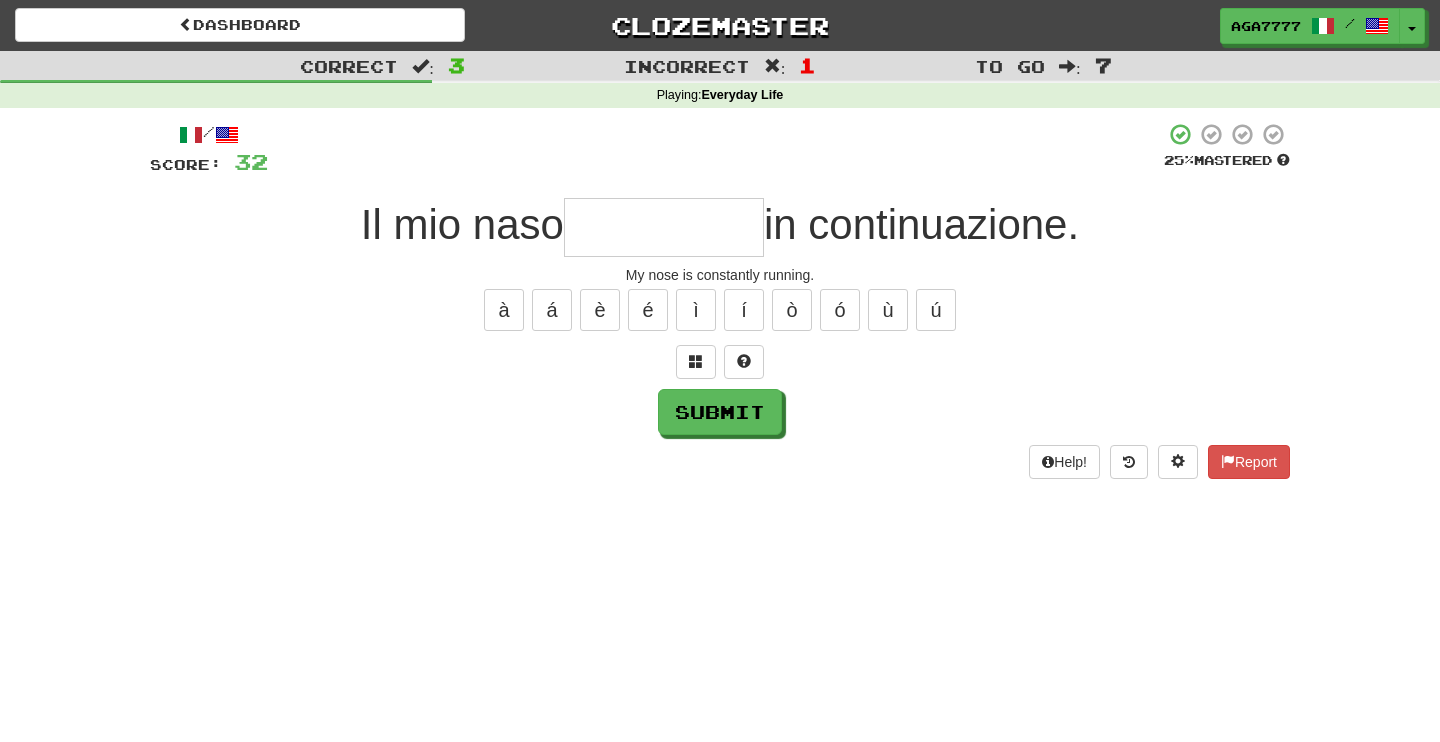 type on "*" 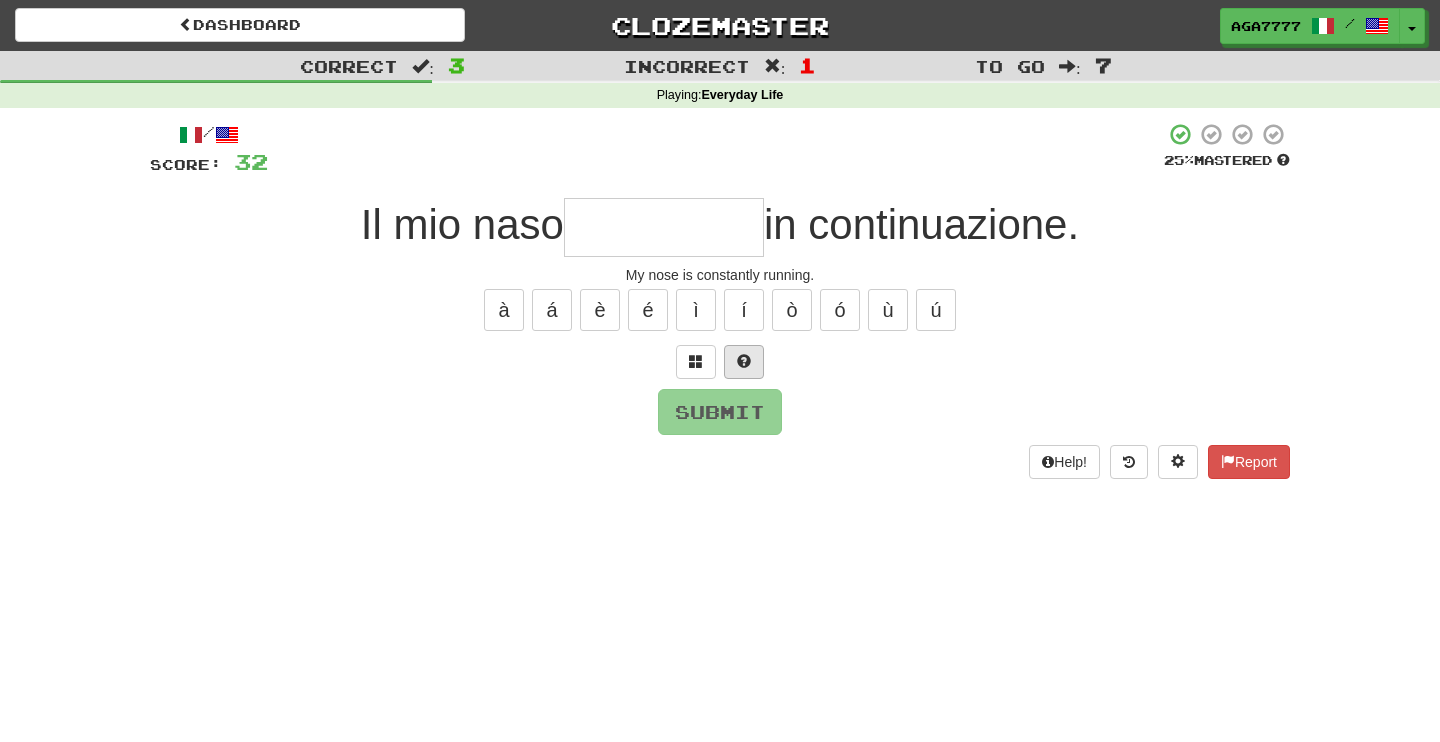 click at bounding box center [744, 361] 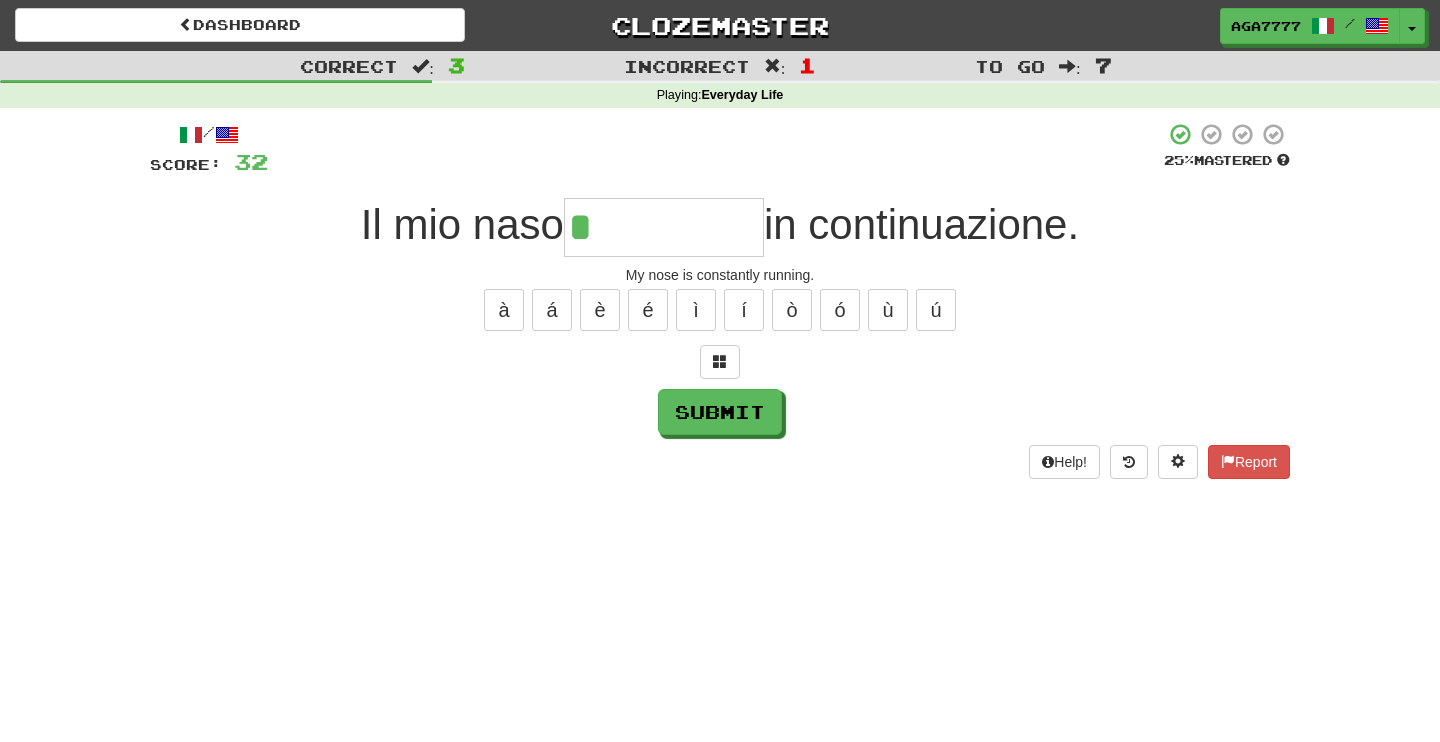 click on "Submit" at bounding box center [720, 412] 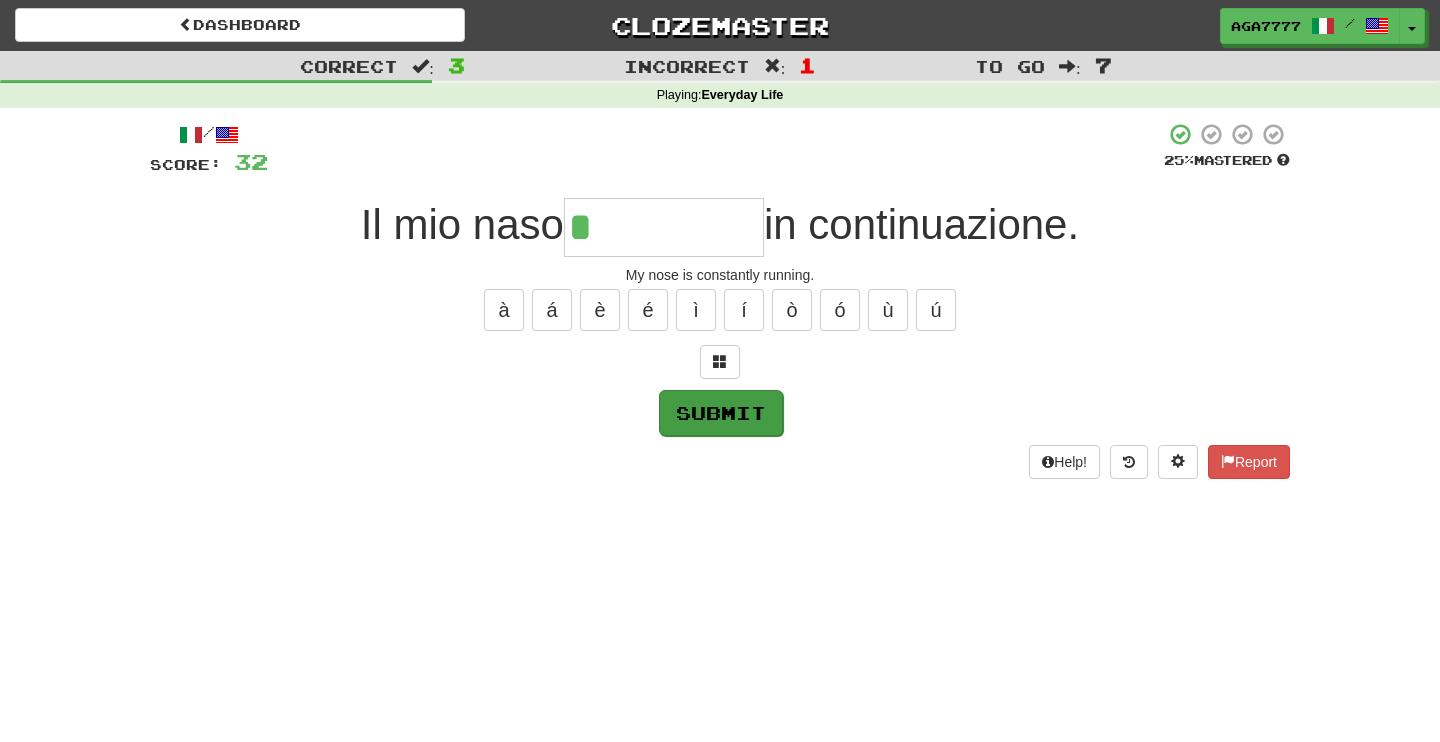 click on "Submit" at bounding box center [721, 413] 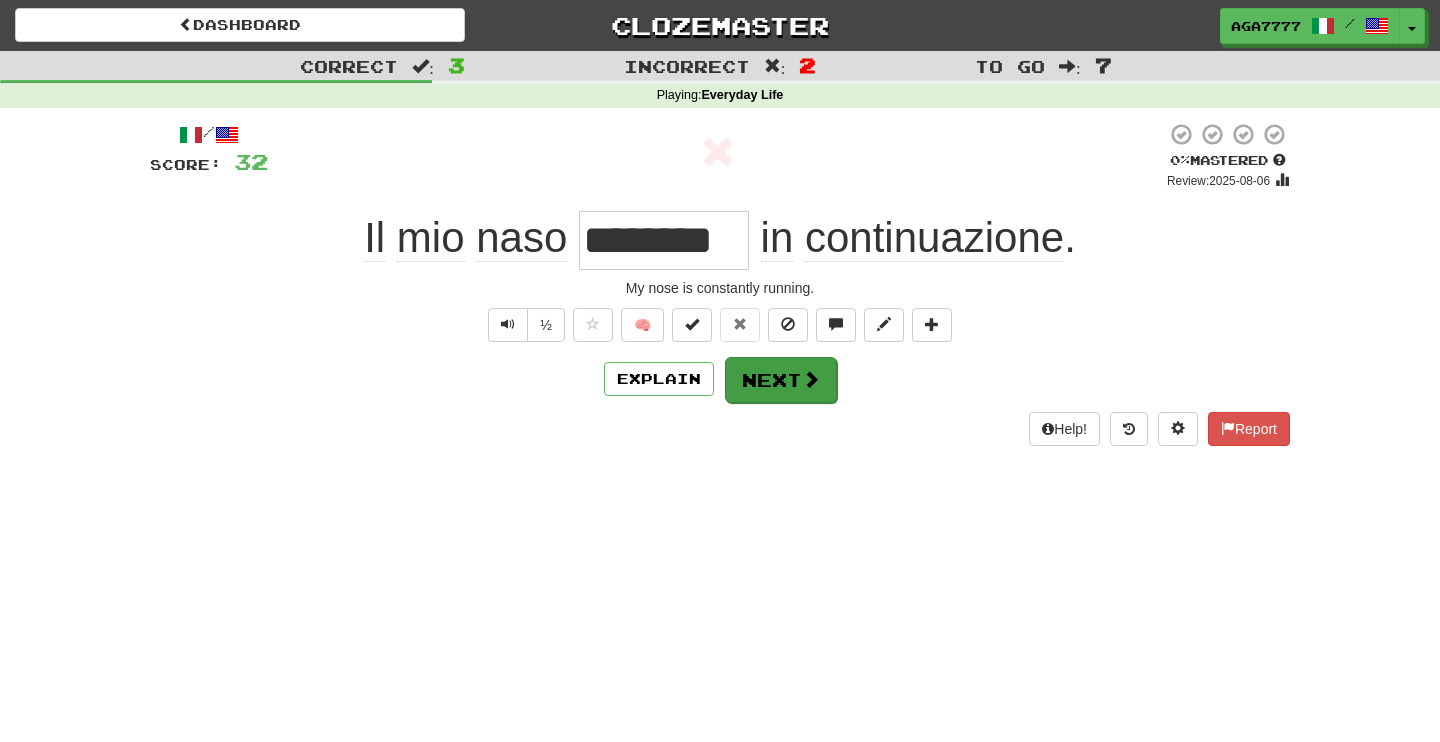 click on "Next" at bounding box center [781, 380] 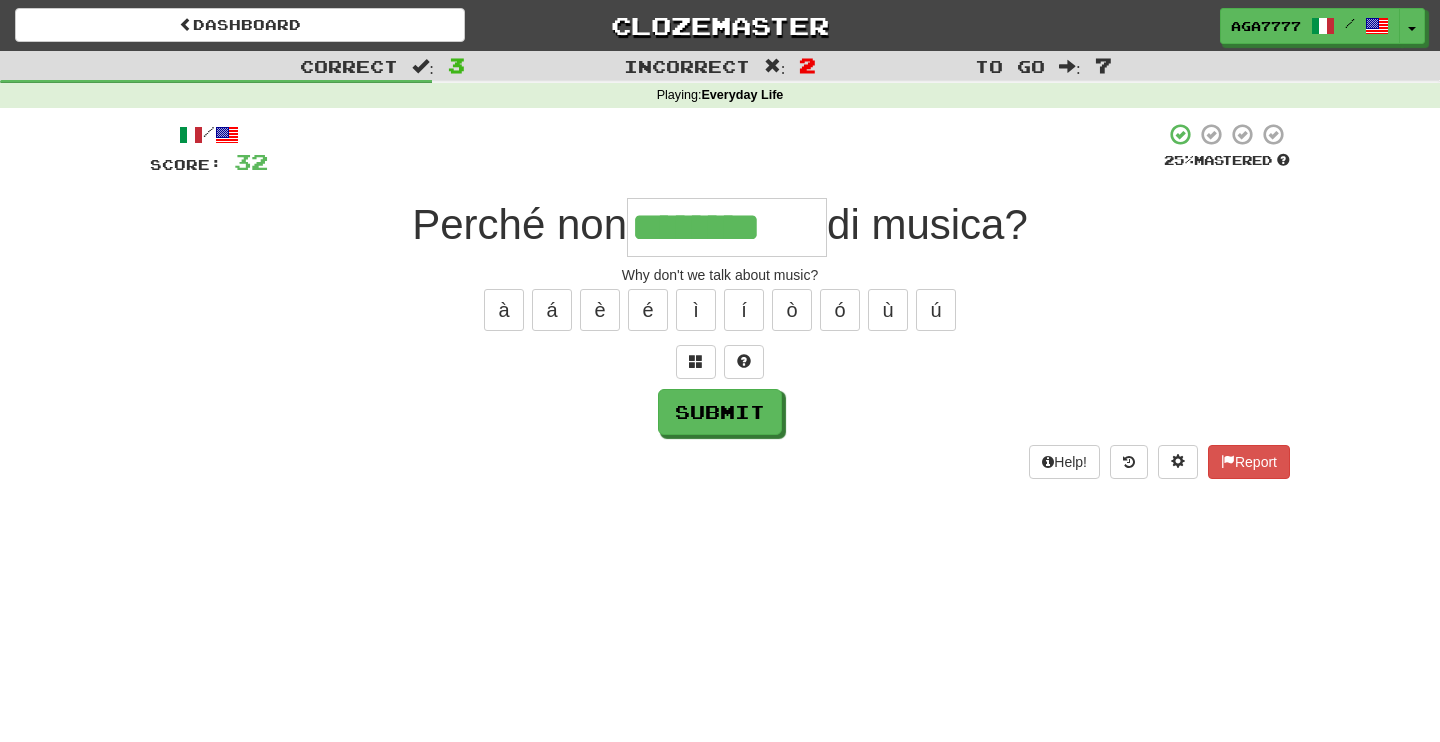 type on "********" 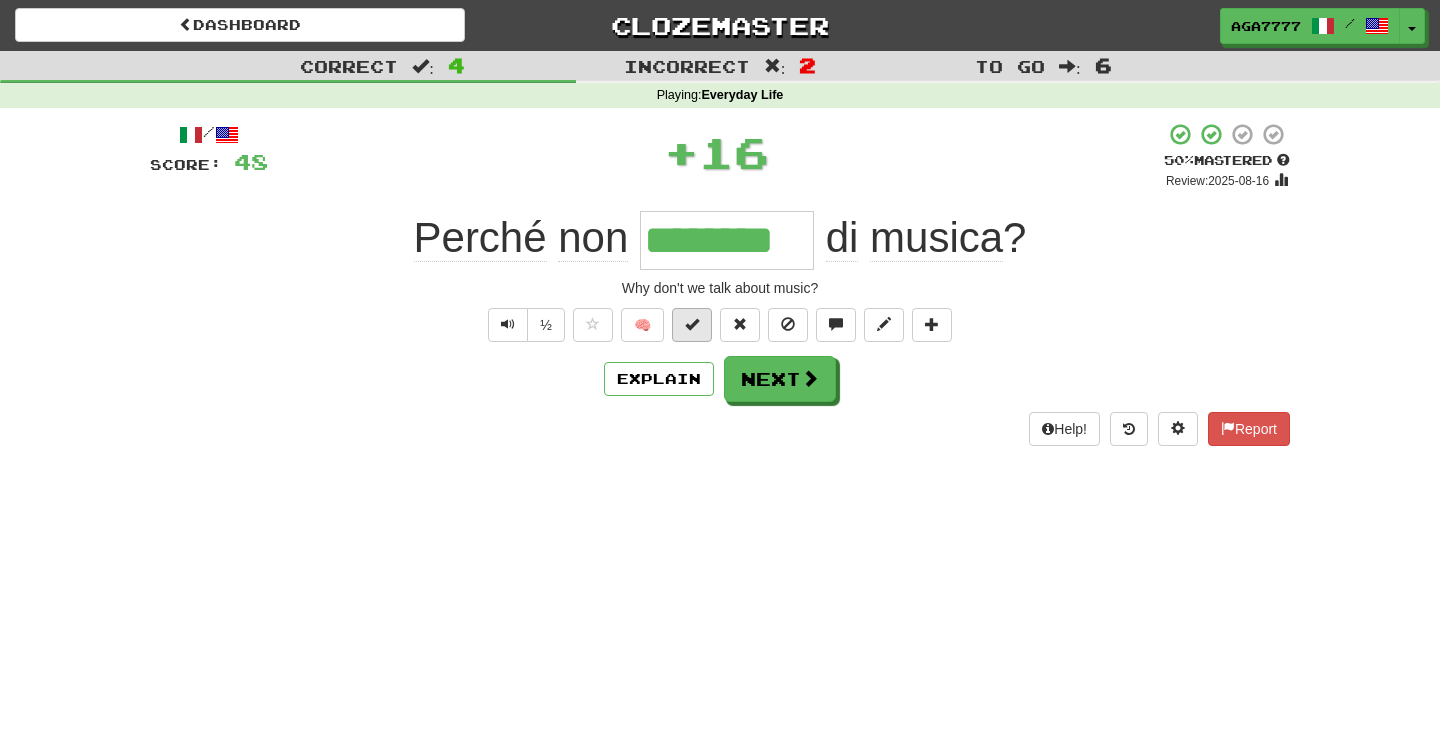 click at bounding box center (692, 325) 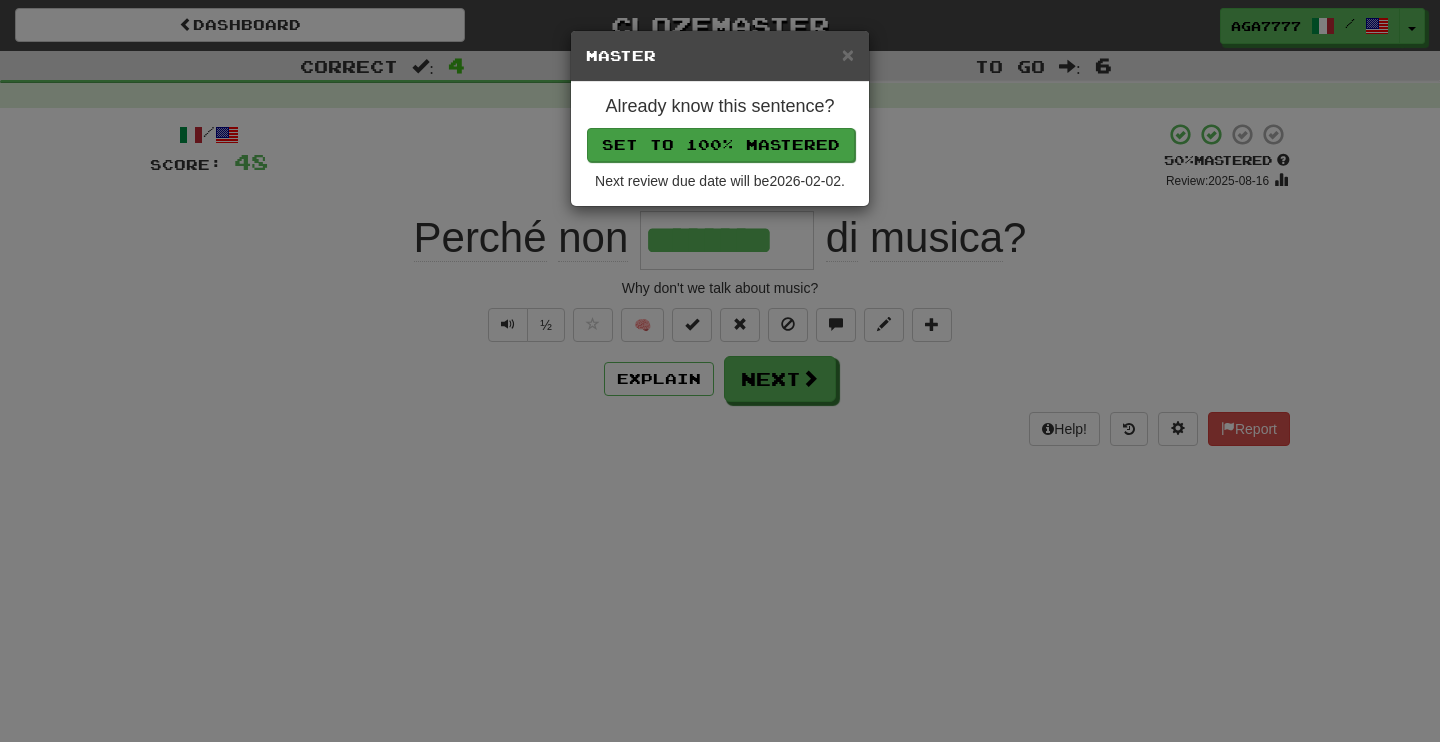 click on "Set to 100% Mastered" at bounding box center (721, 145) 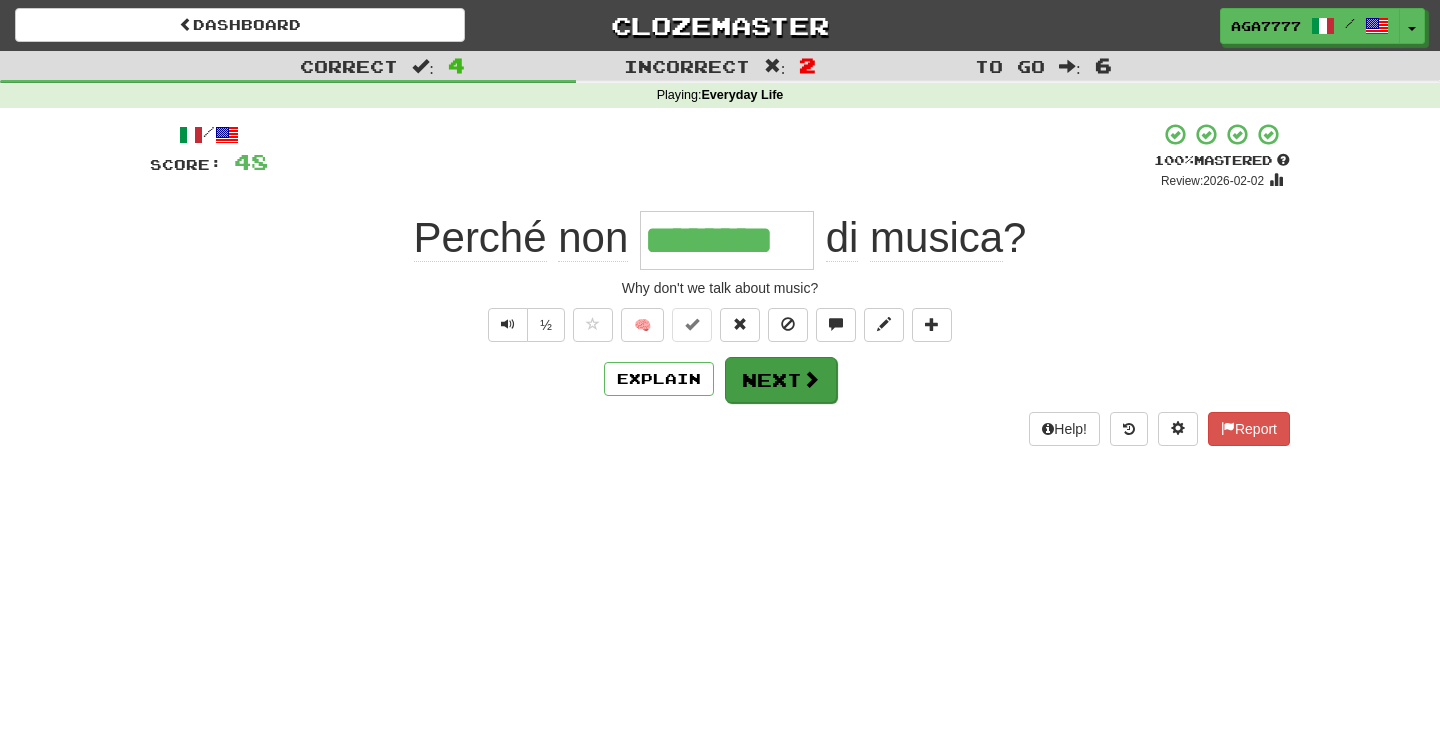 click on "Next" at bounding box center [781, 380] 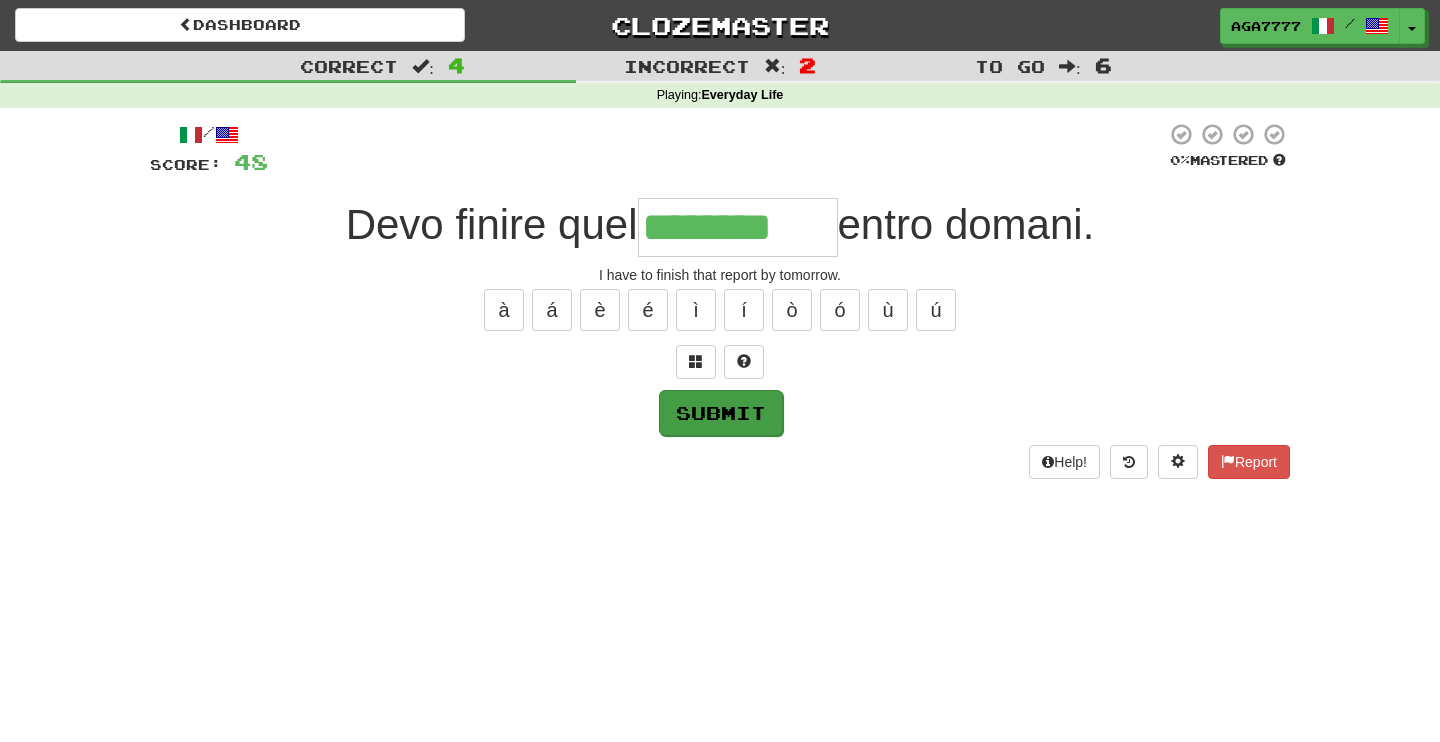 type on "********" 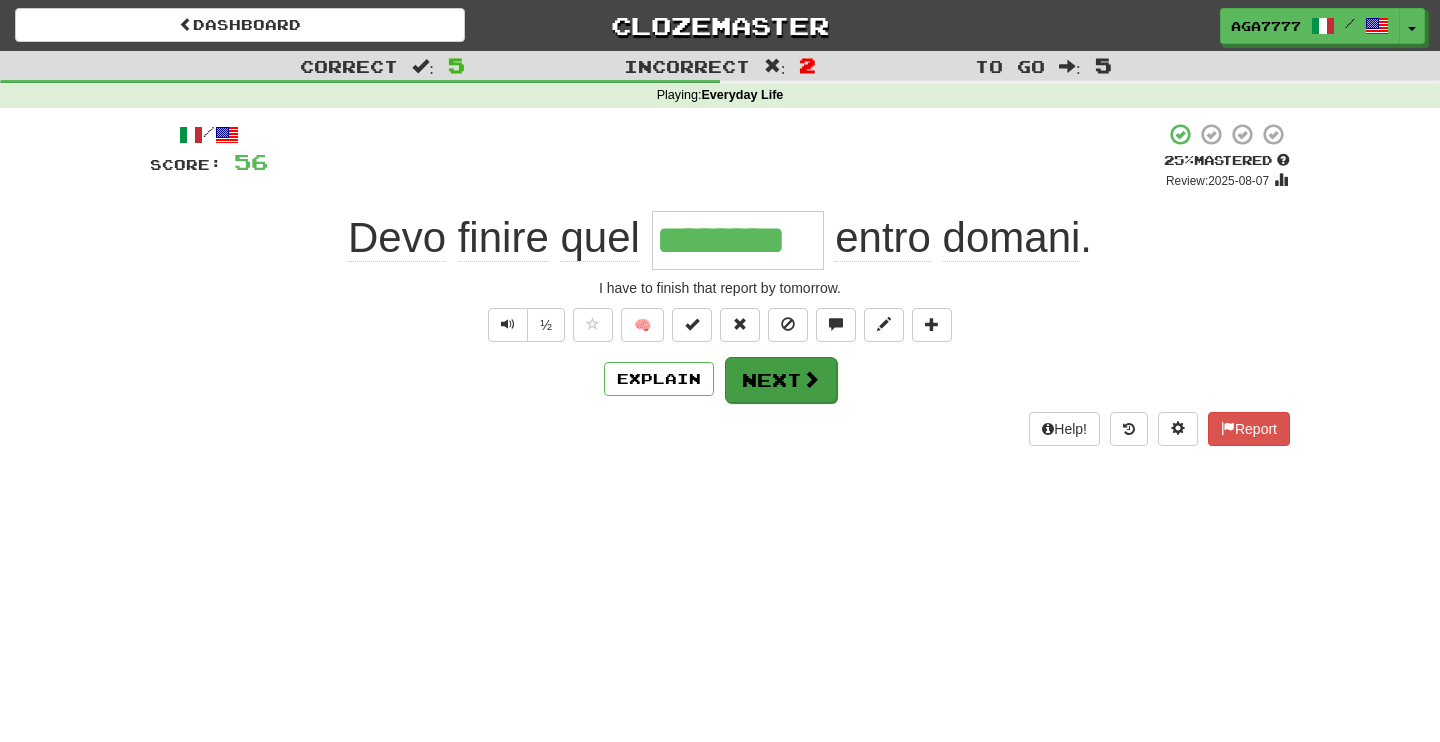click on "Next" at bounding box center [781, 380] 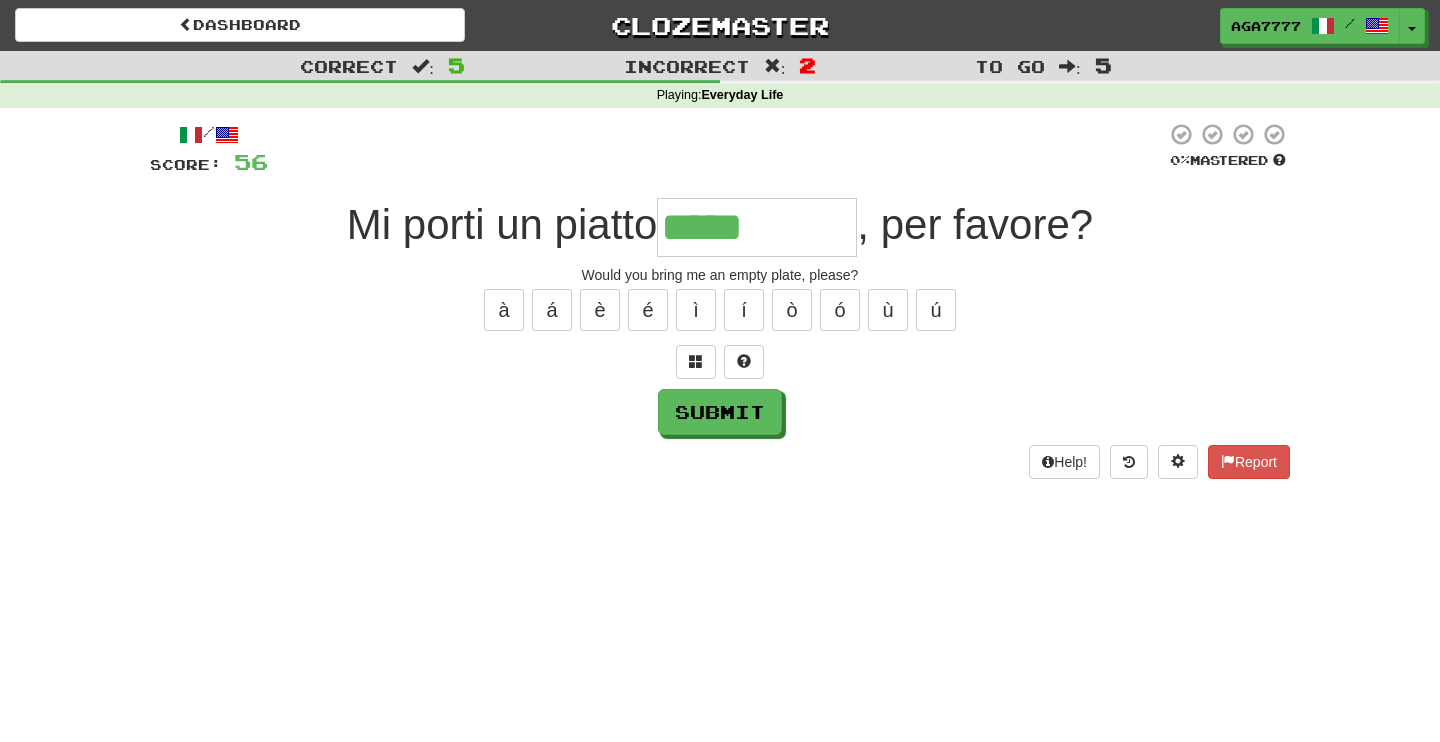 type on "*****" 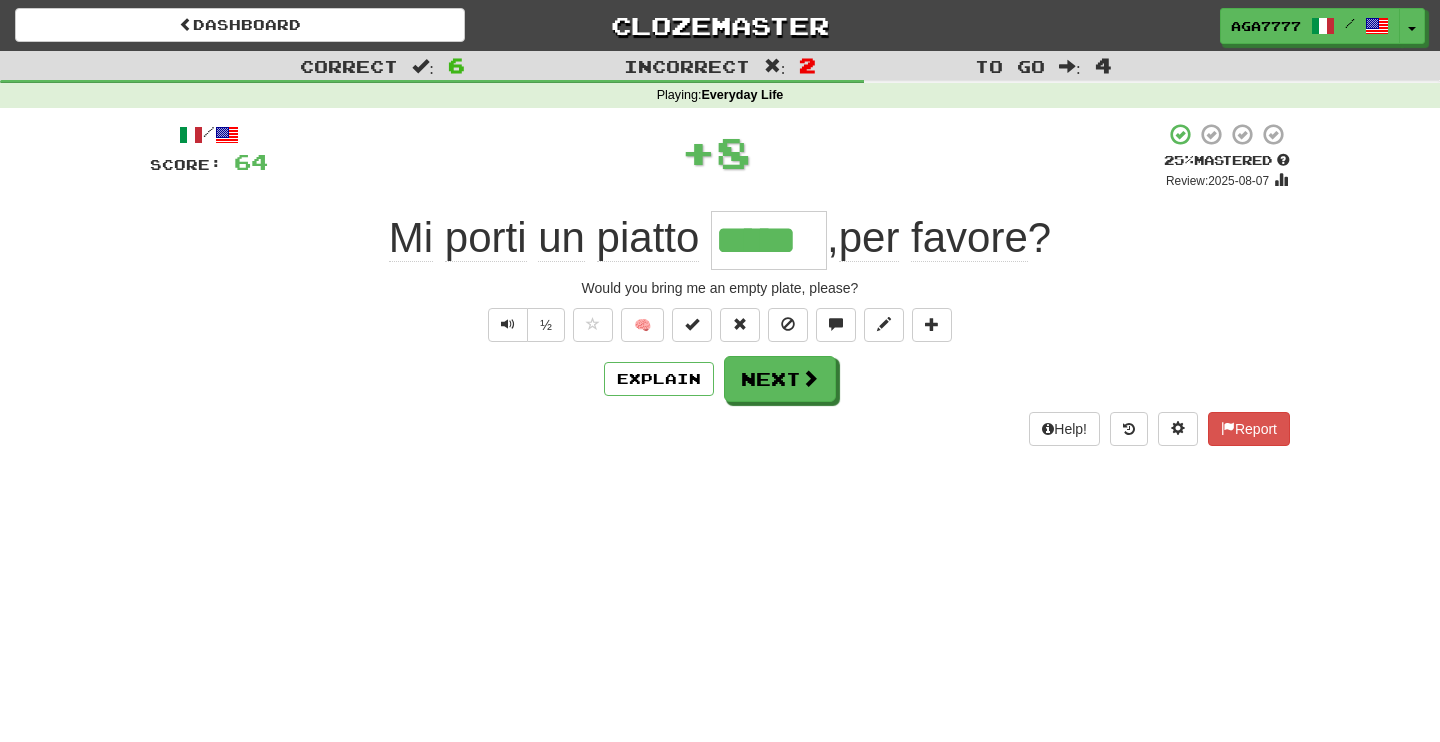 type 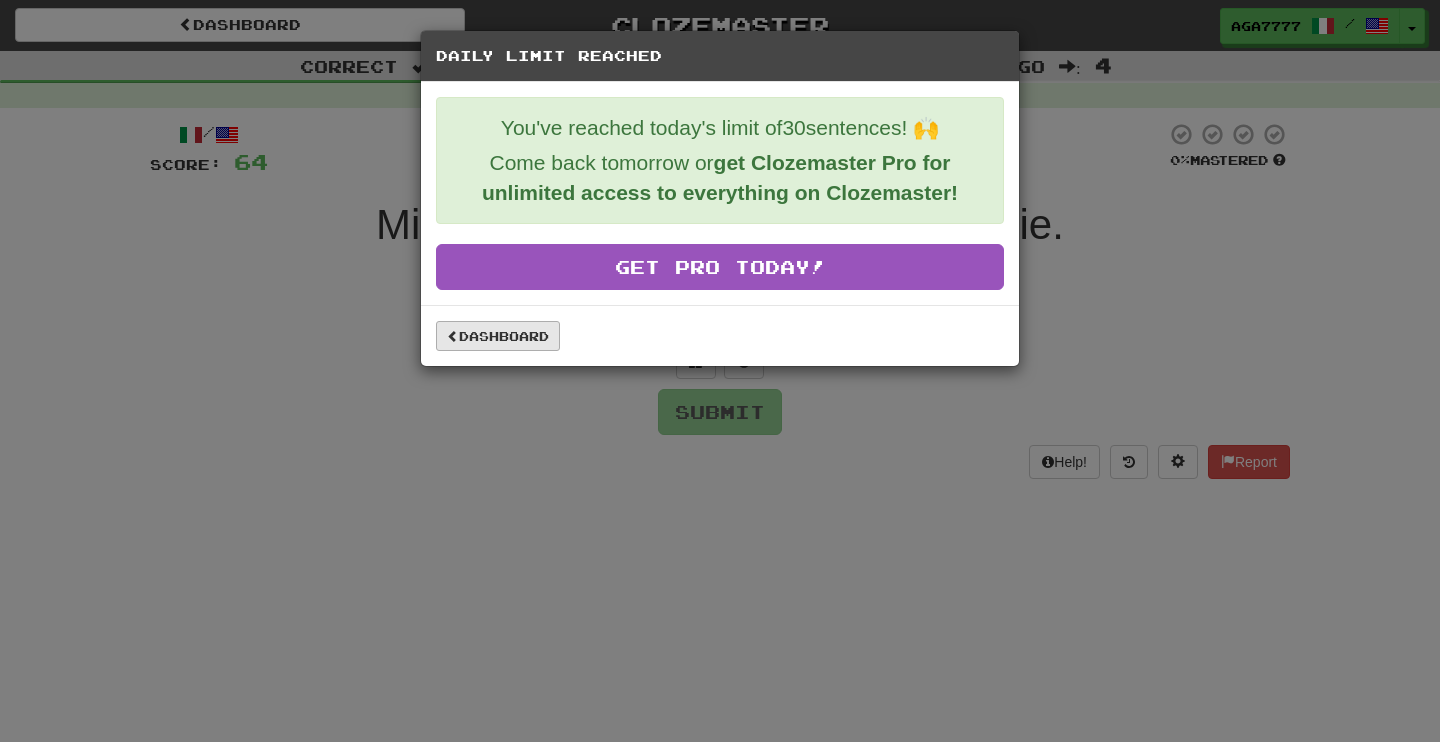 click on "Dashboard" at bounding box center [498, 336] 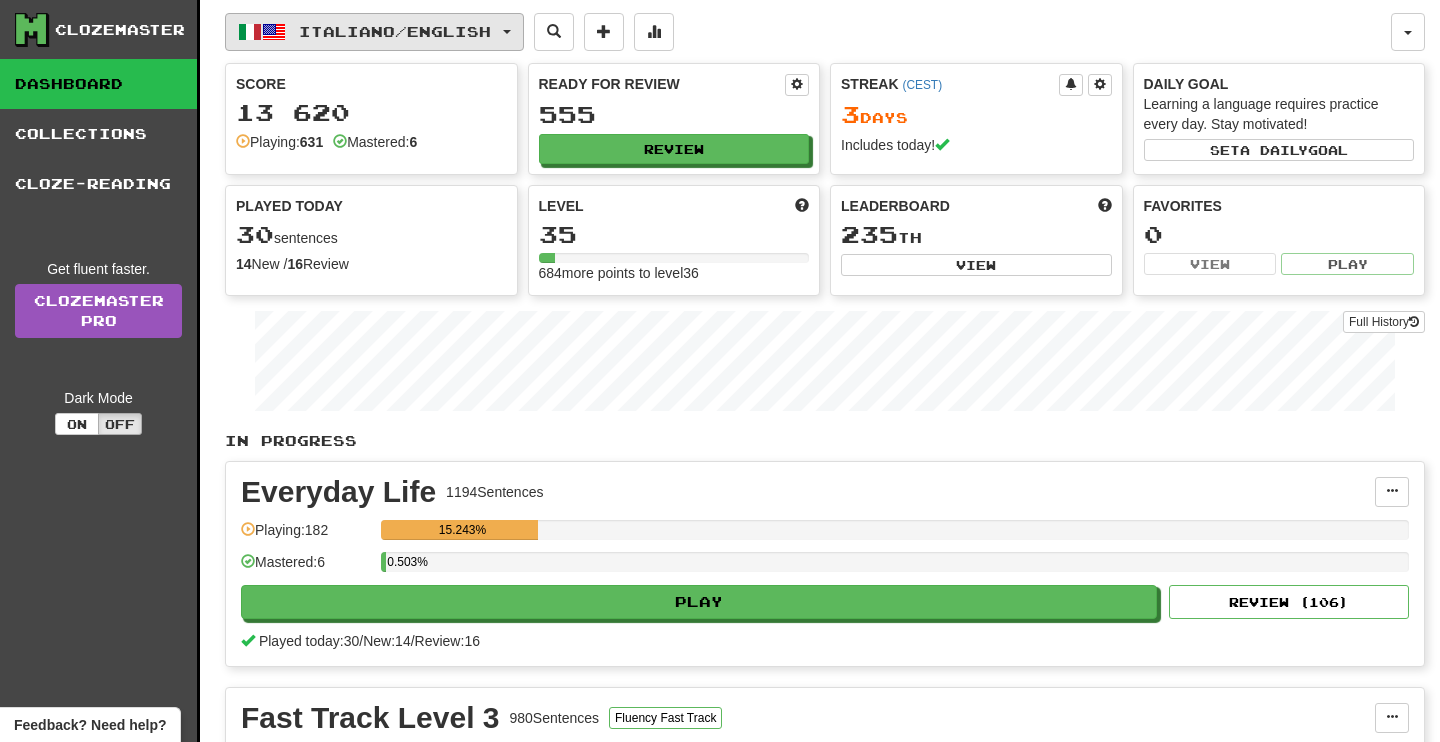 scroll, scrollTop: 0, scrollLeft: 0, axis: both 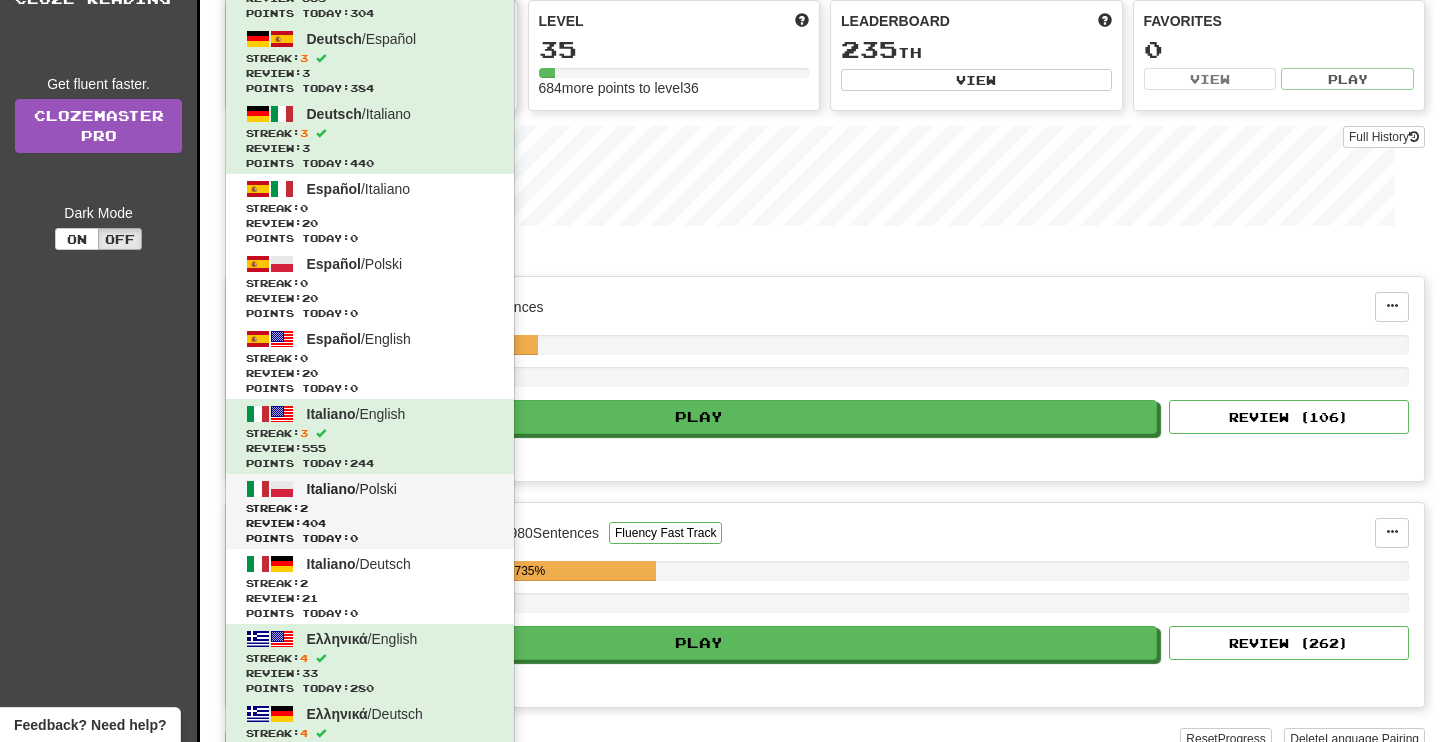 click on "Italiano  /  Polski" at bounding box center (352, 489) 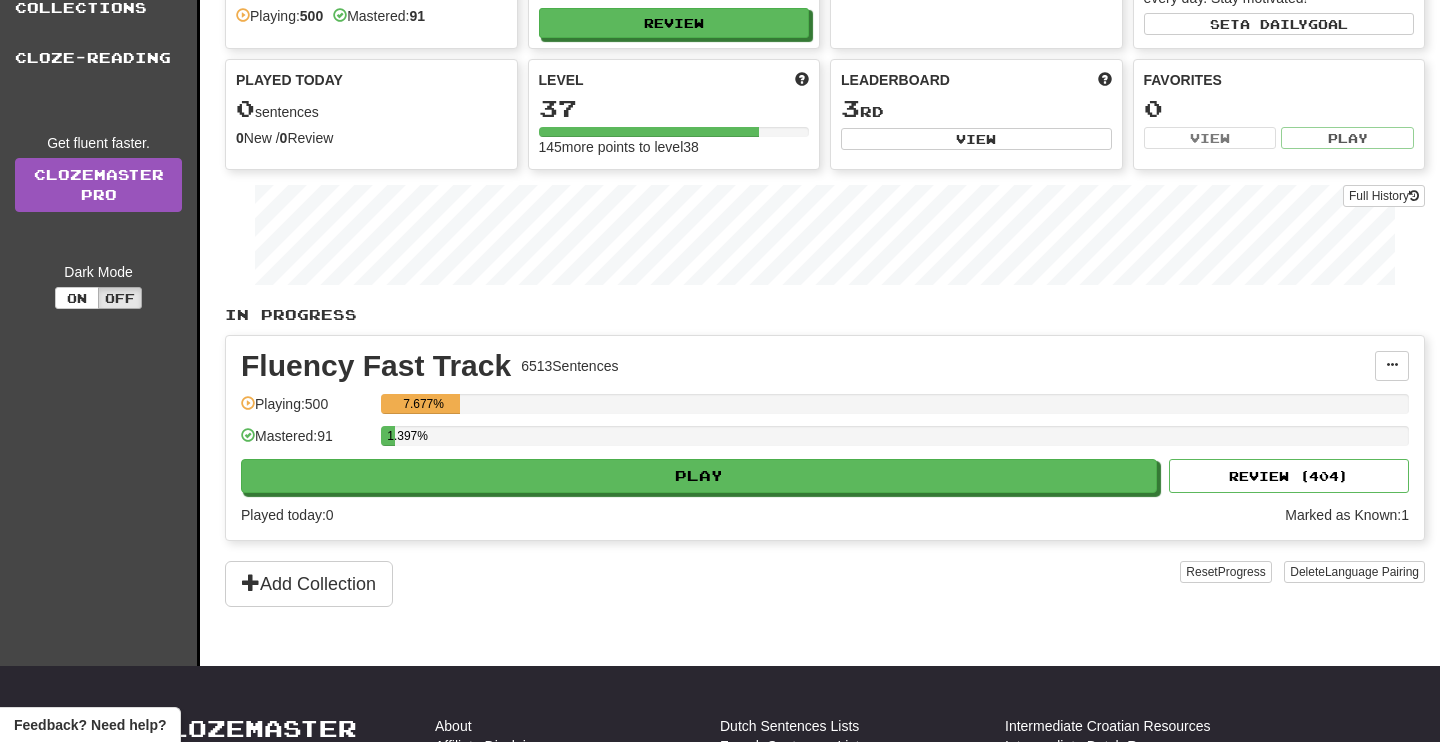 scroll, scrollTop: 130, scrollLeft: 0, axis: vertical 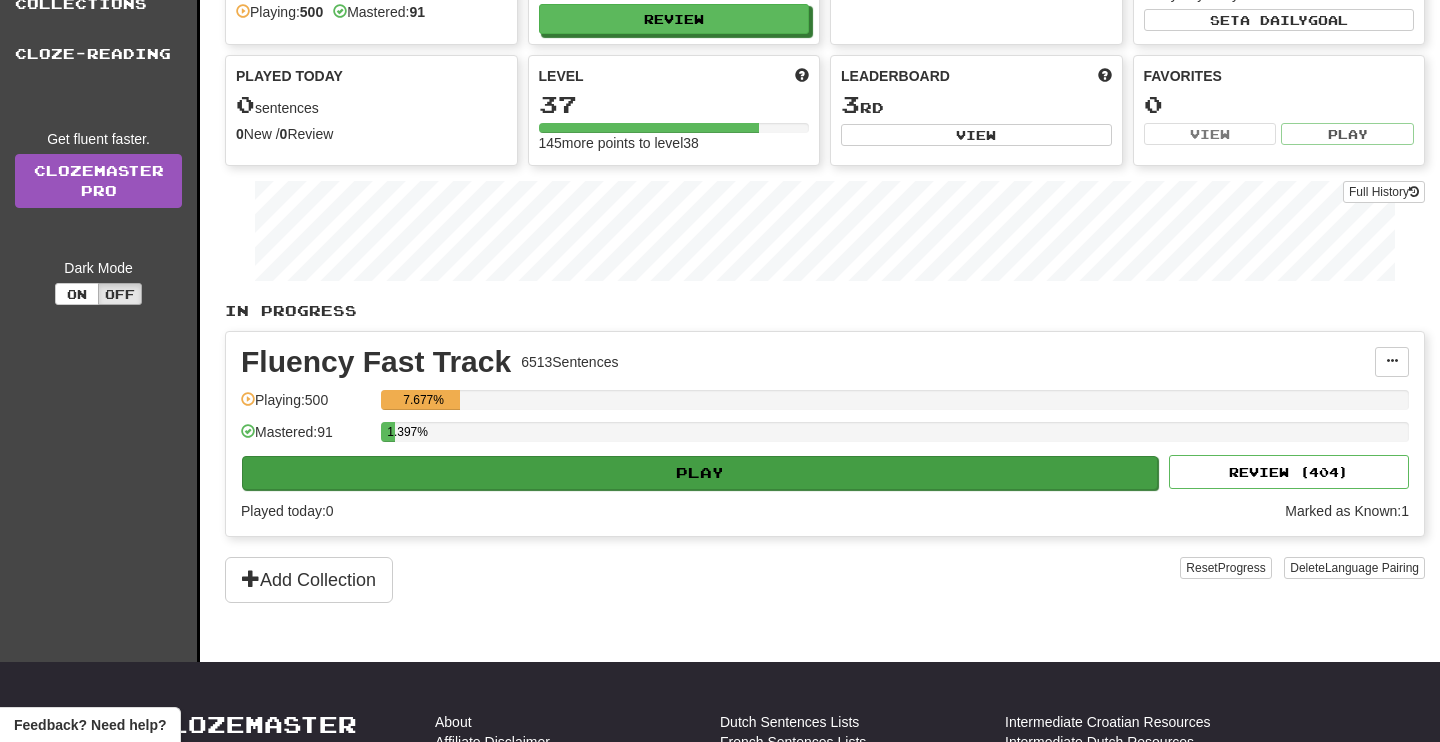 click on "Play" at bounding box center [700, 473] 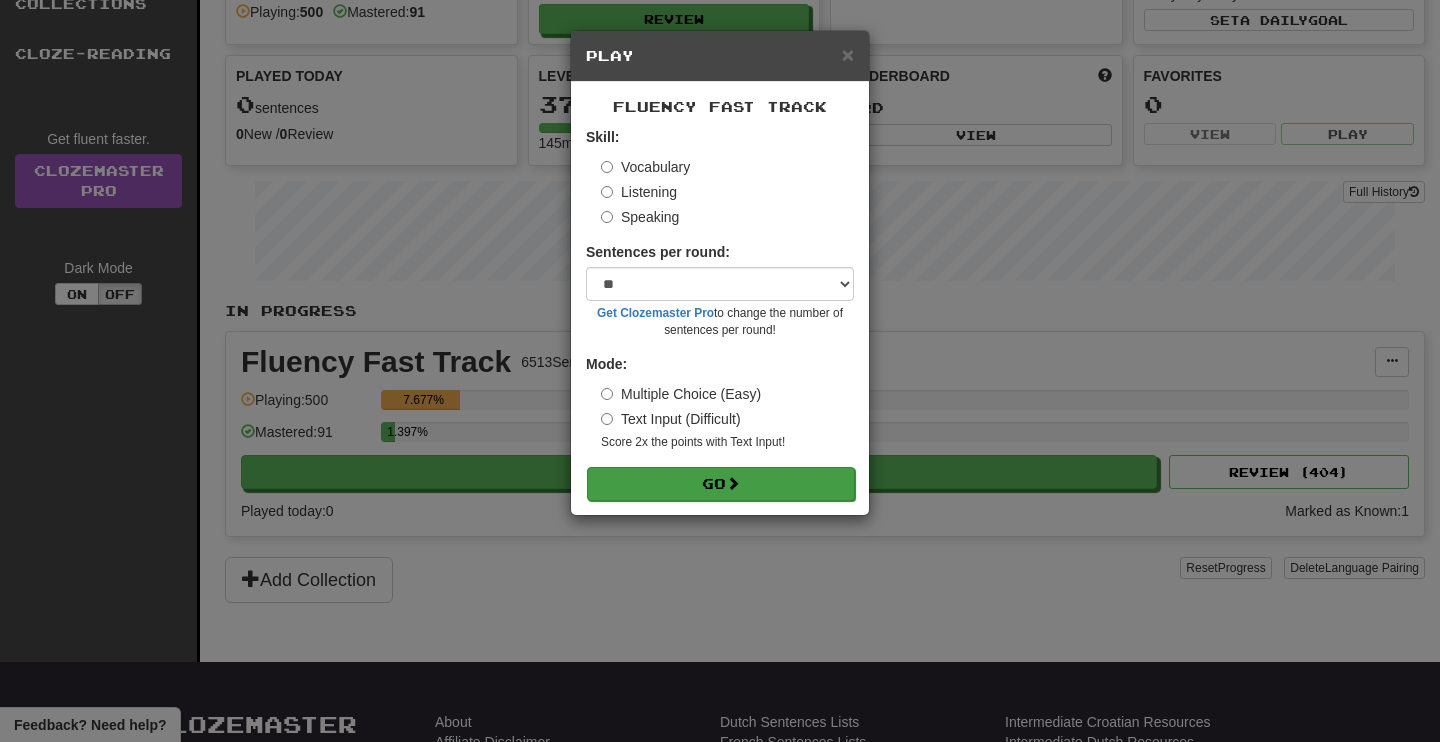 click on "Go" at bounding box center (721, 484) 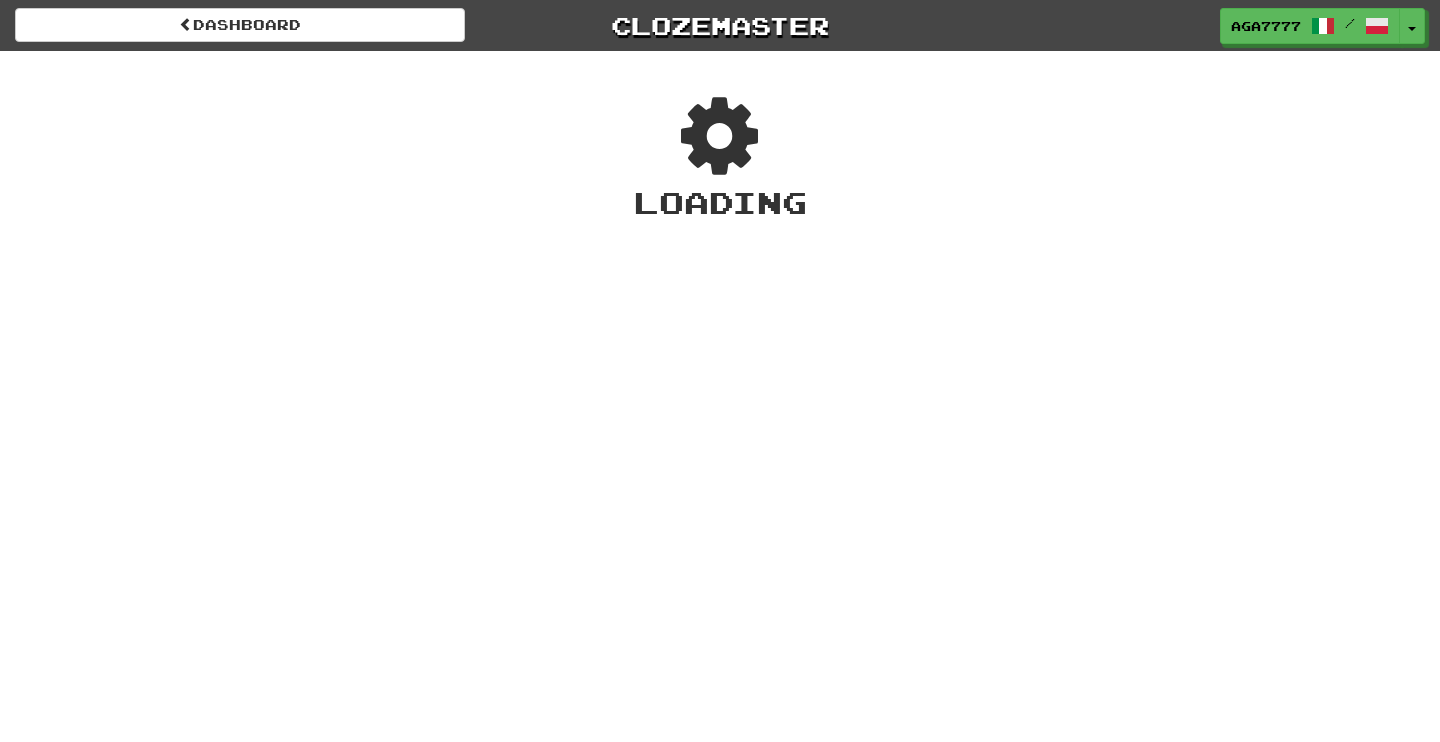 scroll, scrollTop: 0, scrollLeft: 0, axis: both 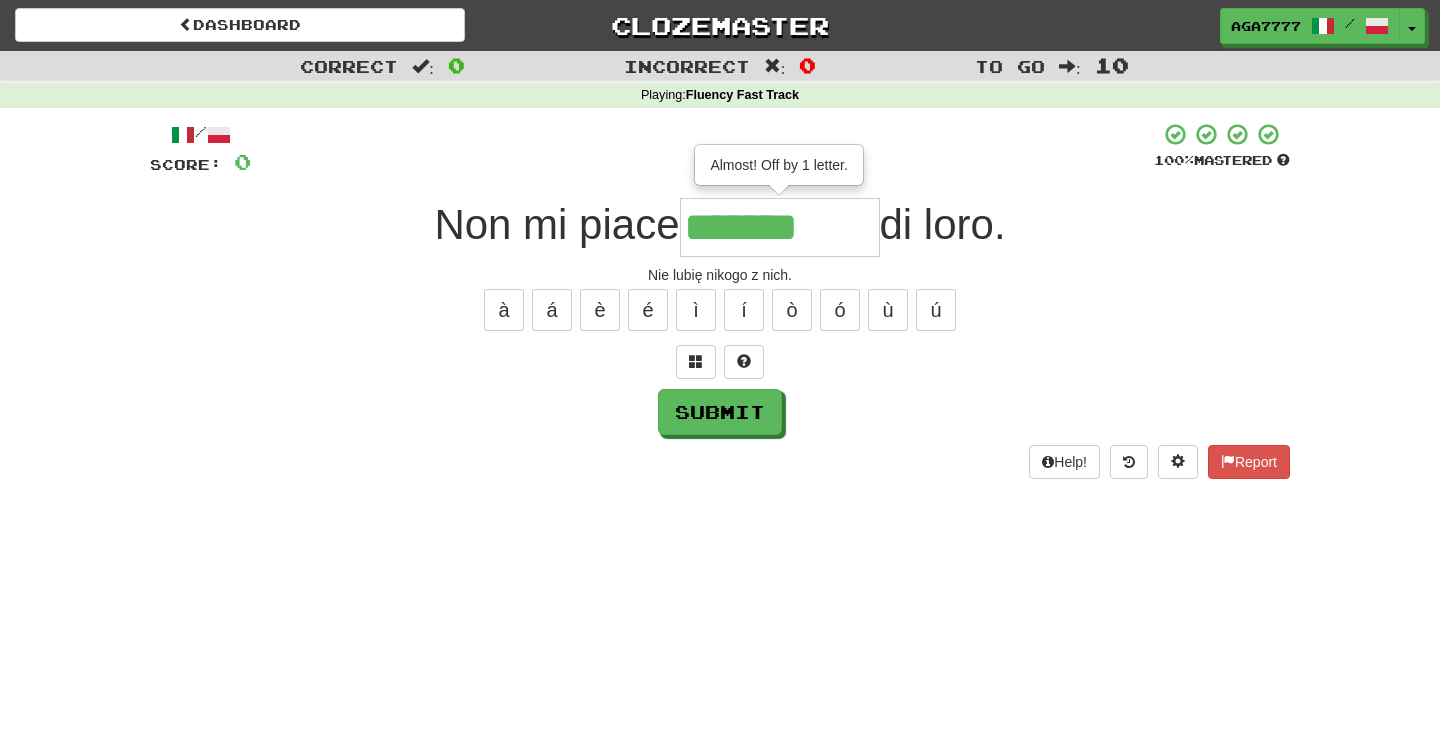 type on "*******" 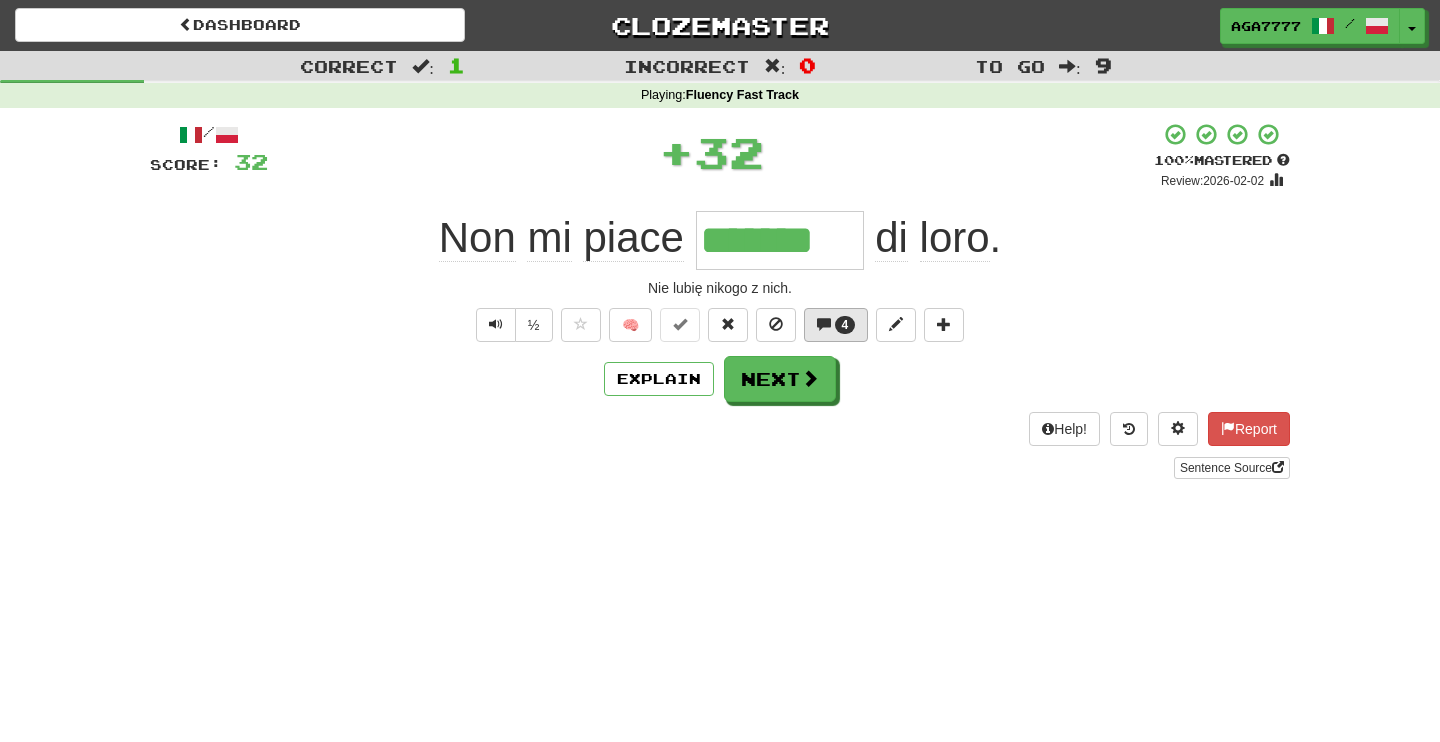 click on "4" at bounding box center [836, 325] 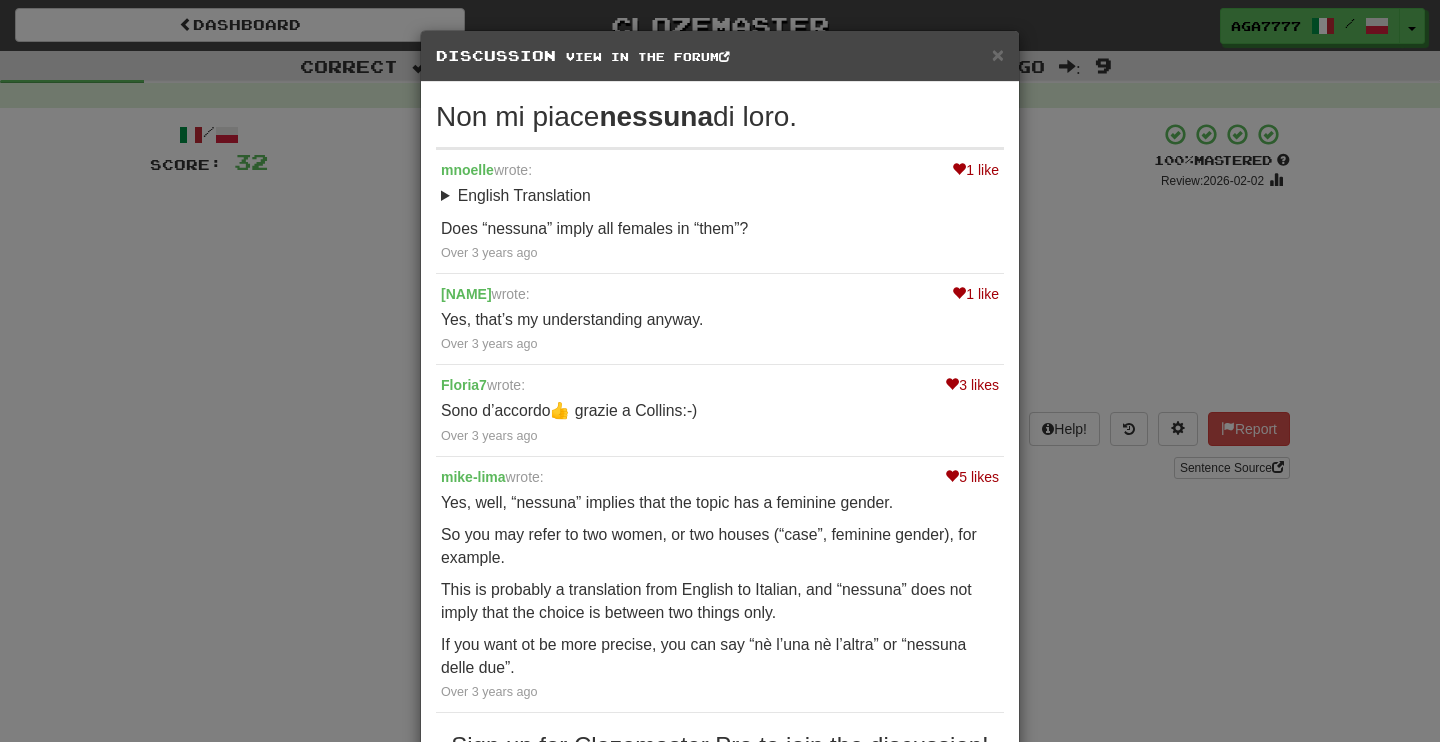 scroll, scrollTop: 0, scrollLeft: 0, axis: both 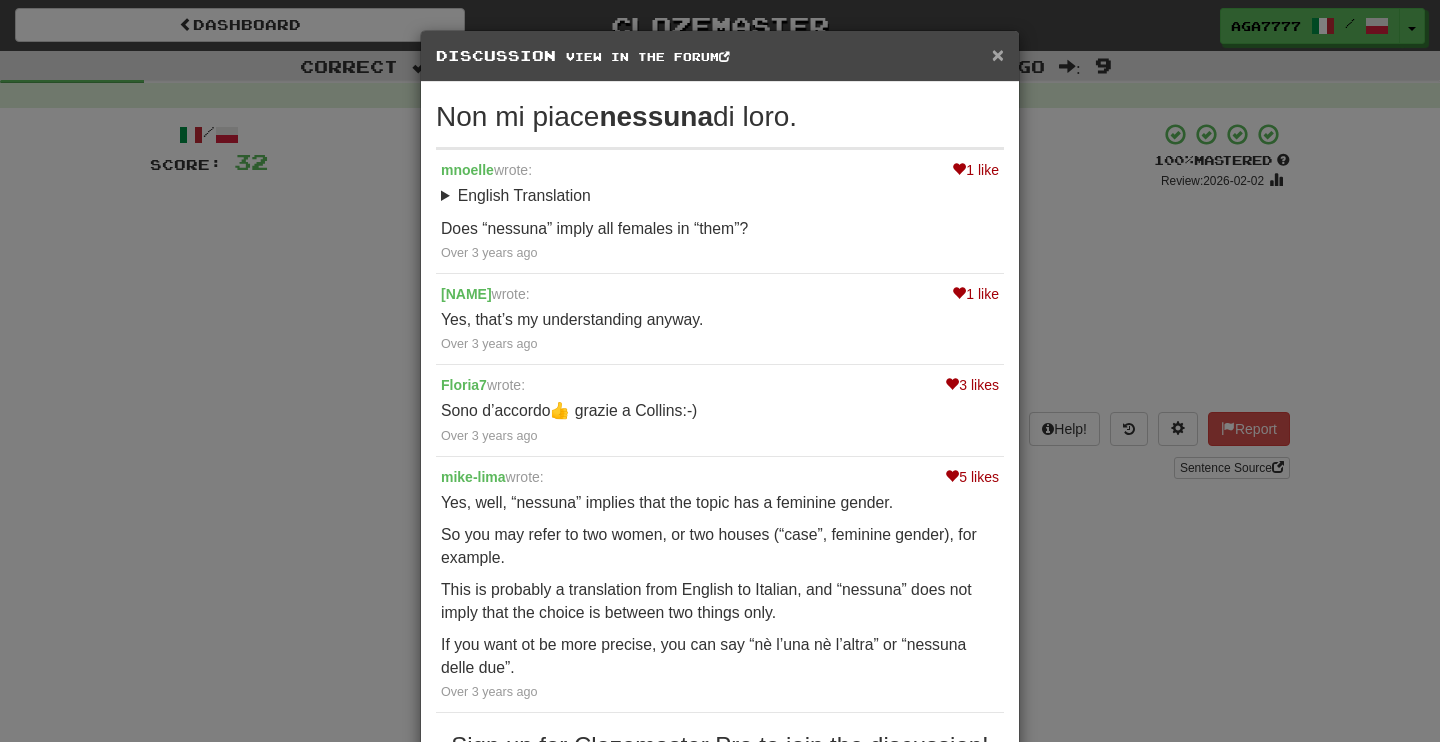 click on "×" at bounding box center [998, 54] 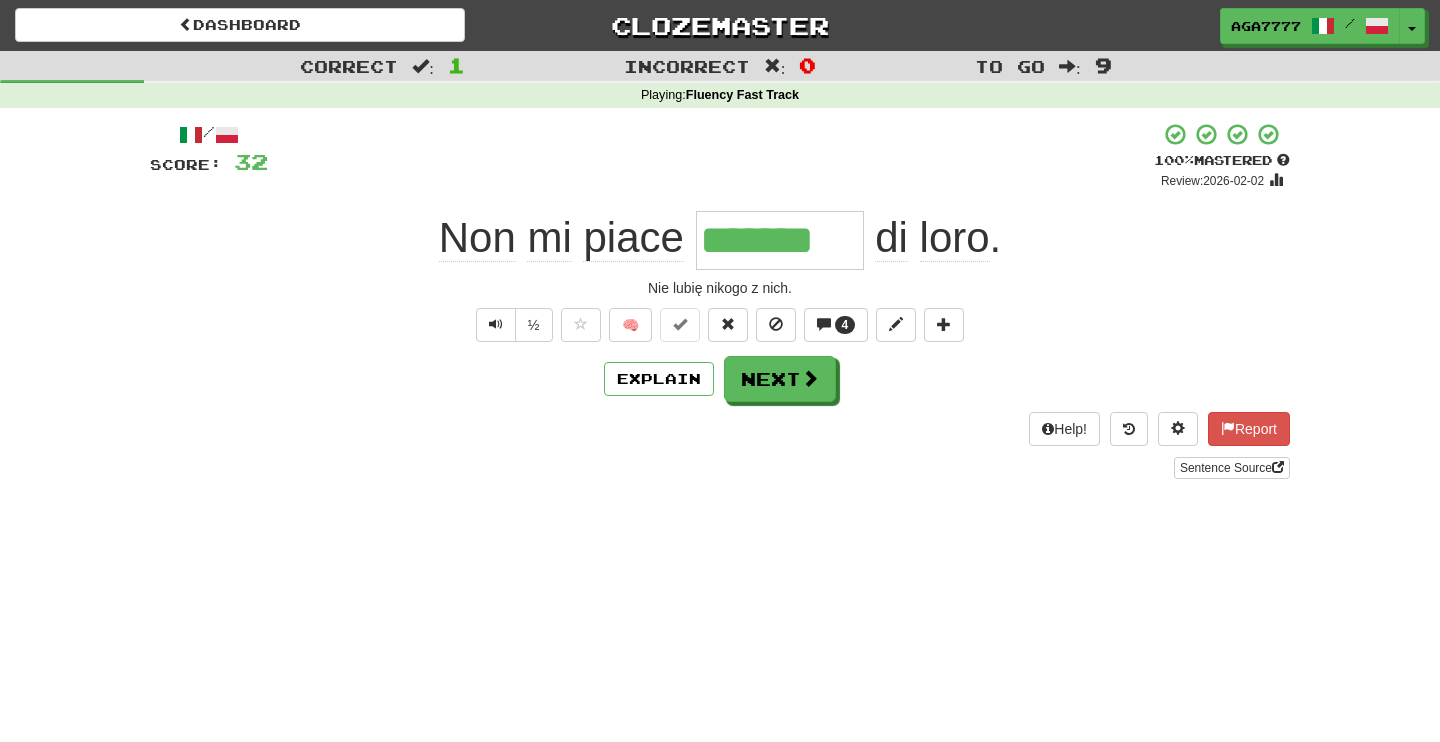 click on "/  Score:   32 + 32 100 %  Mastered Review:  2026-02-02 Non   mi   piace   *******   di   loro . Nie lubię nikogo z nich. ½ 🧠 4 Explain Next  Help!  Report Sentence Source" at bounding box center [720, 300] 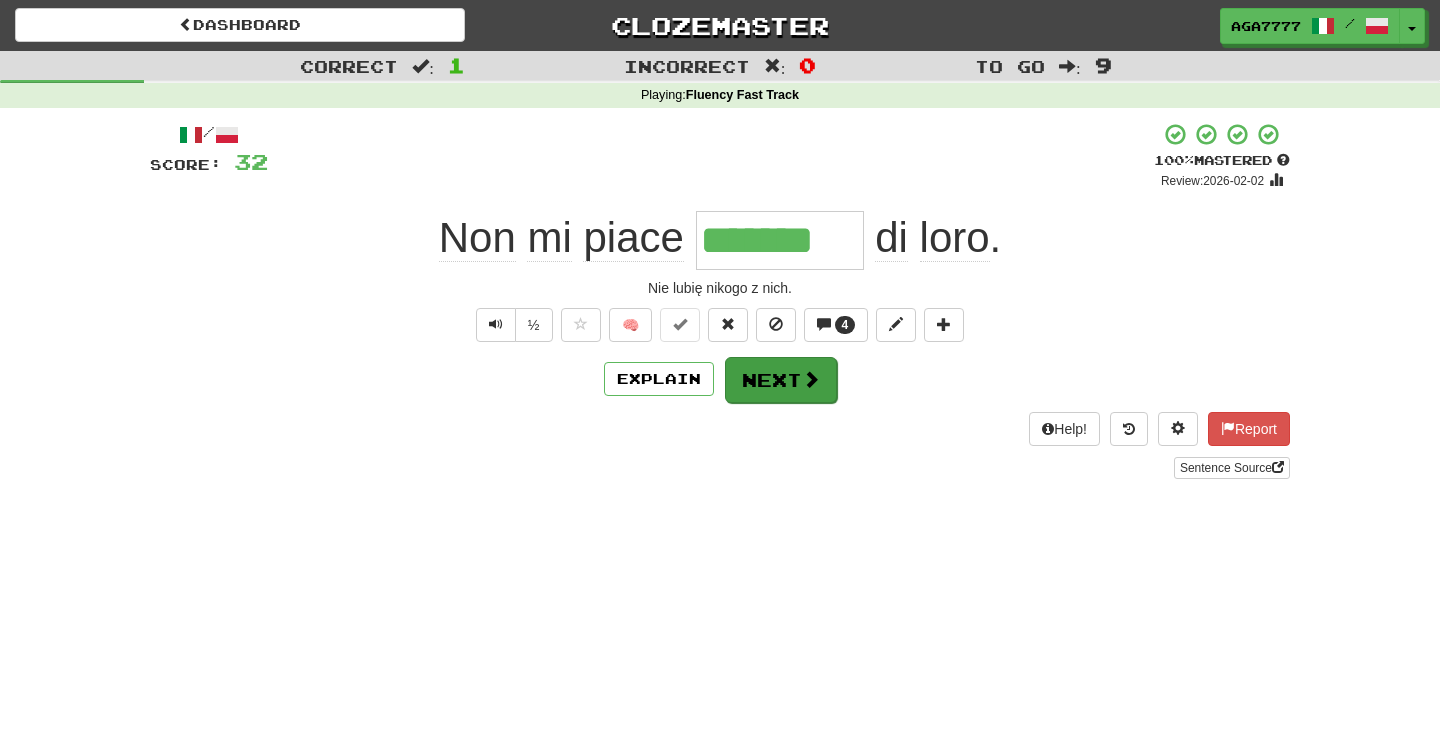 click at bounding box center (811, 379) 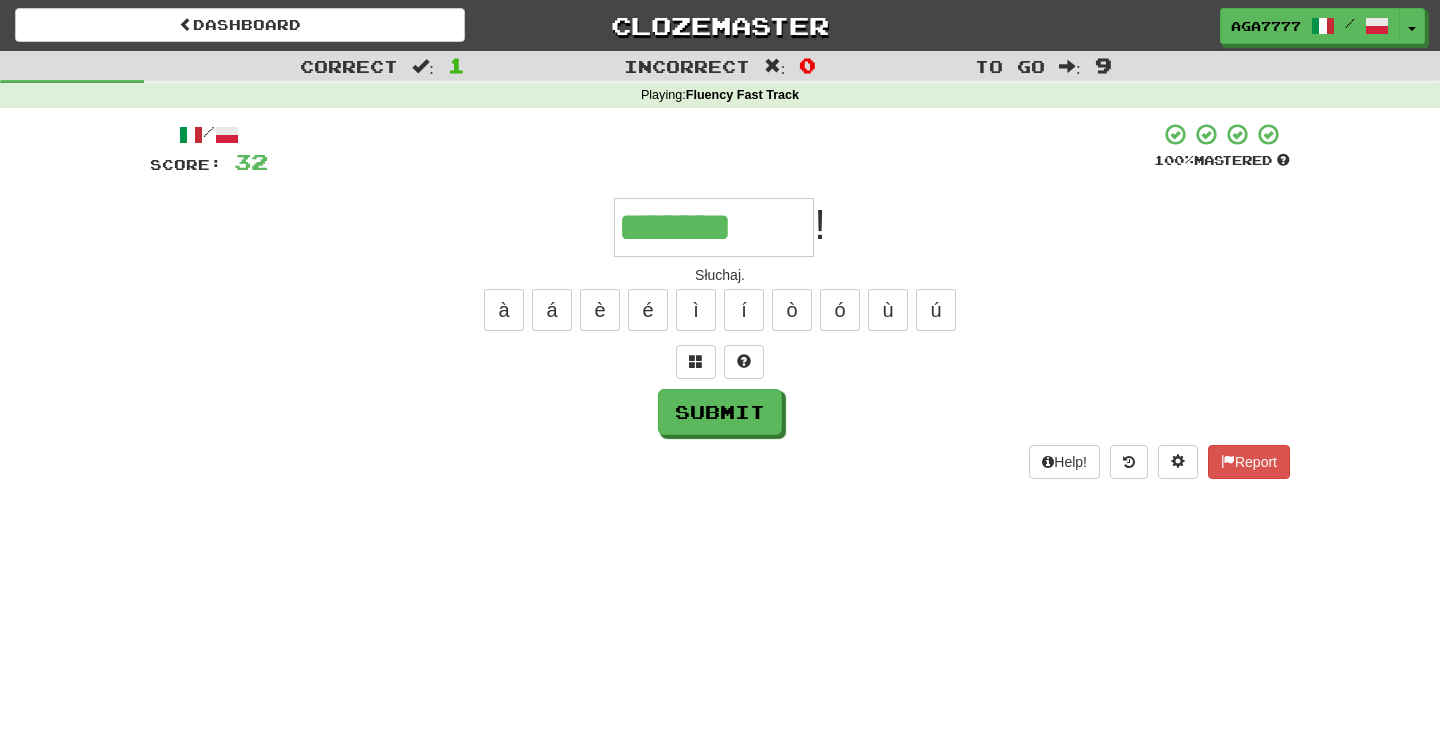 type on "*******" 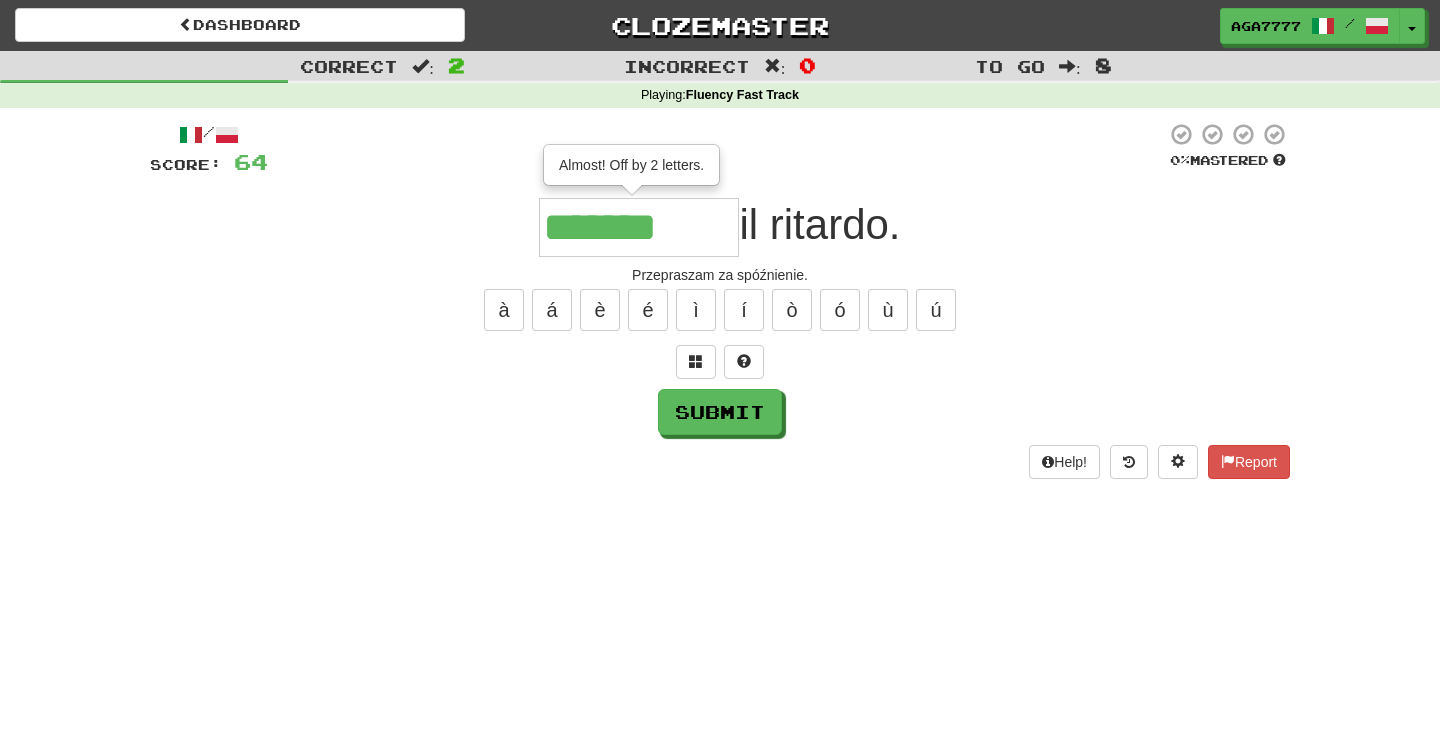 type on "*******" 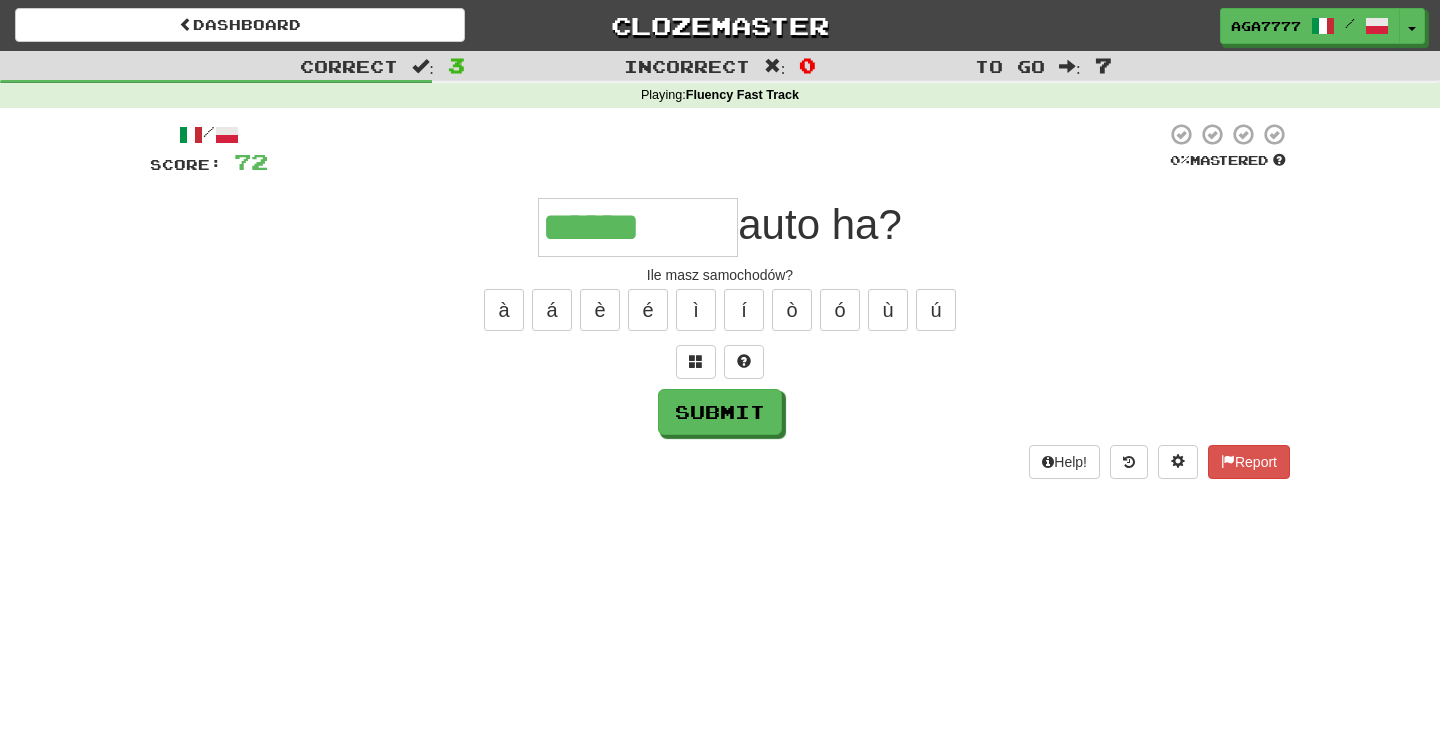 type on "******" 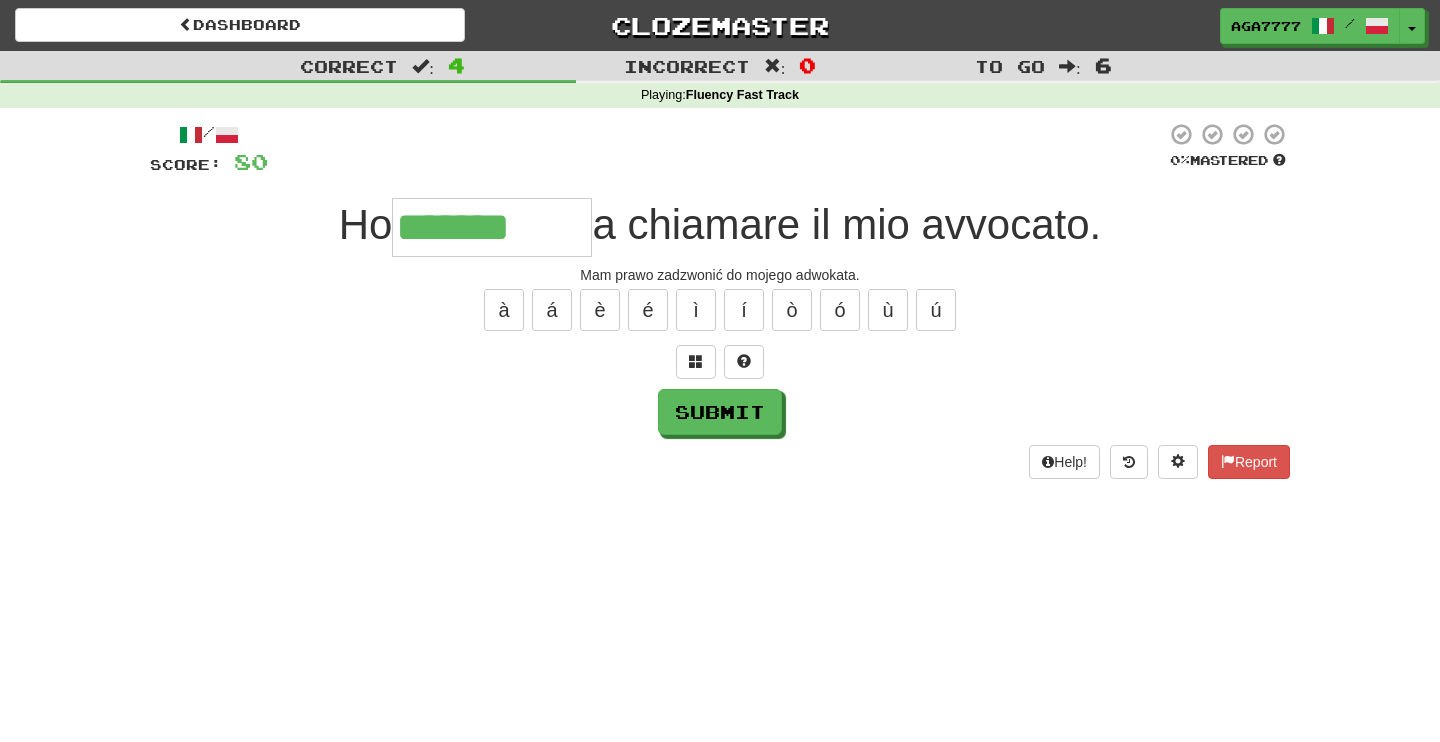 type on "*******" 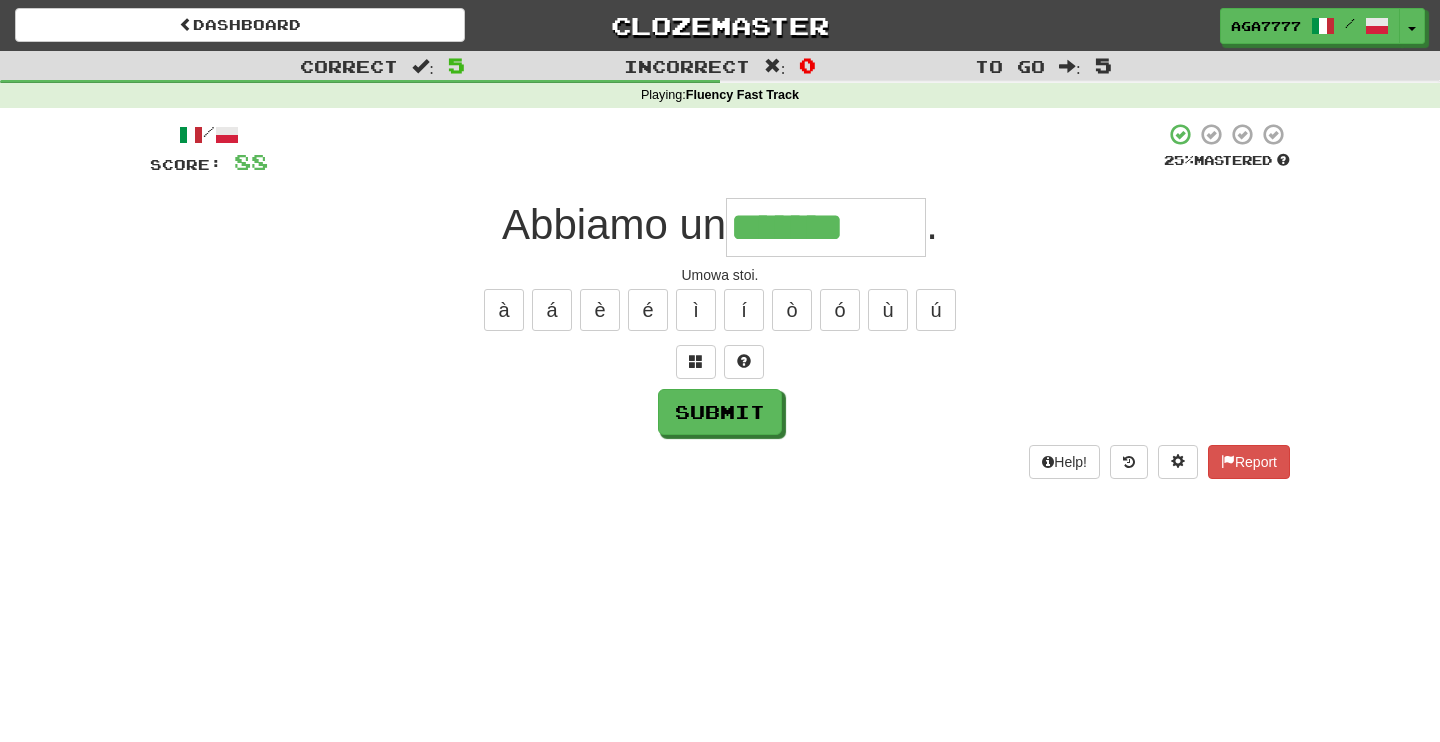 type on "*******" 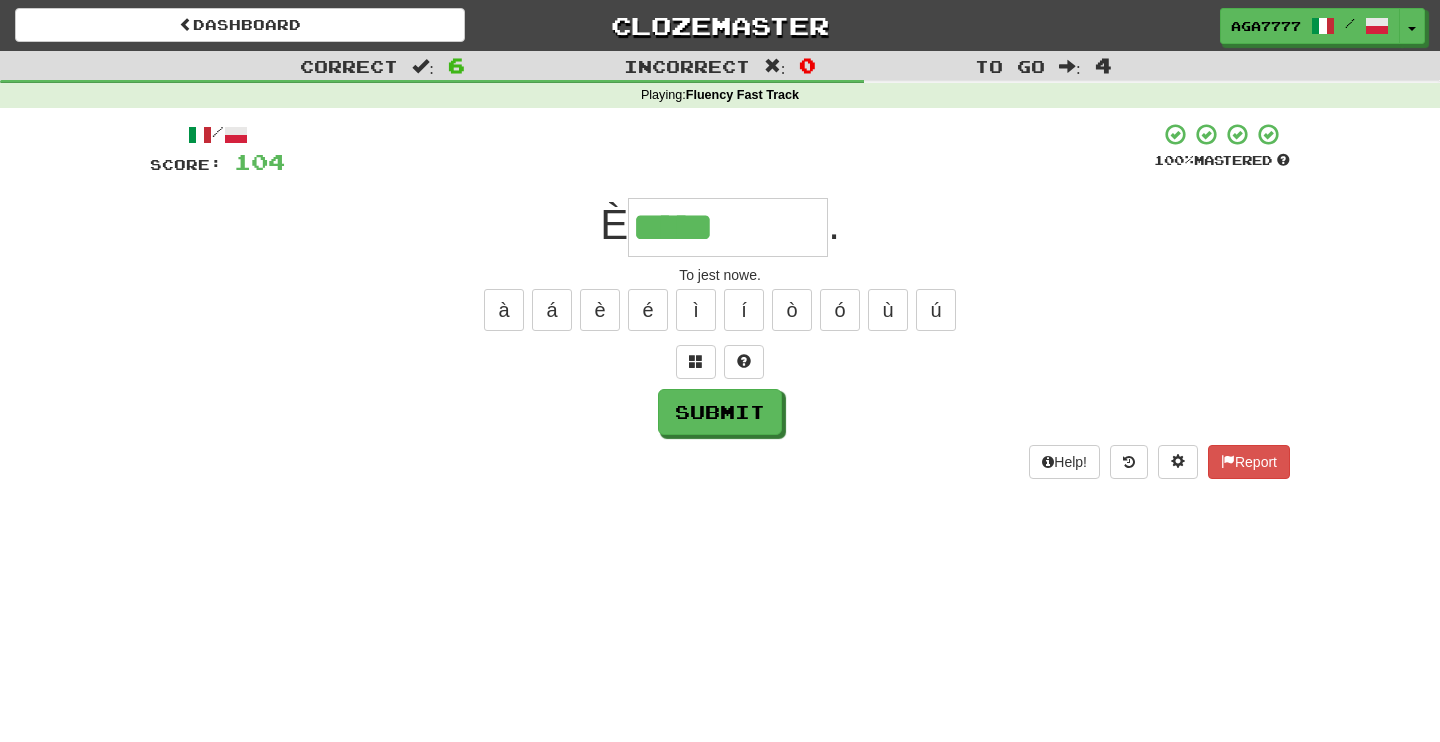 type on "*****" 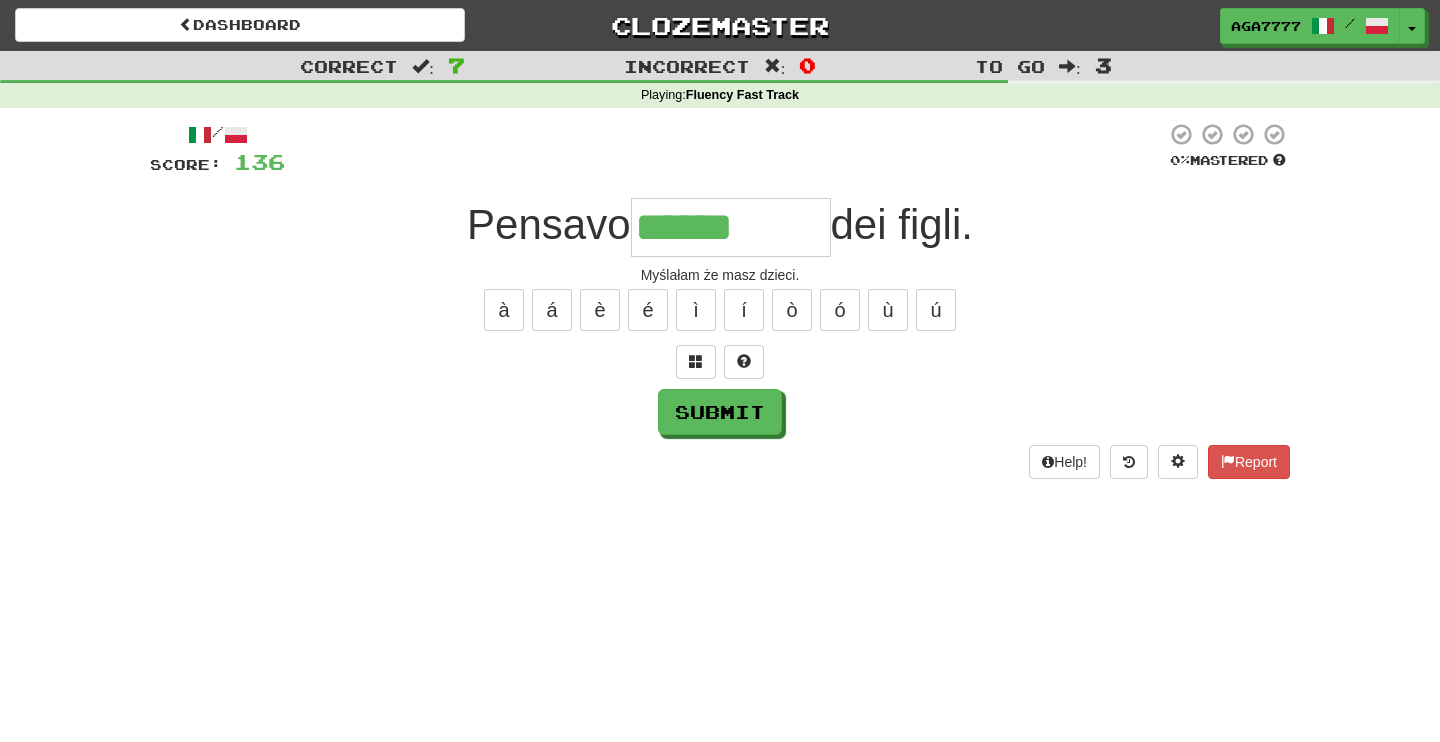 type on "******" 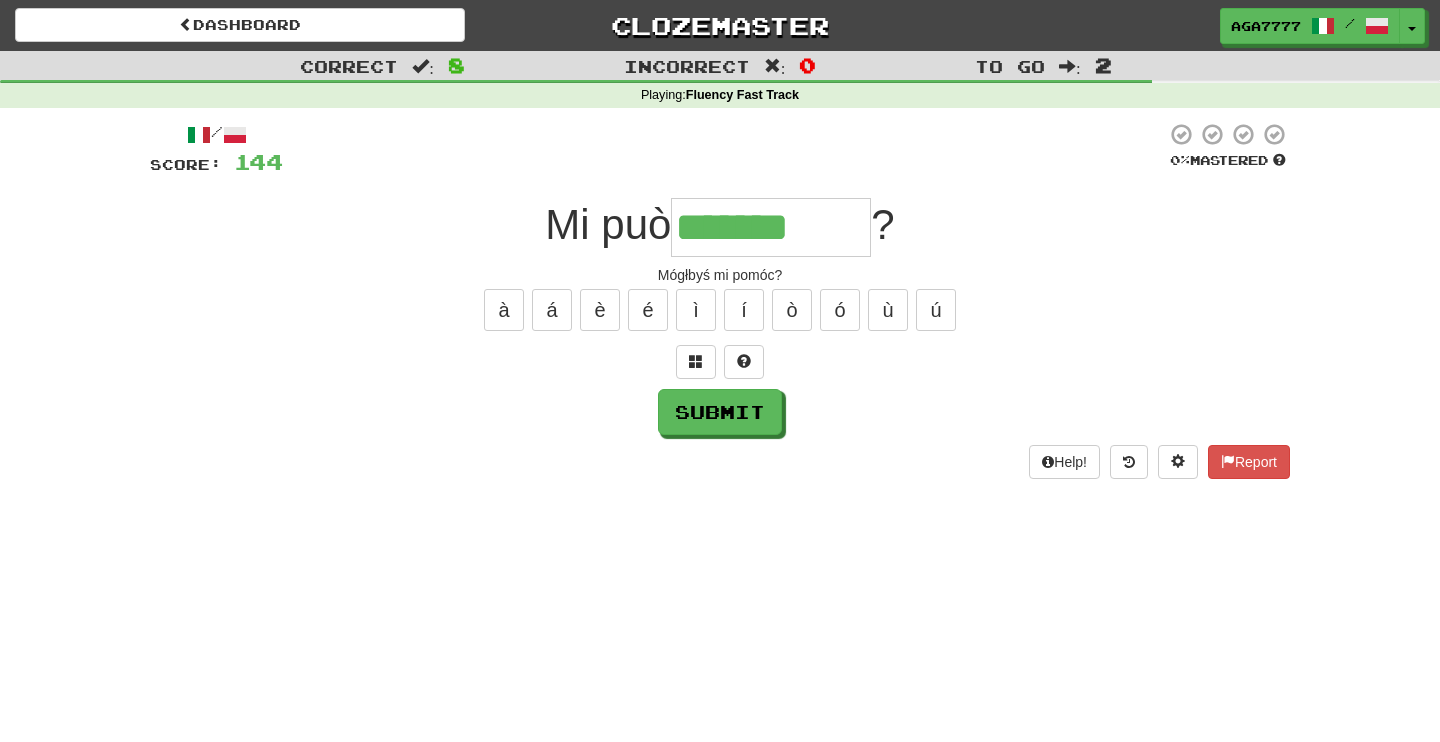 type on "*******" 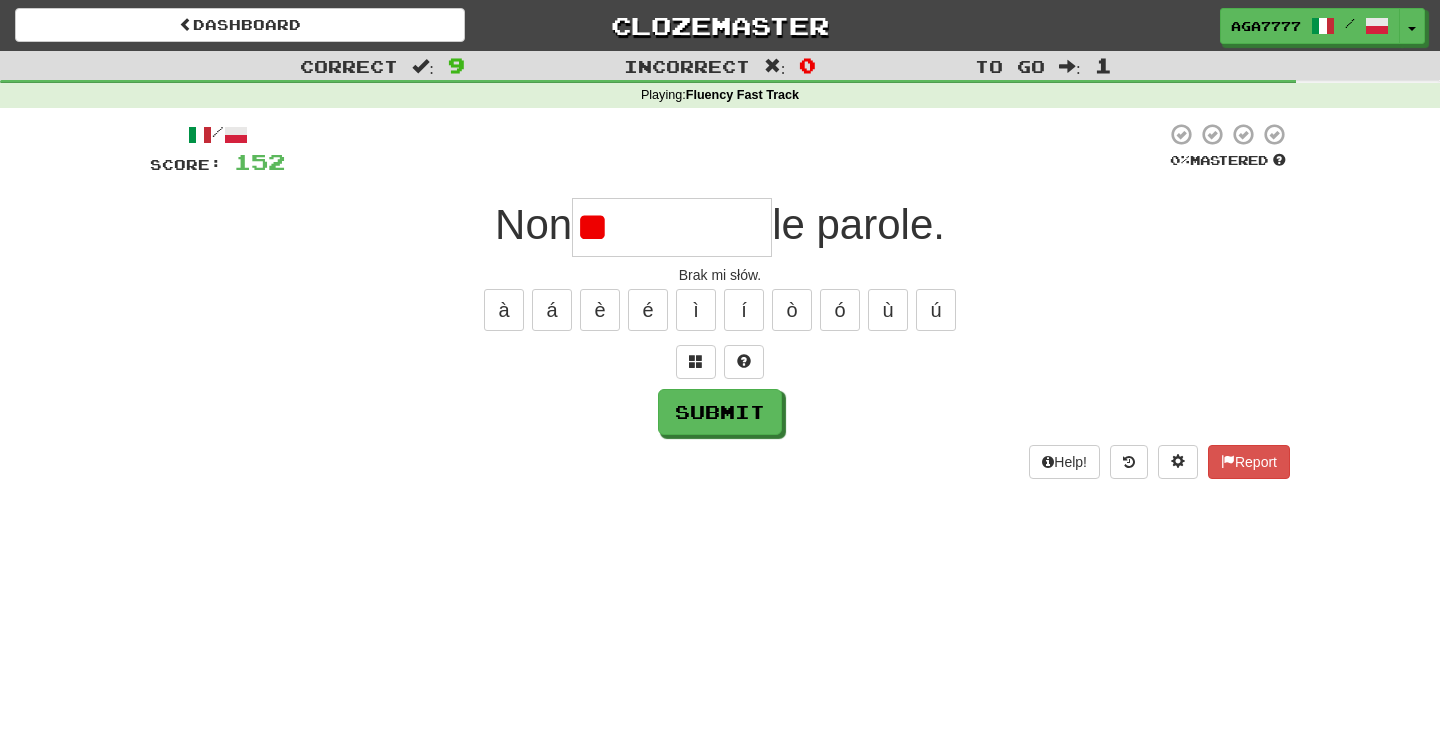 type on "*" 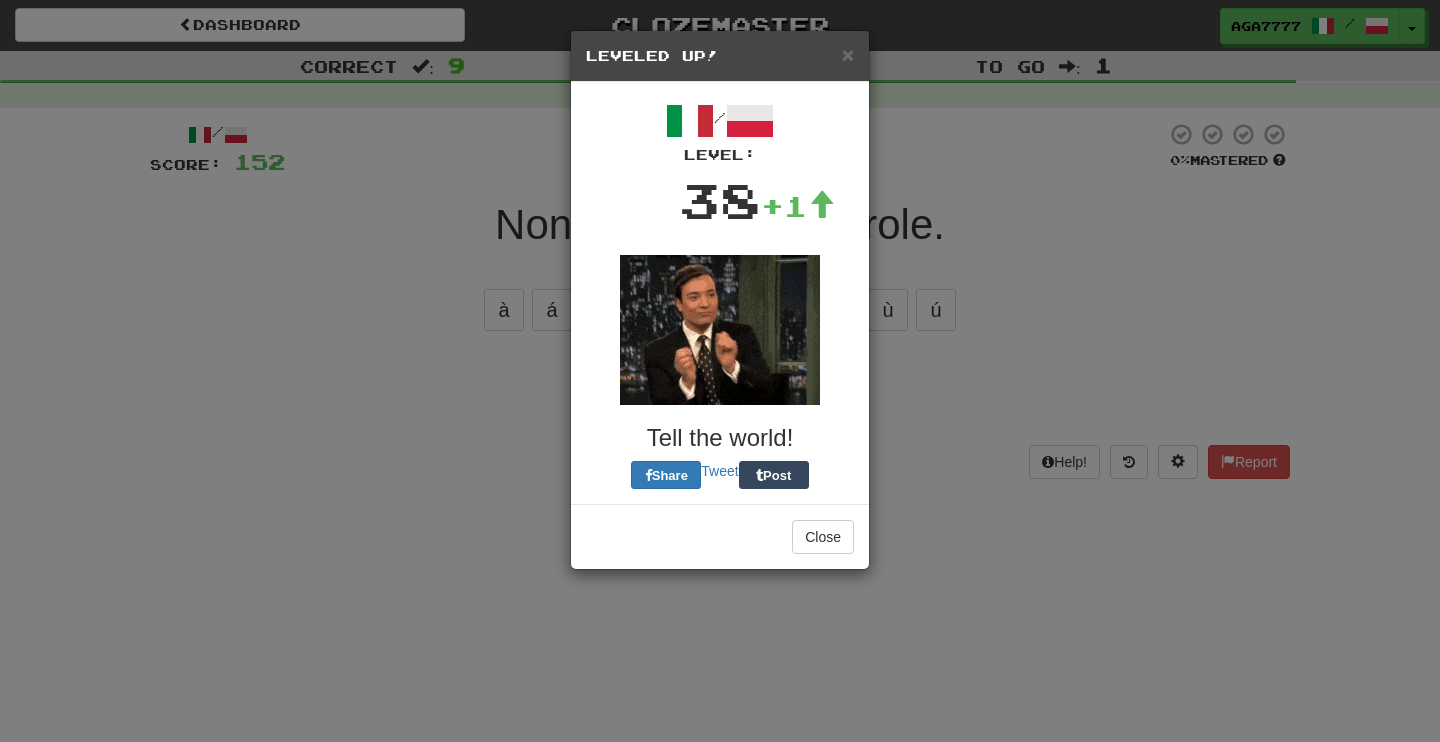 type on "*****" 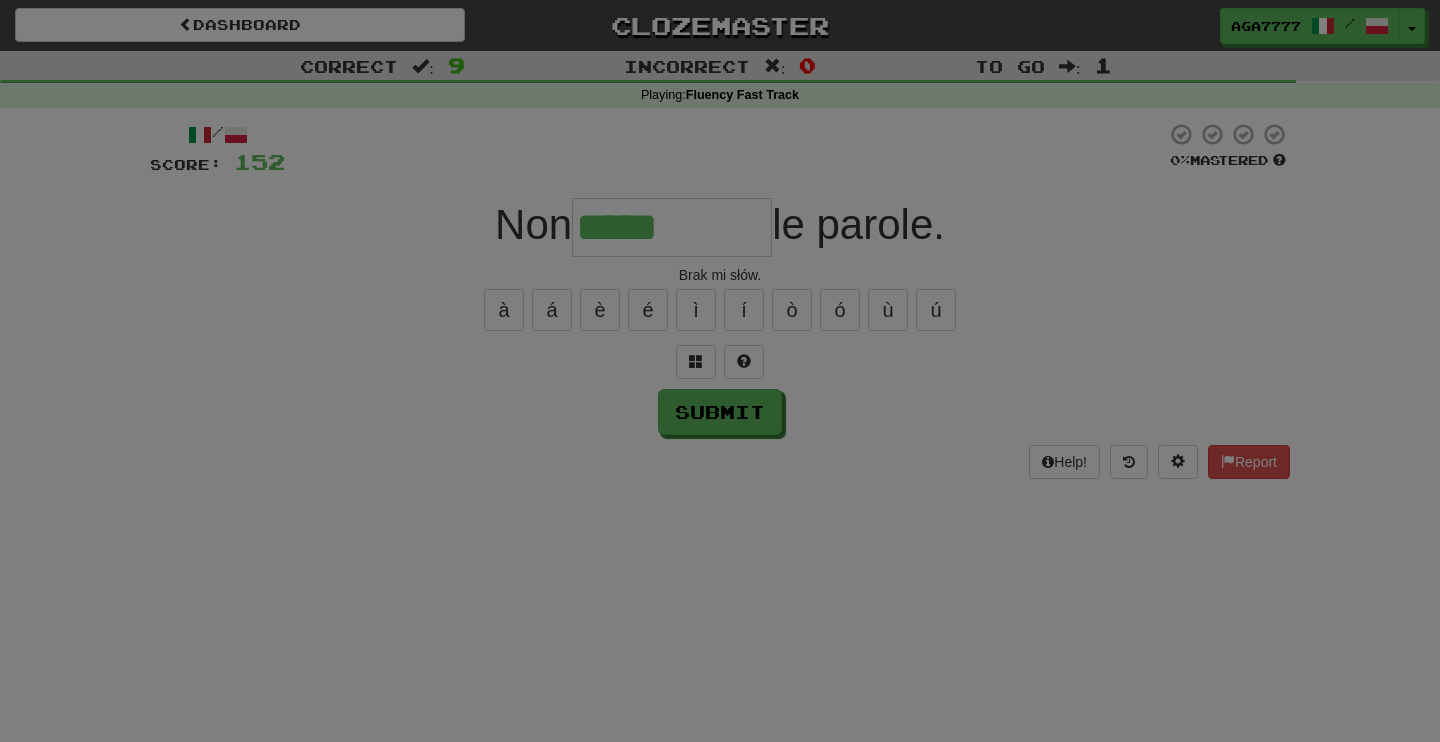 click at bounding box center (720, 371) 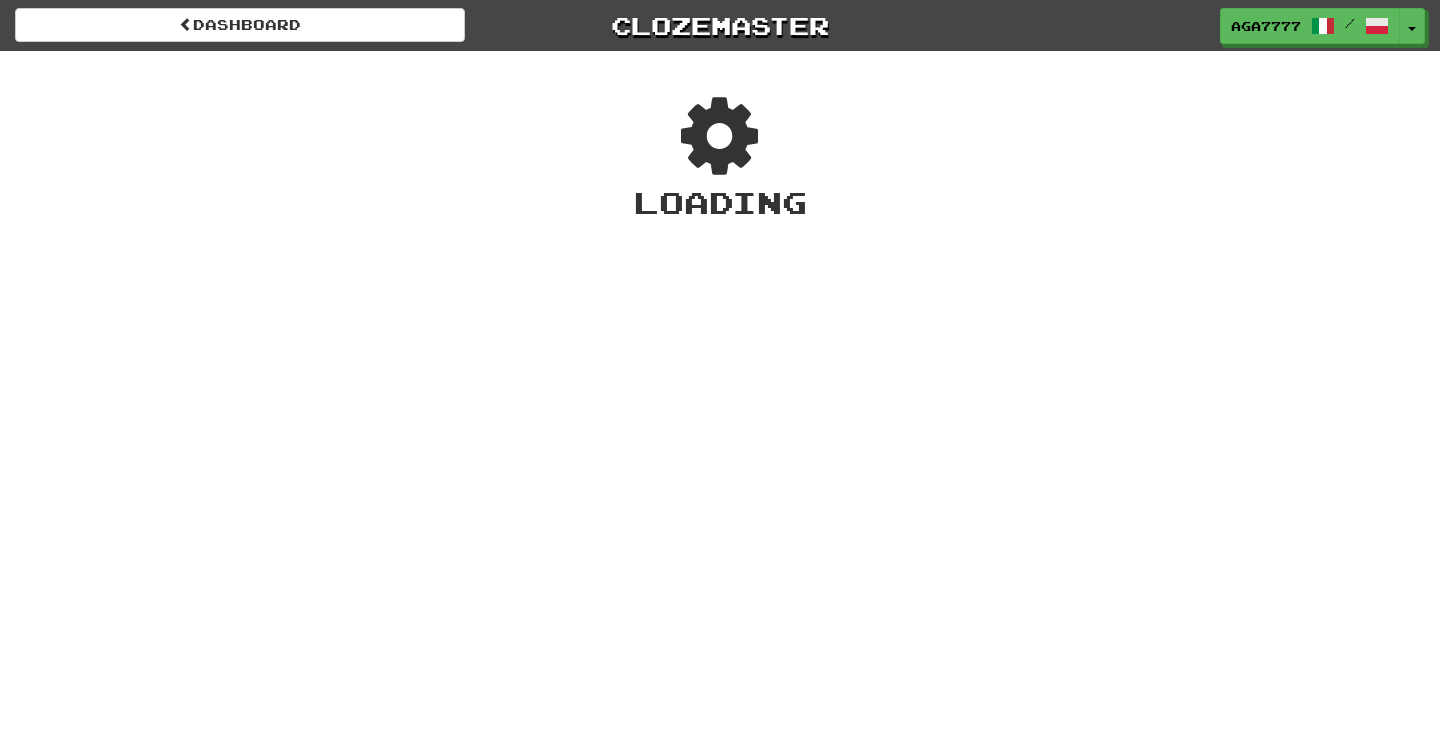 scroll, scrollTop: 0, scrollLeft: 0, axis: both 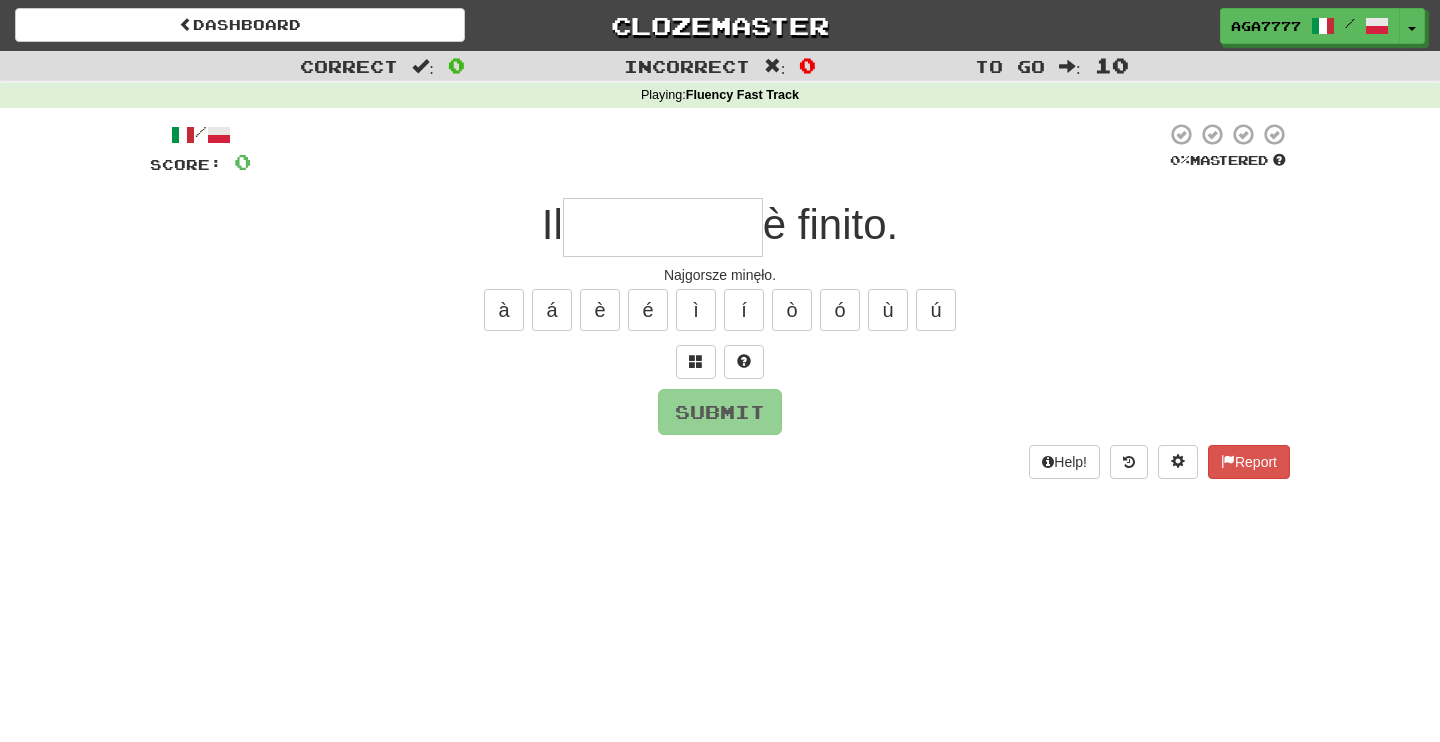 click at bounding box center (663, 227) 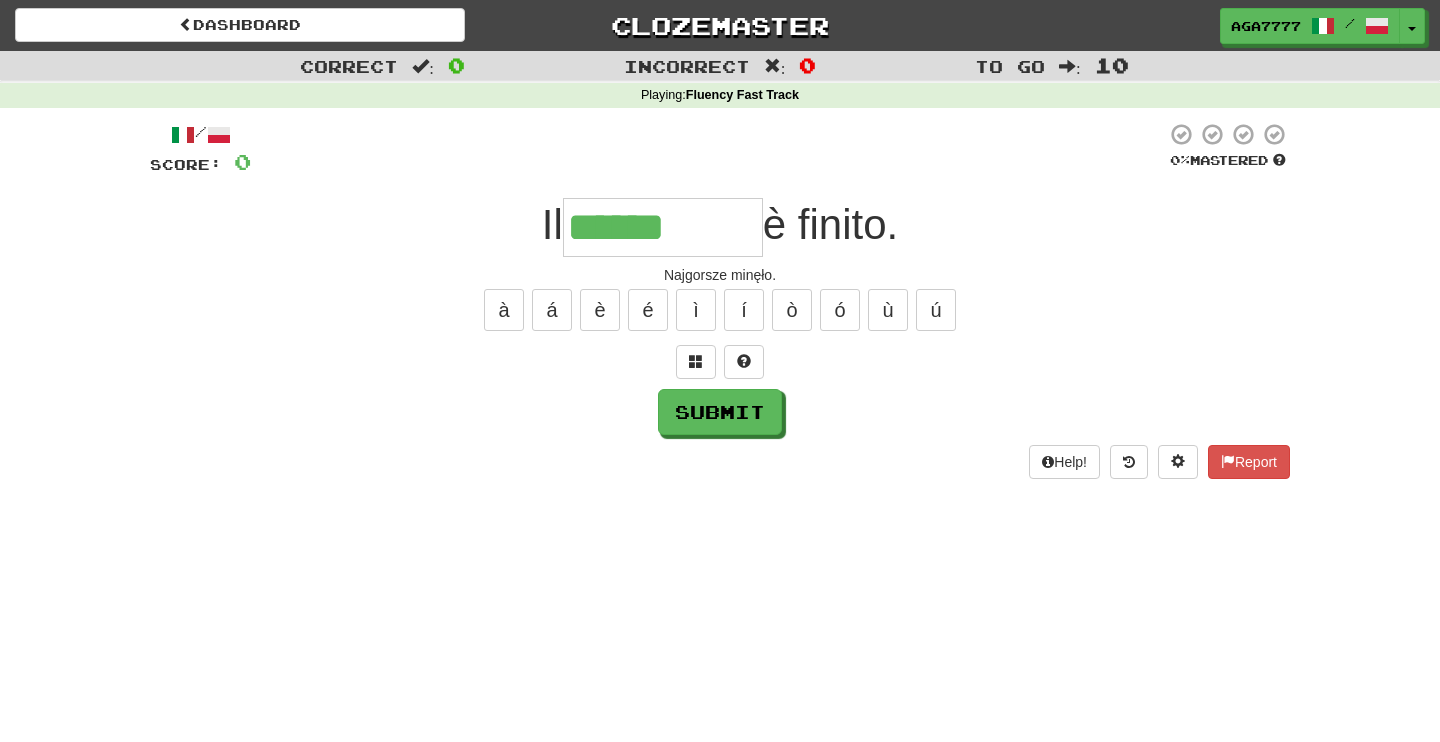 type on "******" 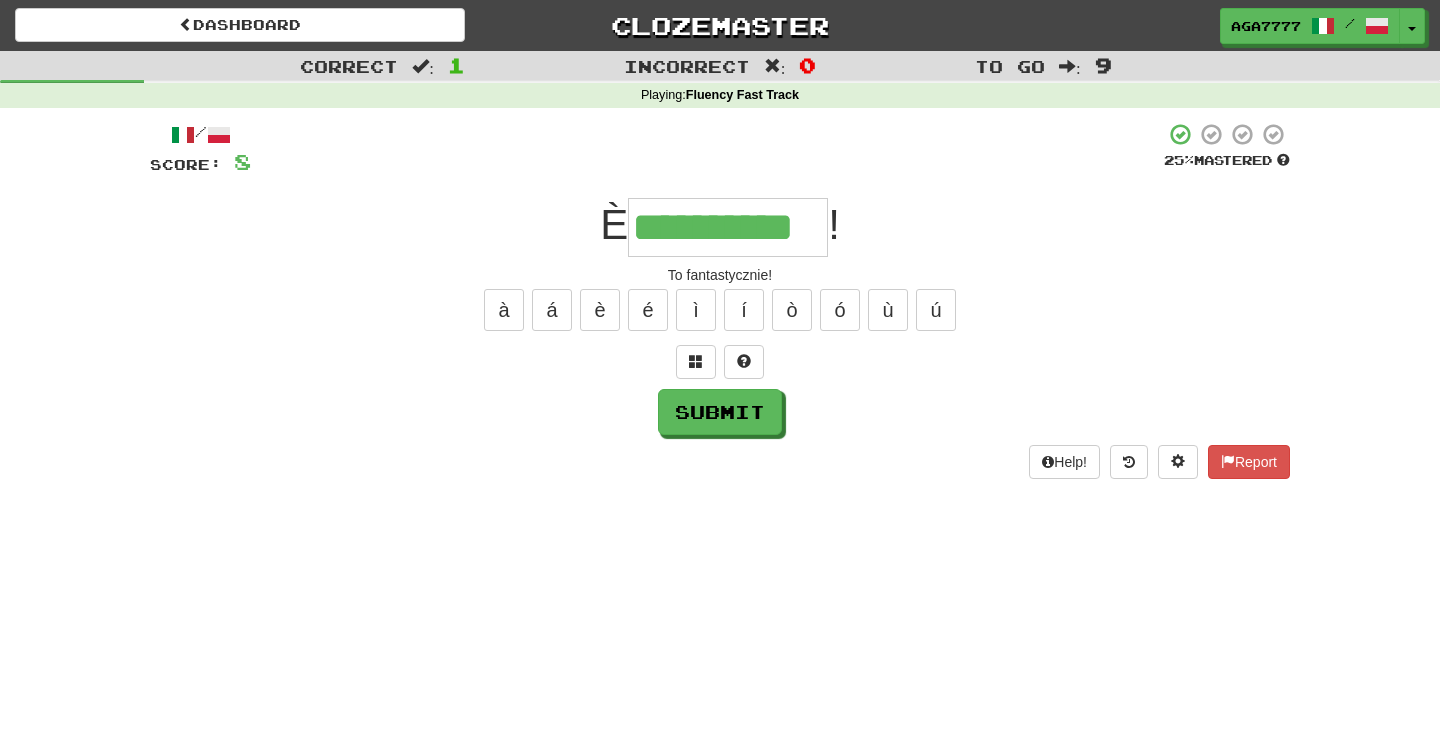 type on "**********" 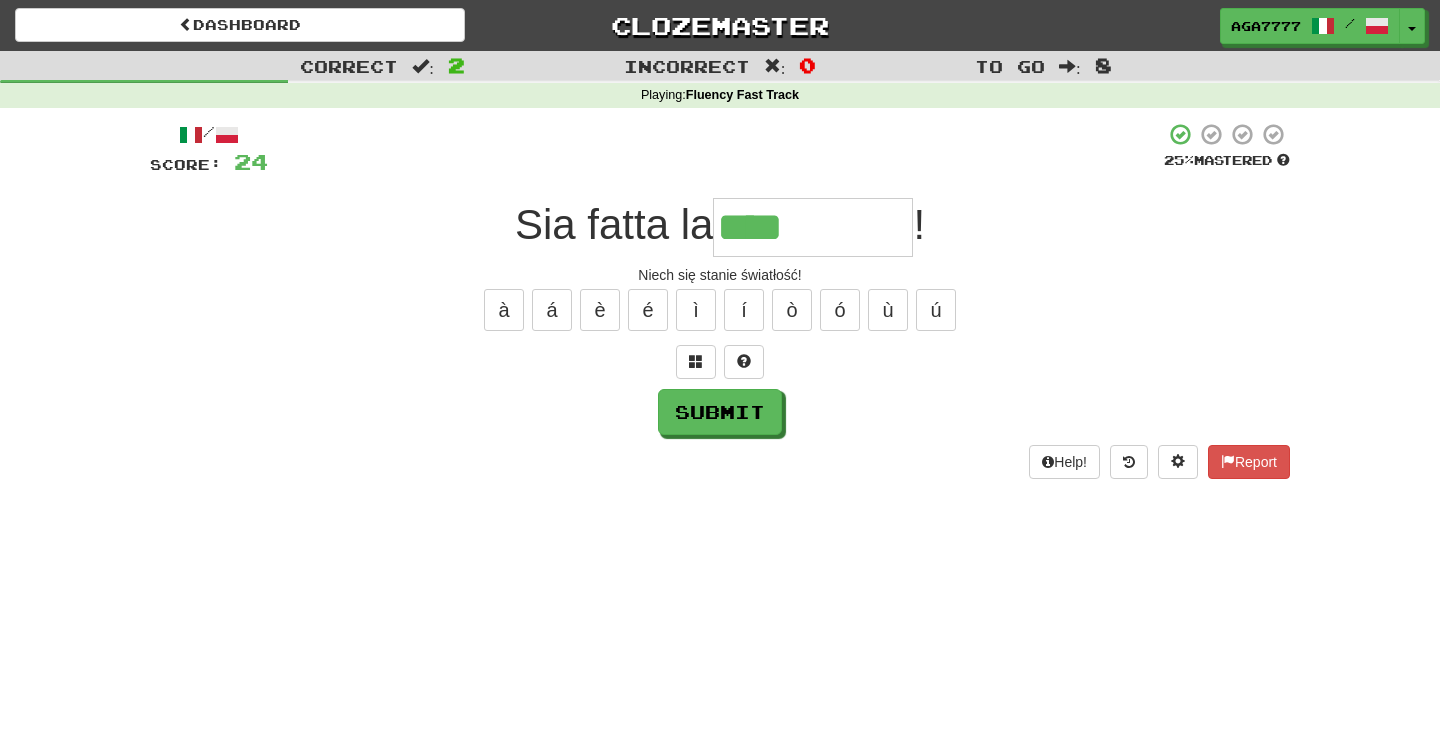 type on "****" 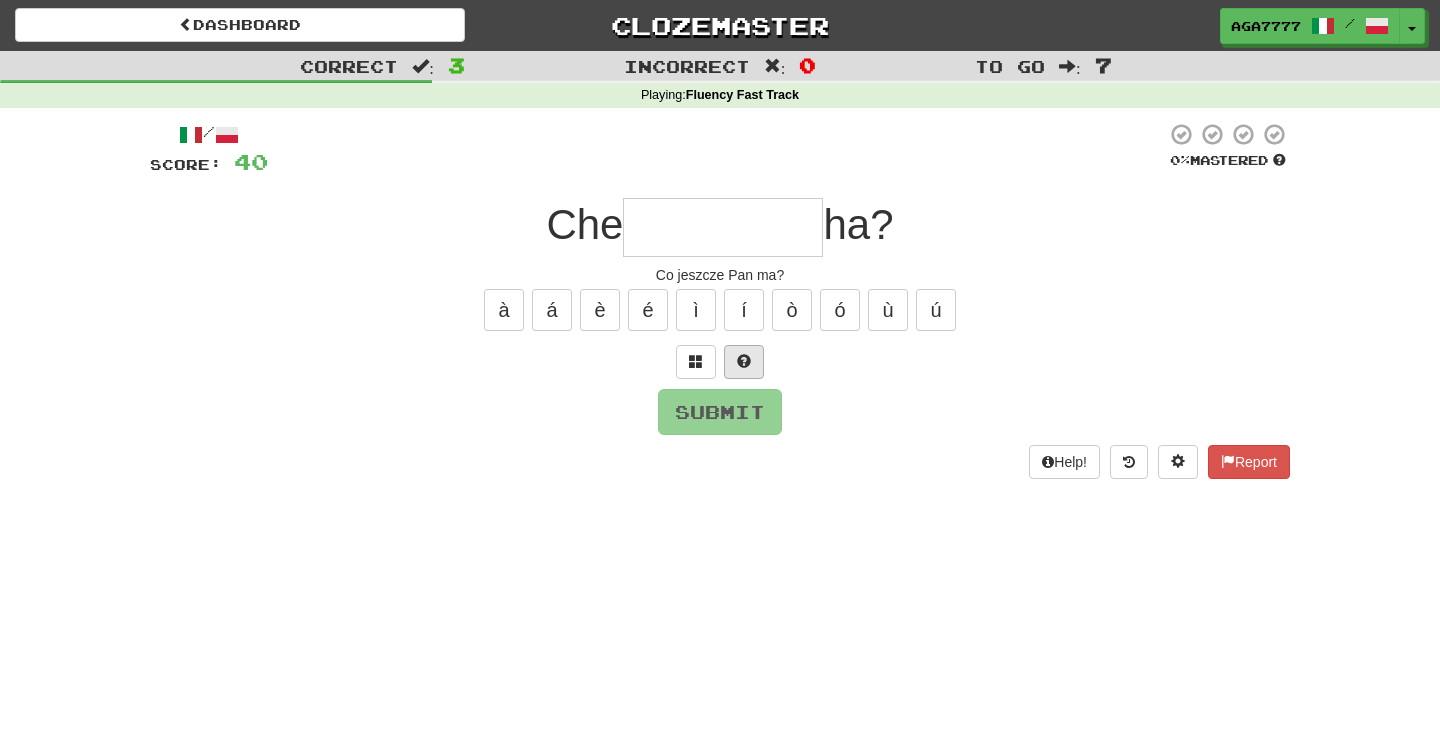 click at bounding box center [744, 361] 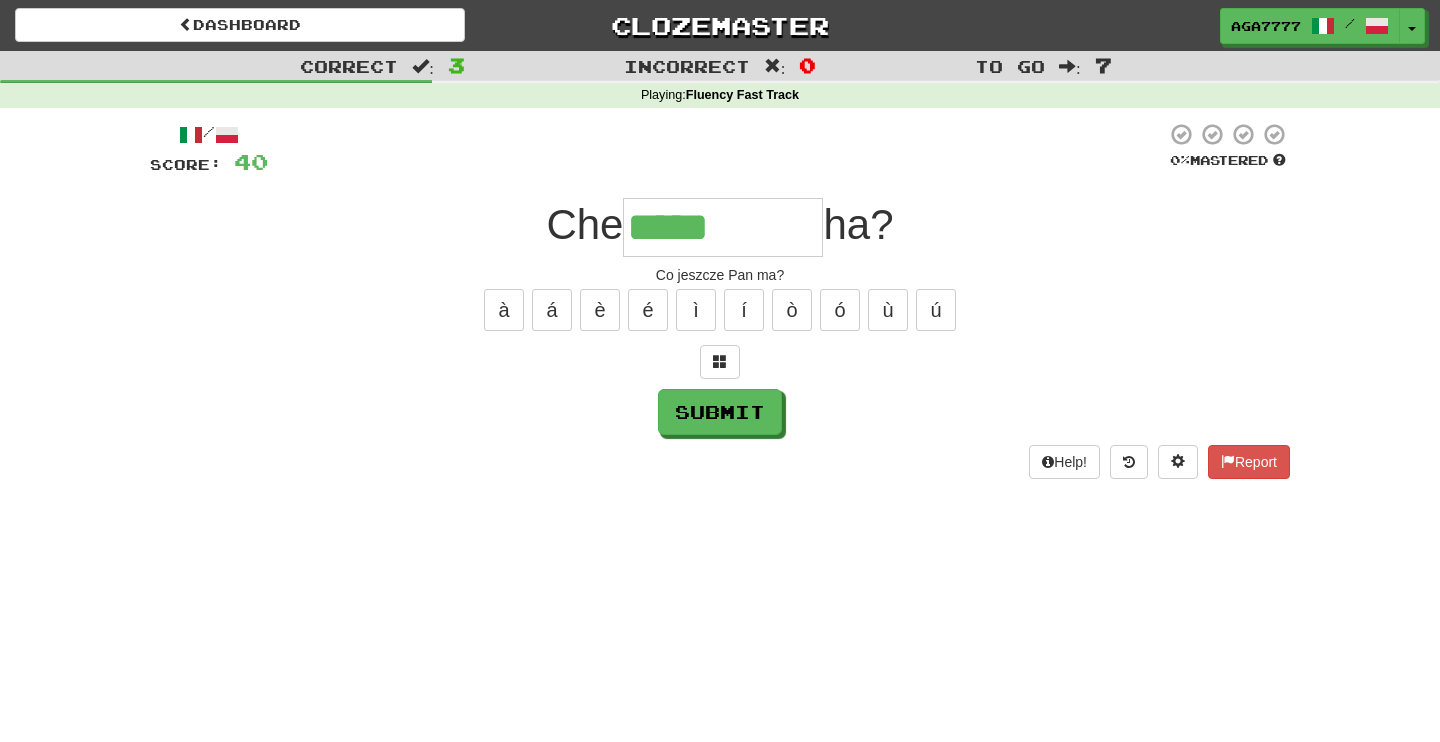 type on "*****" 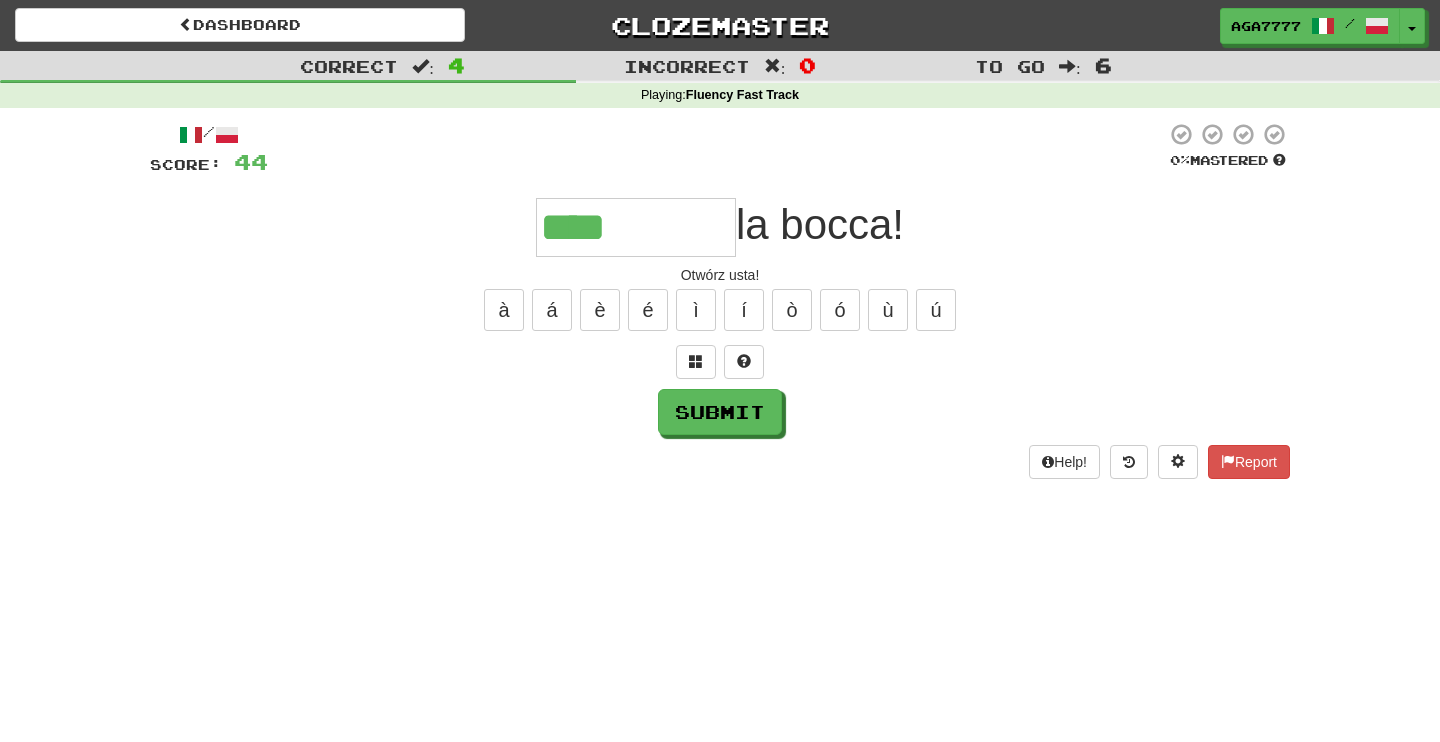 type on "****" 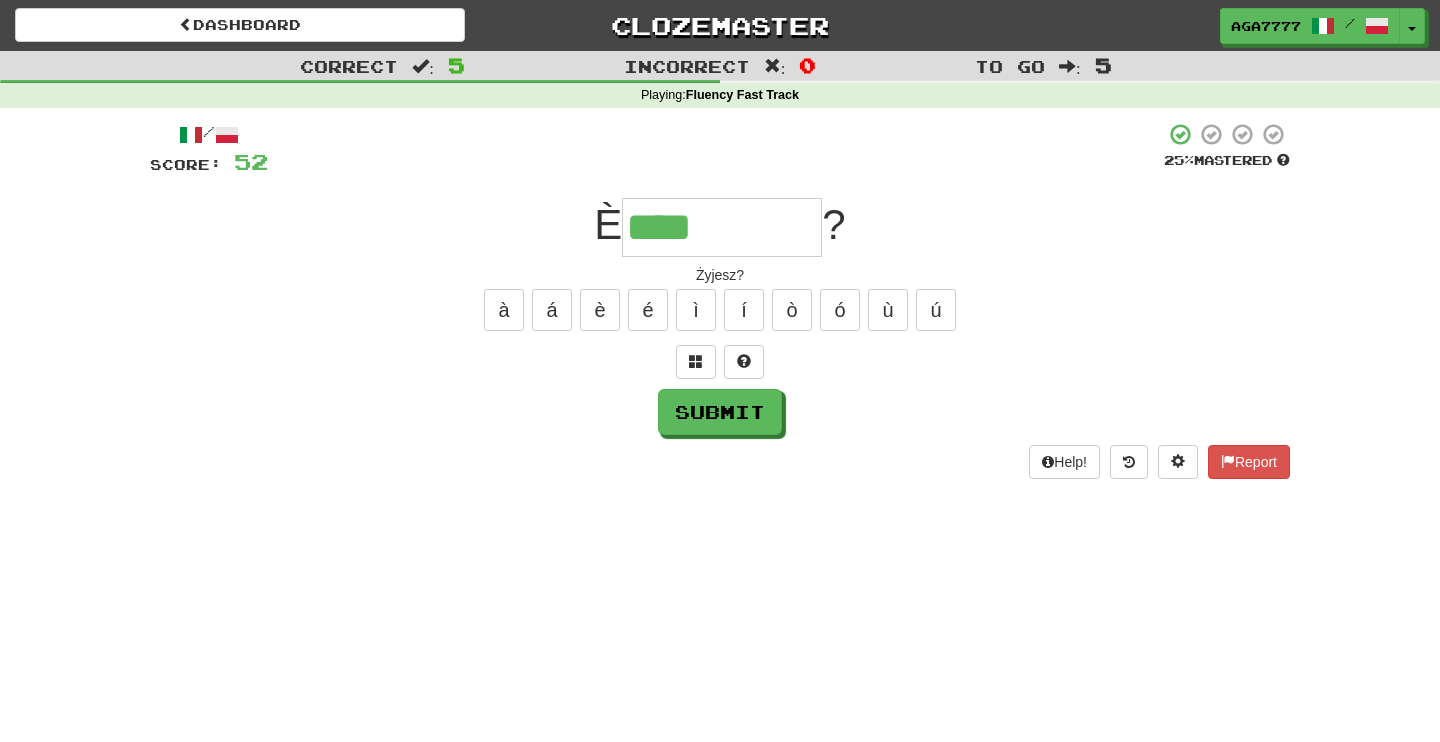 type on "****" 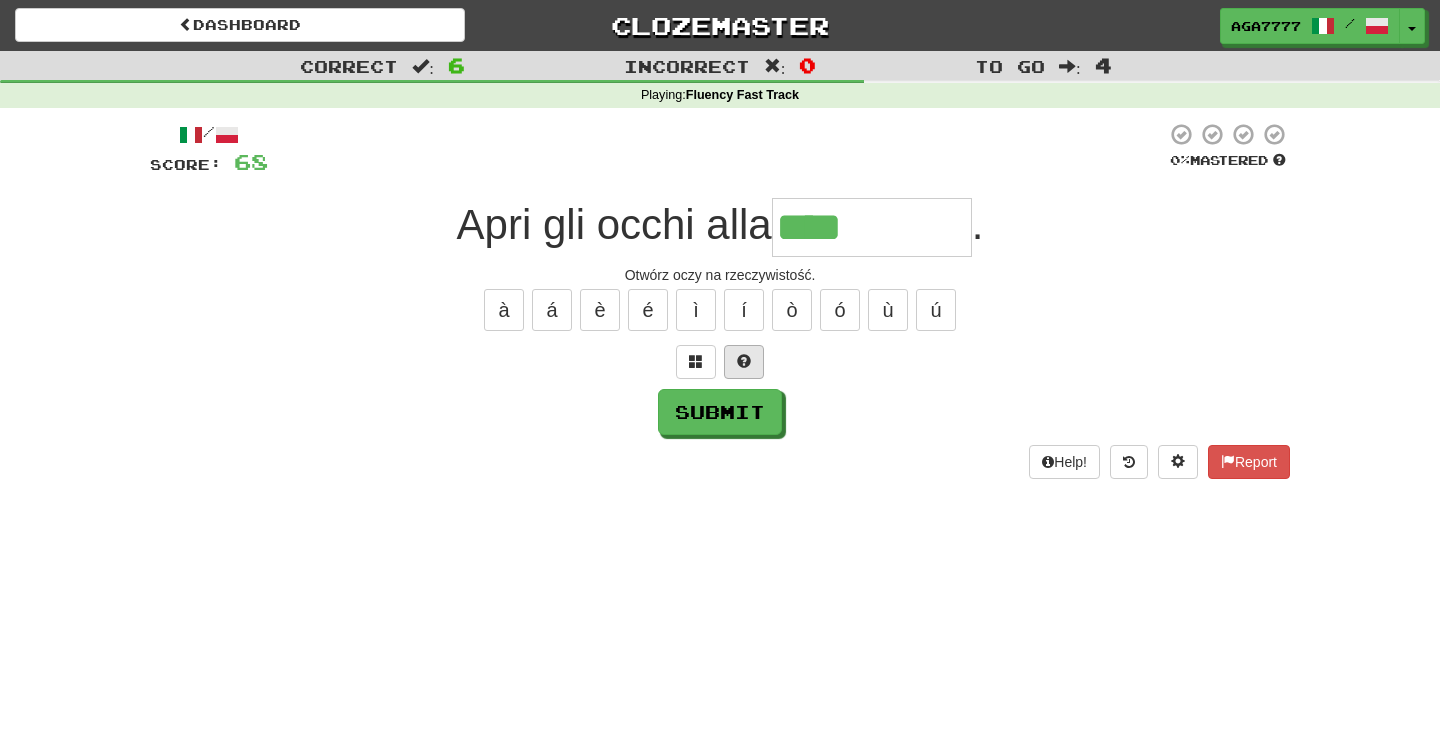 click at bounding box center [744, 361] 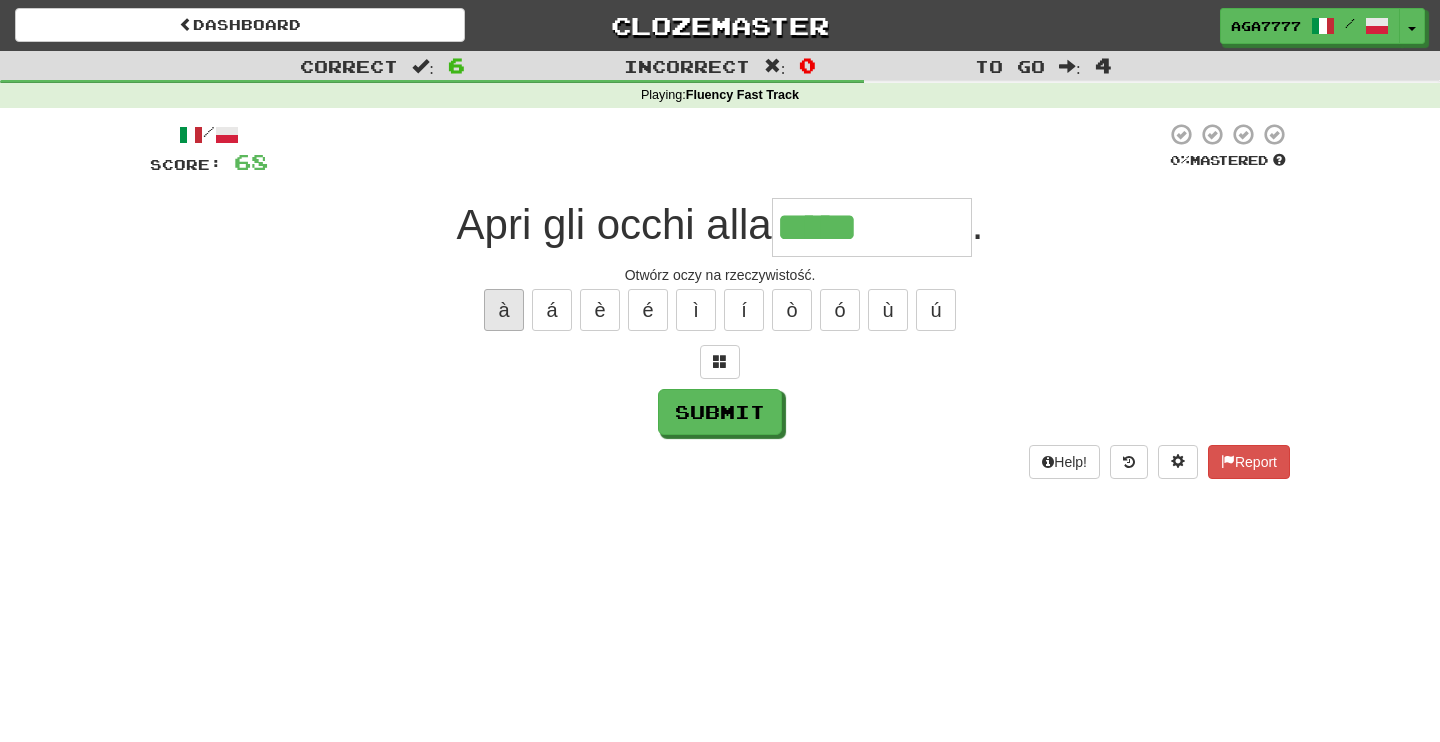 click on "à" at bounding box center [504, 310] 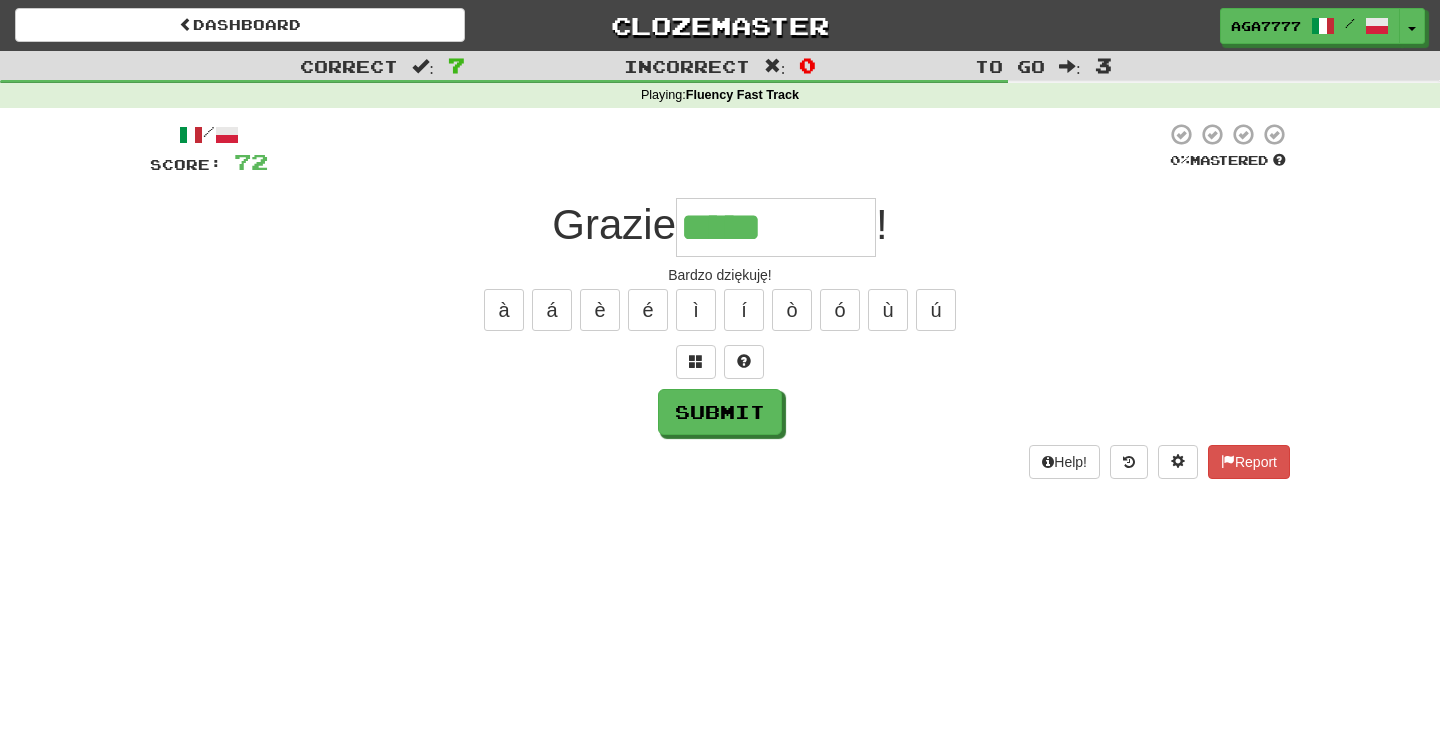 type on "*****" 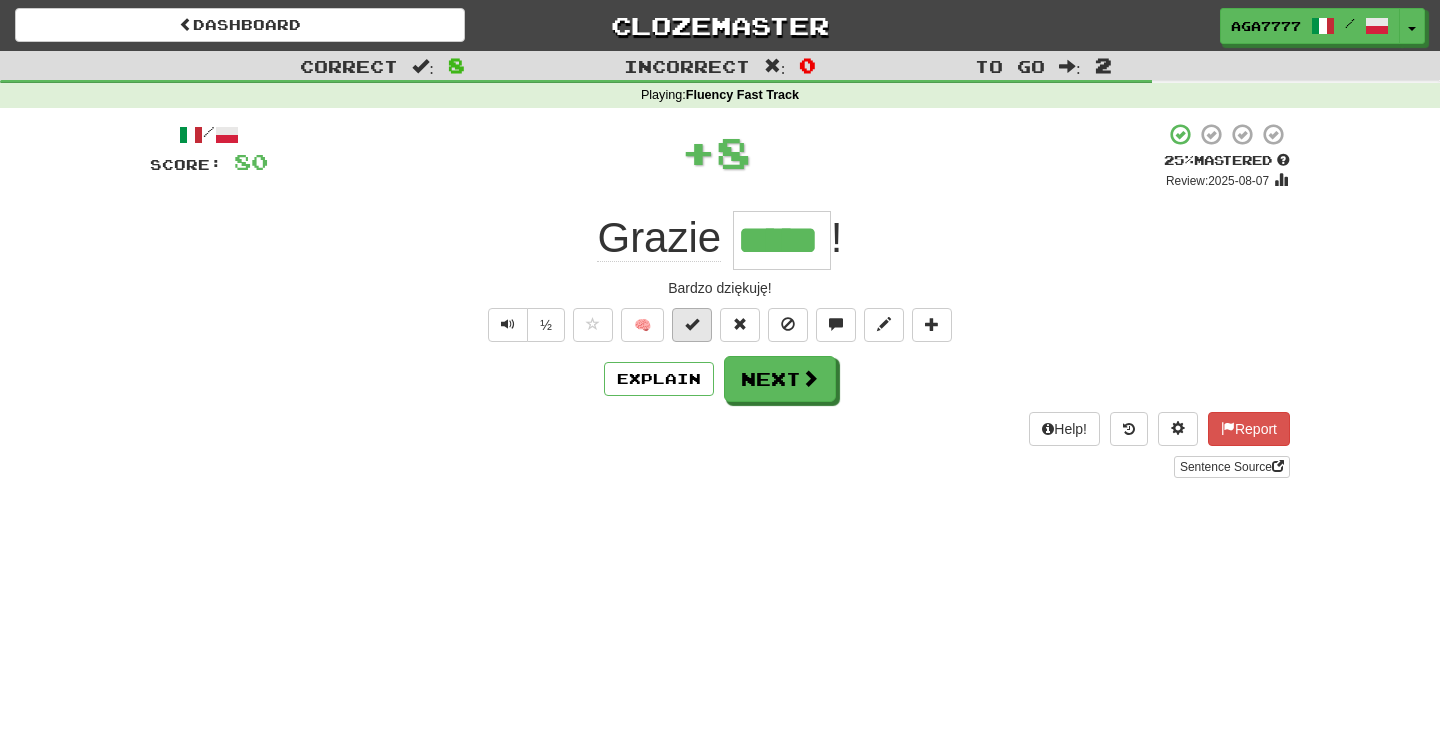 click at bounding box center (692, 324) 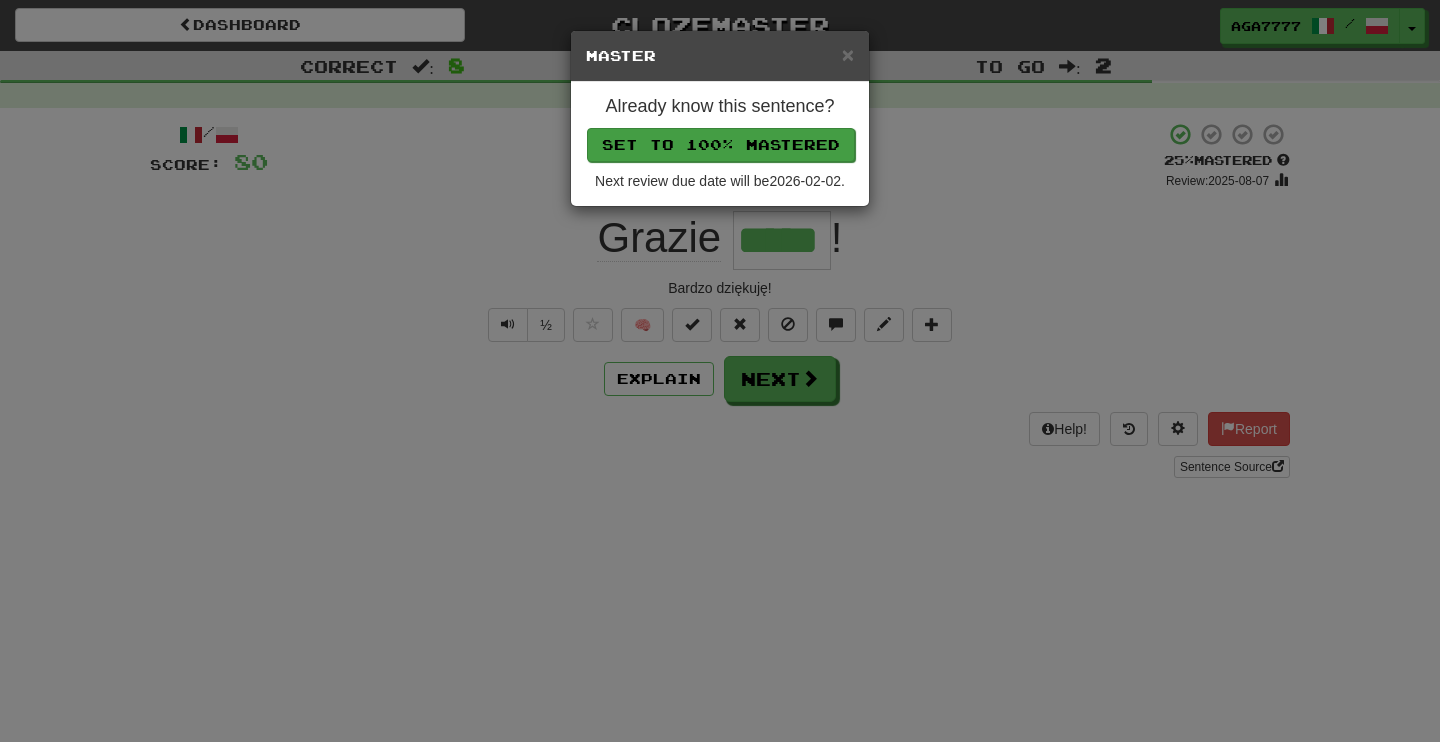 click on "Set to 100% Mastered" at bounding box center [721, 145] 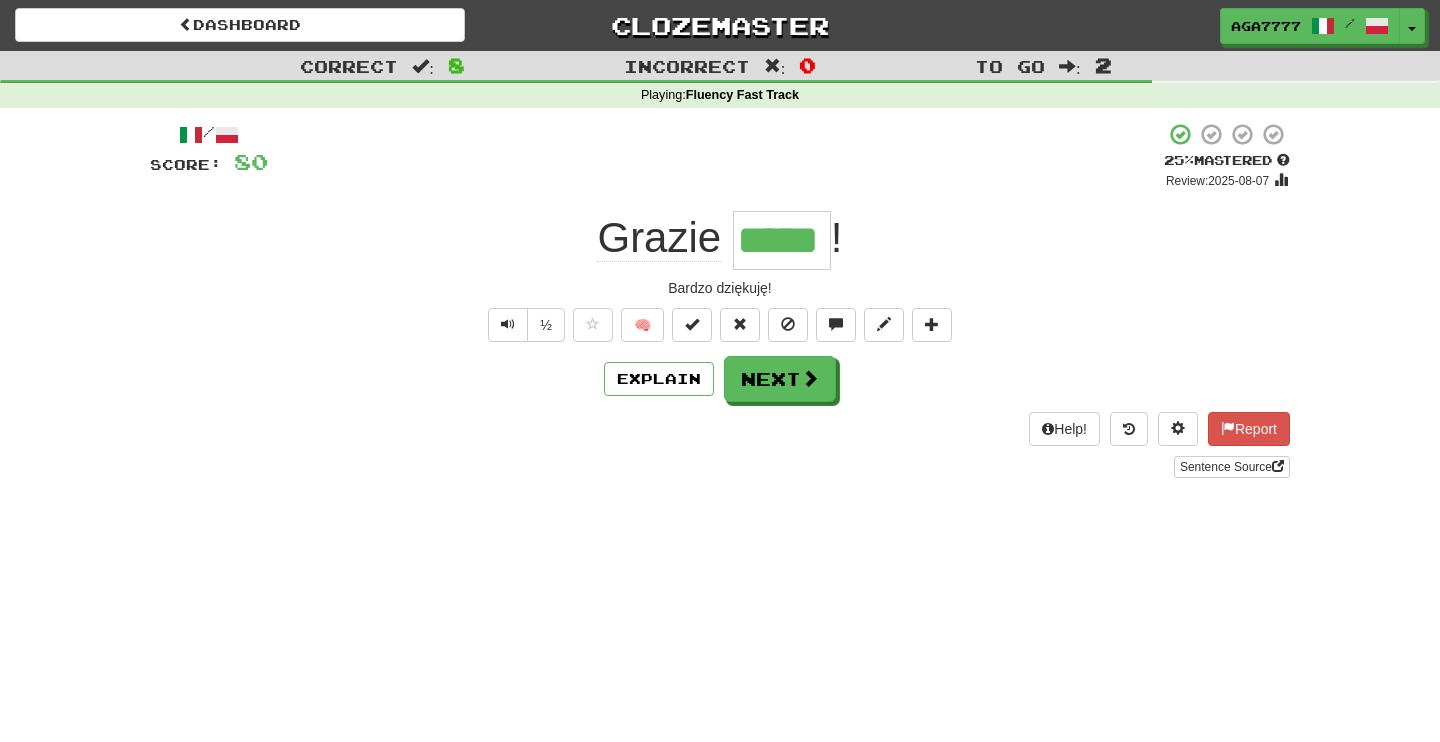 click on "/  Score:   80 + 8 25 %  Mastered Review:  2025-08-07 Grazie   ***** ! Bardzo dziękuję! ½ 🧠 Explain Next  Help!  Report Sentence Source" at bounding box center (720, 300) 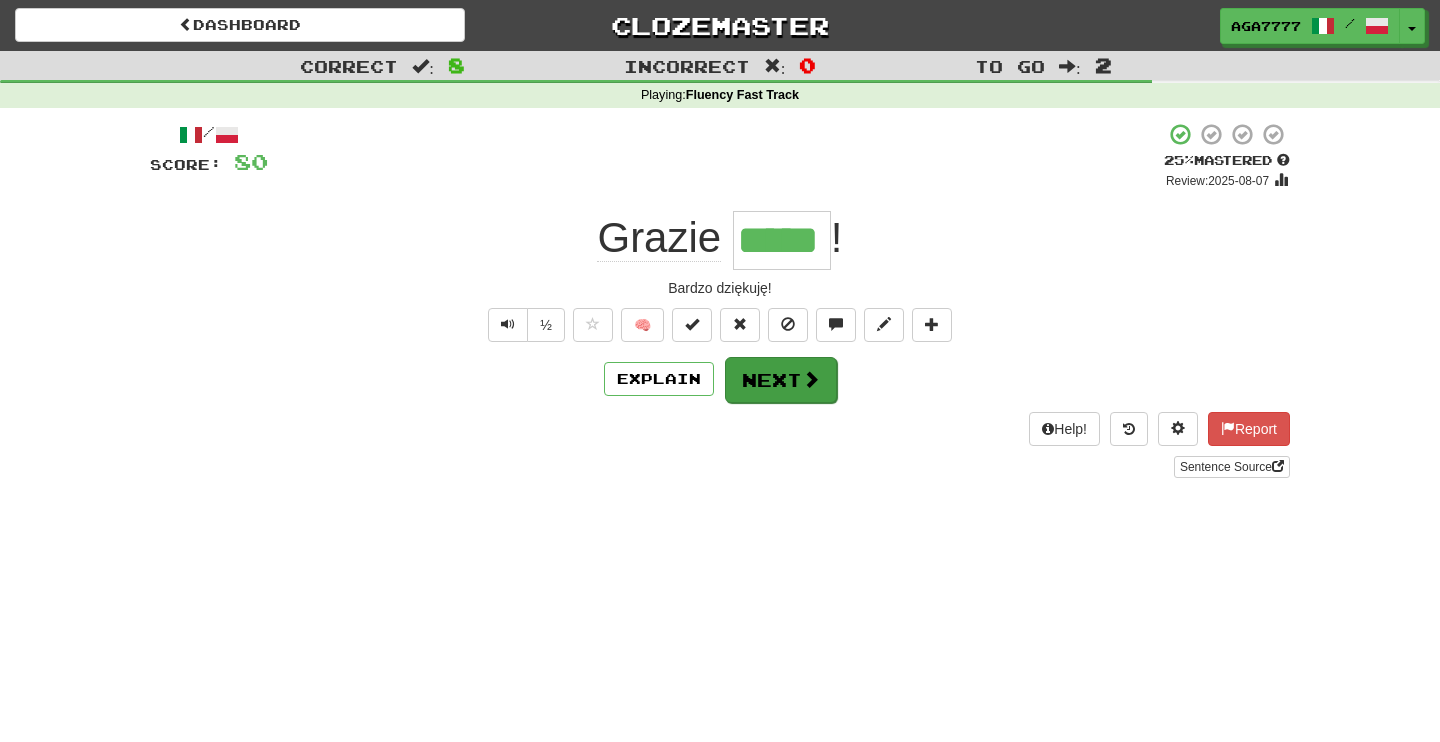 click on "Next" at bounding box center (781, 380) 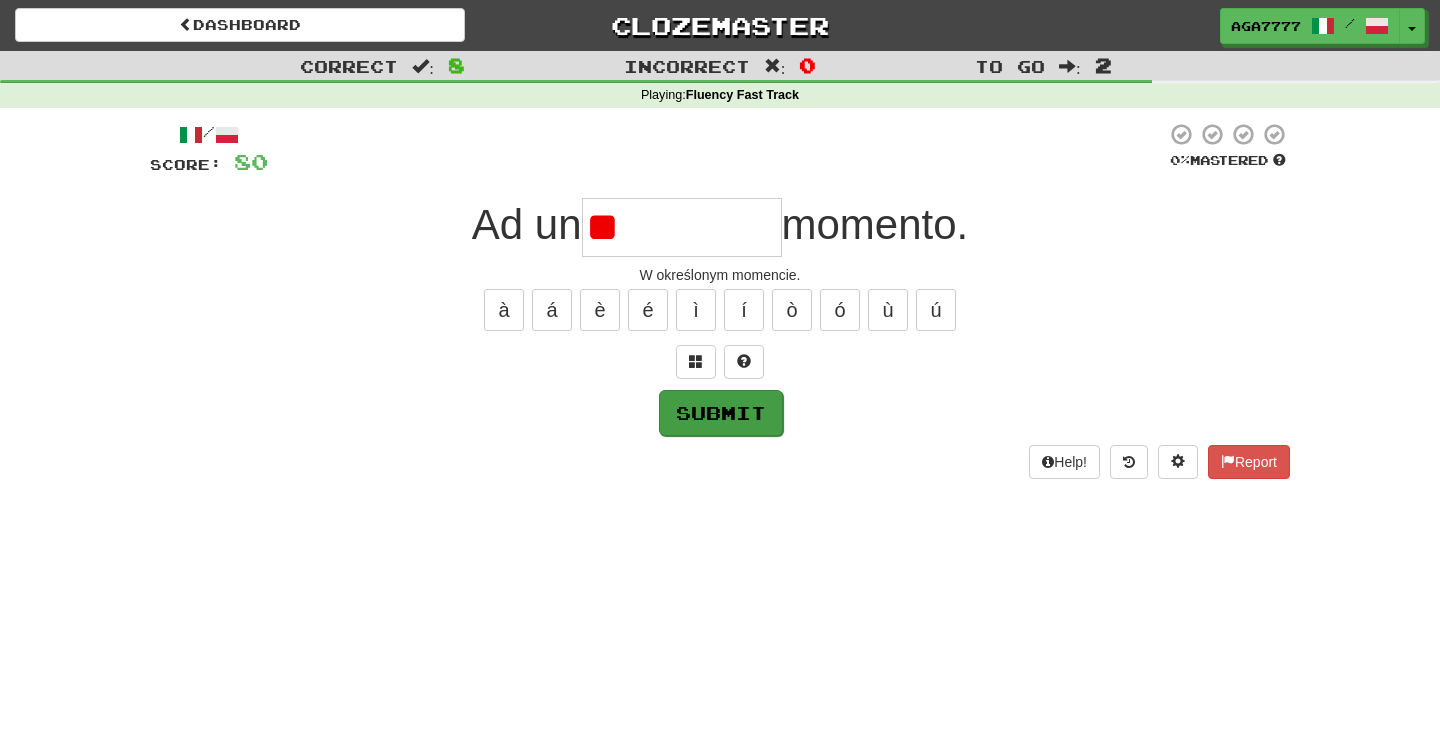 type on "*" 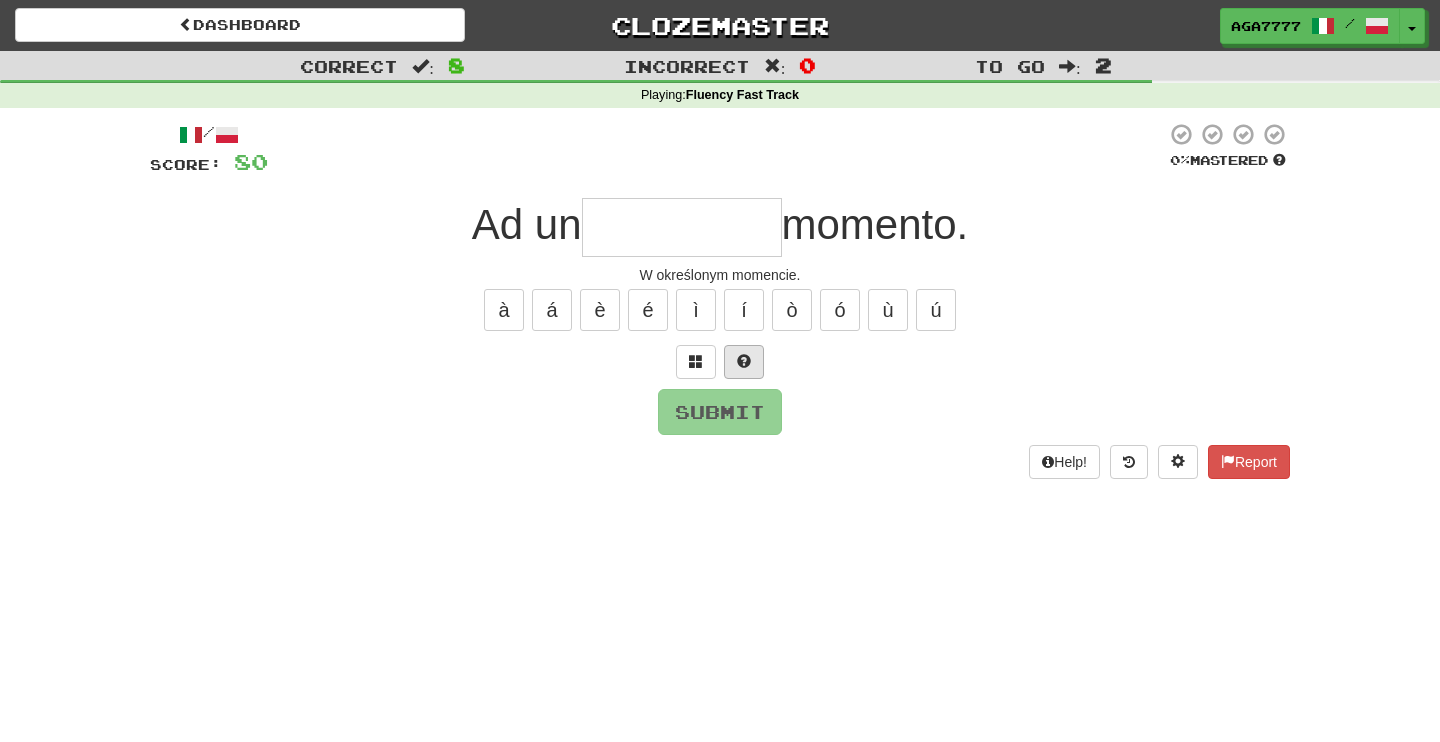 click at bounding box center (744, 361) 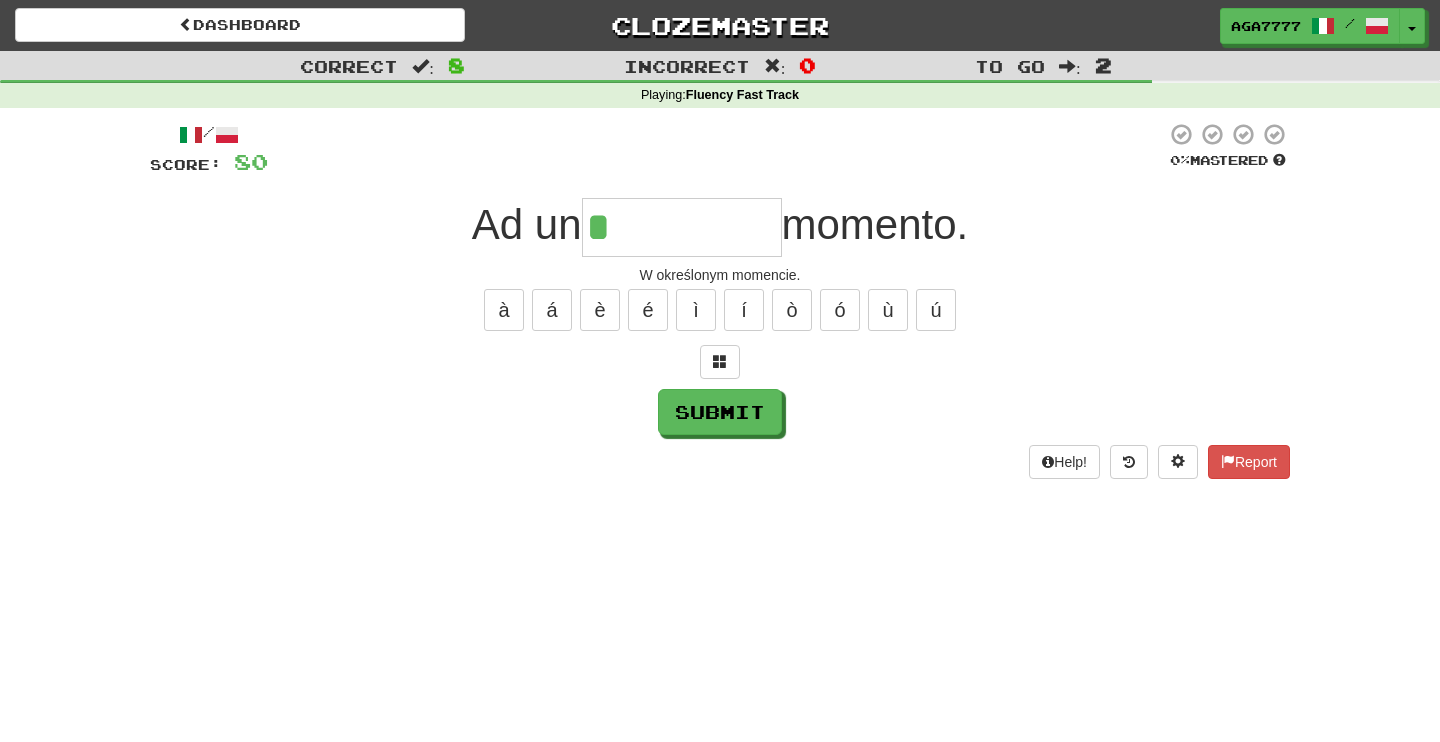 type on "****" 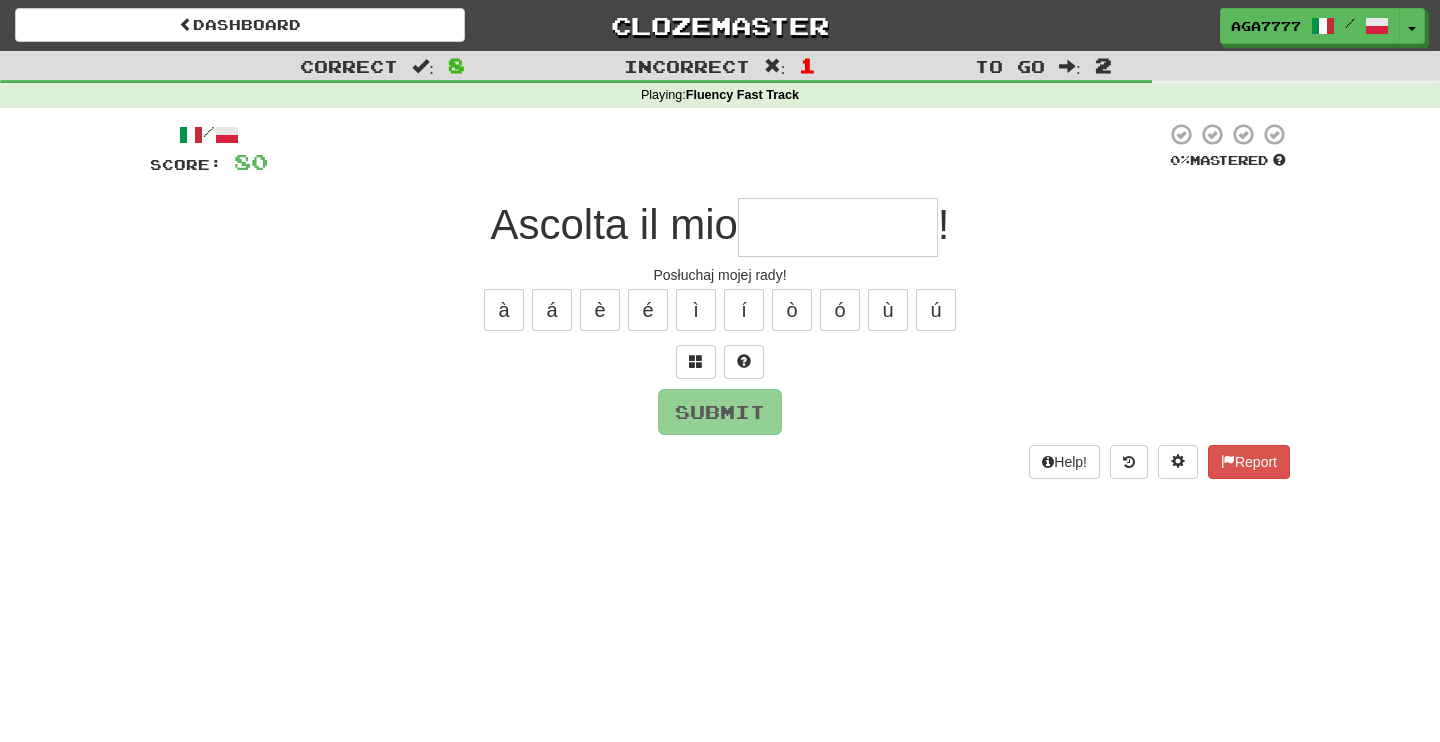 type on "*" 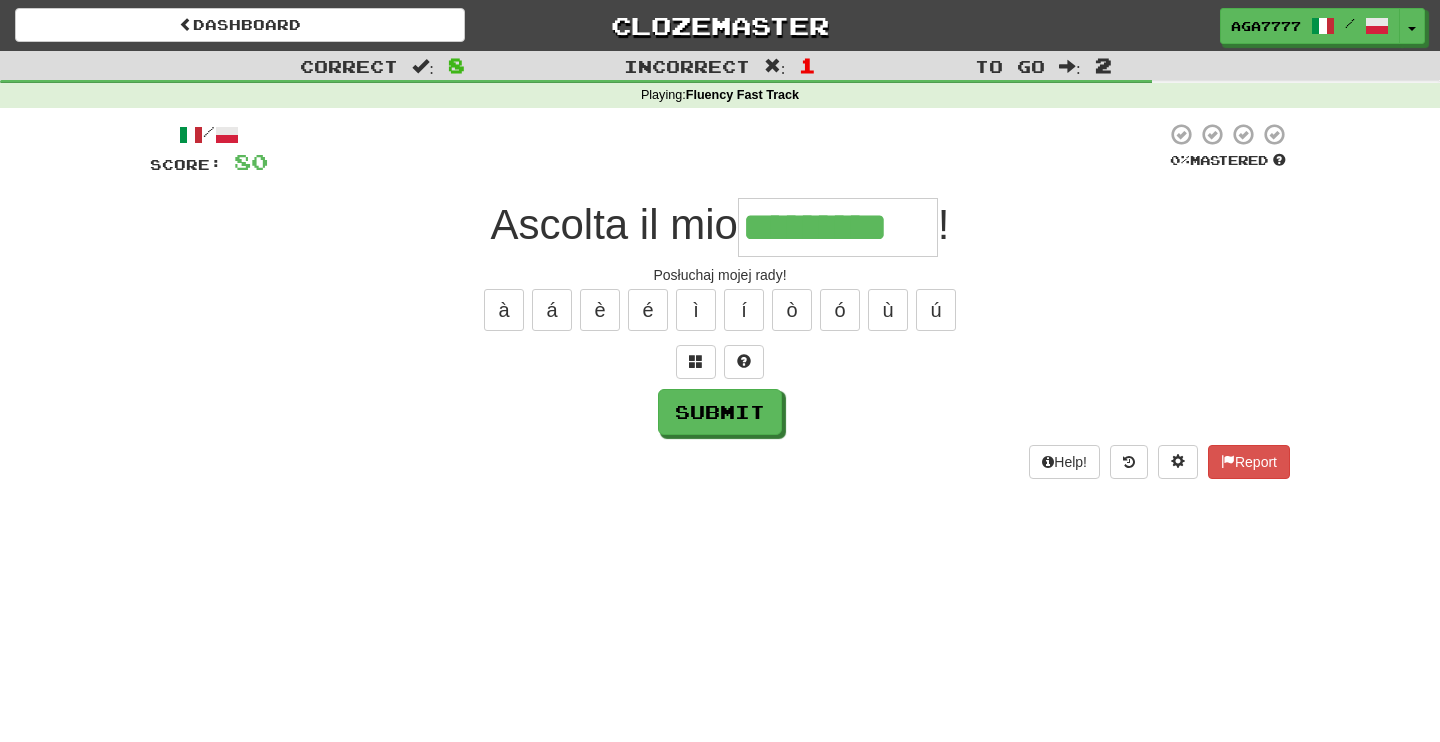 type on "*********" 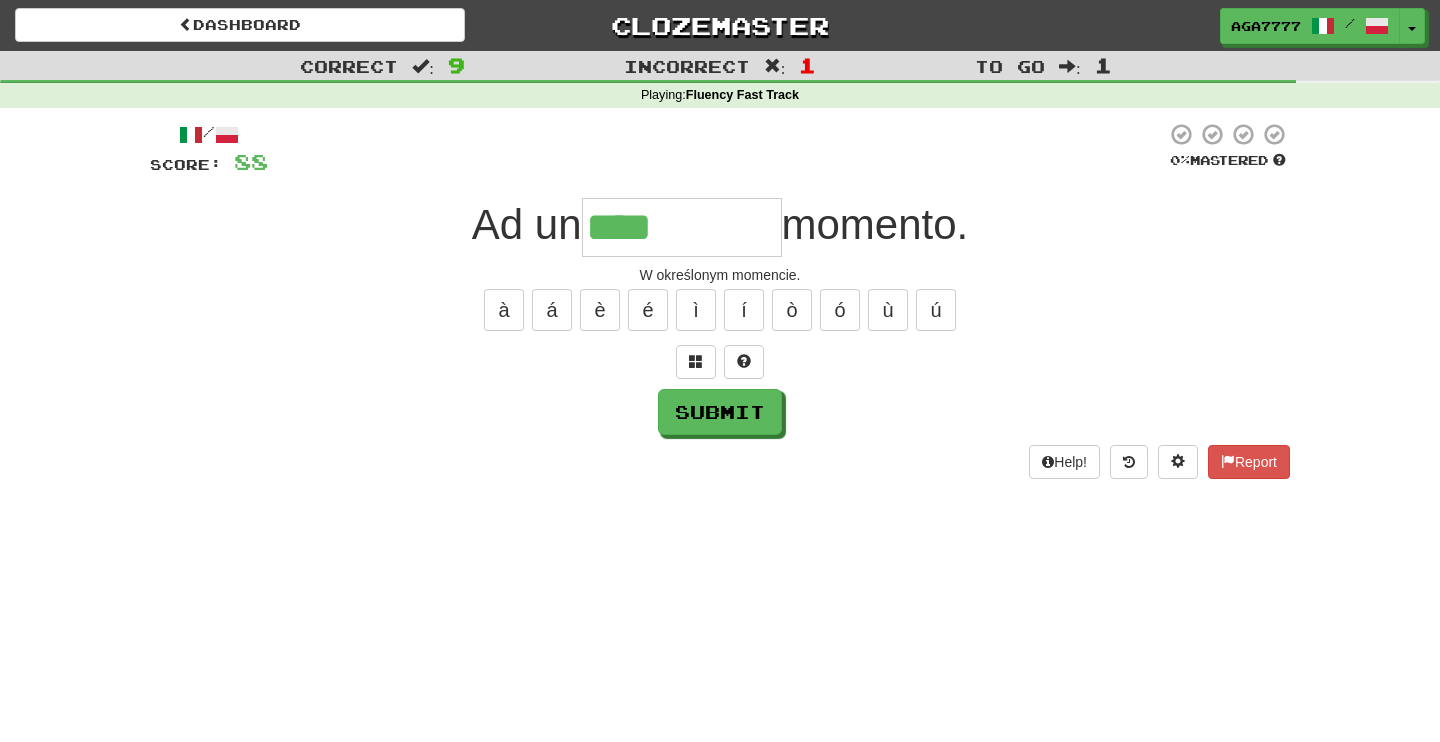 type on "****" 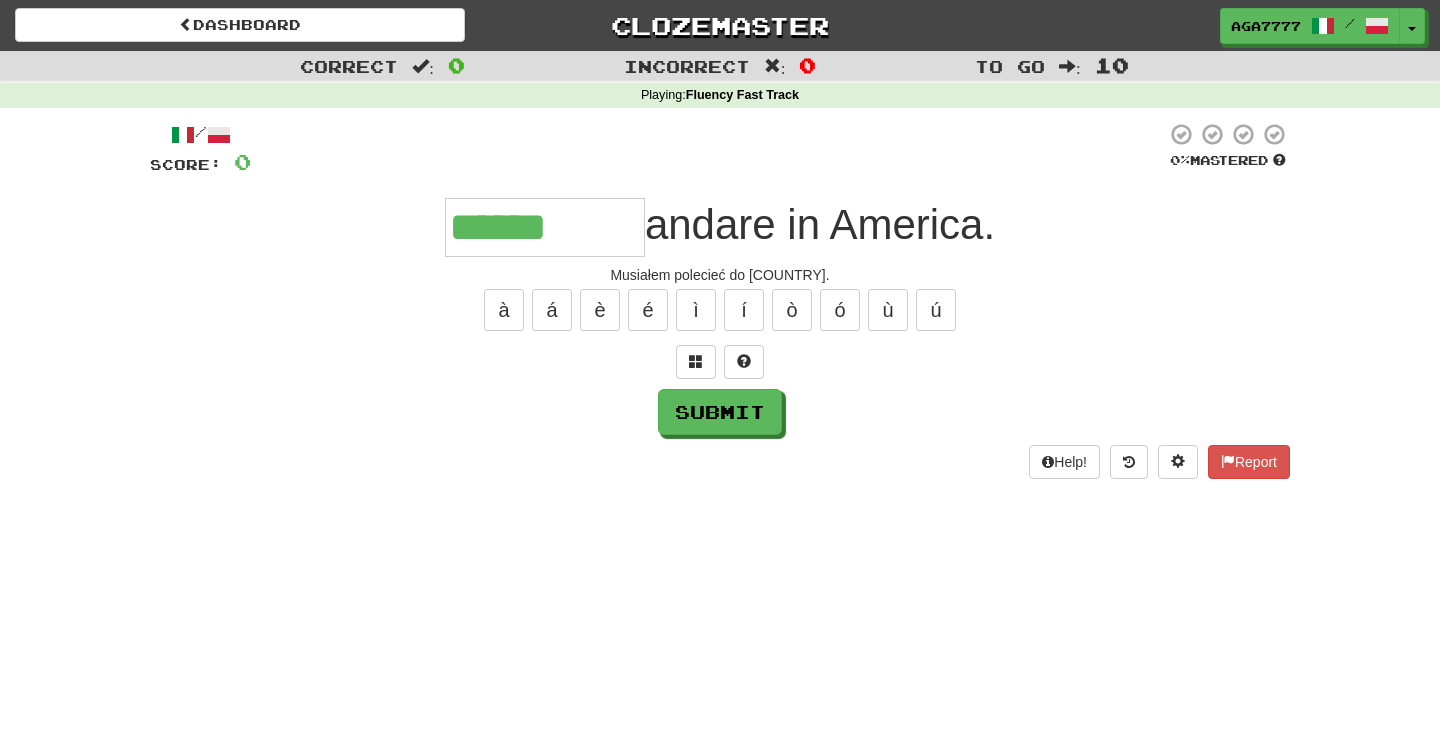 type on "******" 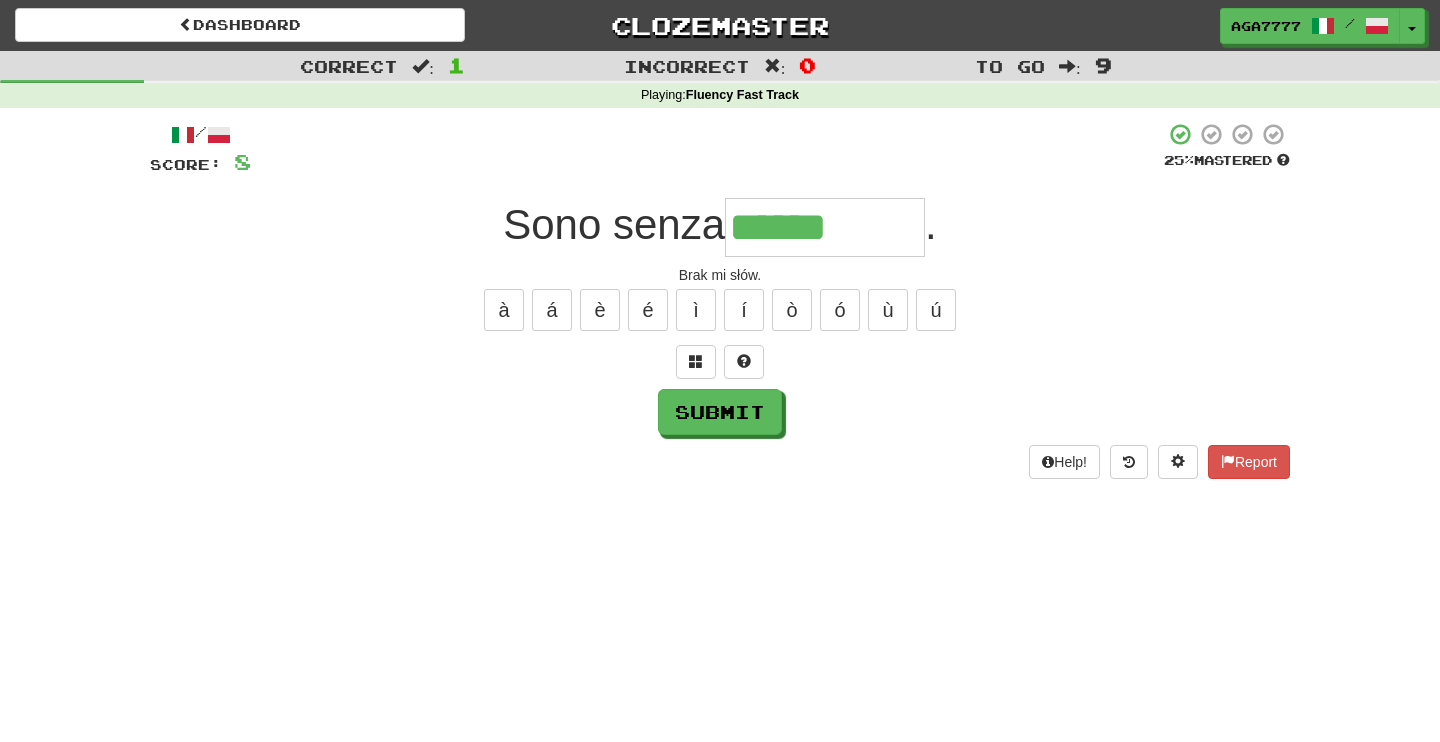 type on "******" 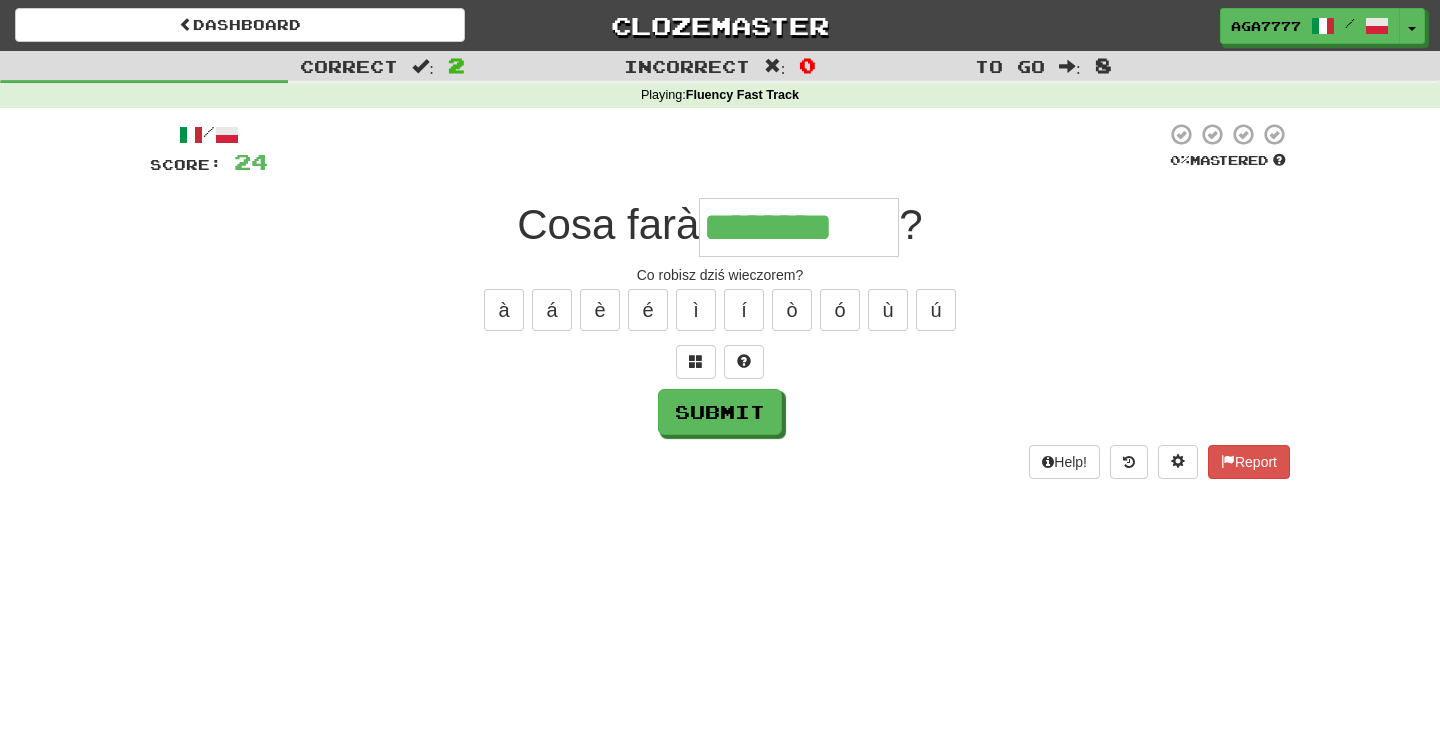 type on "********" 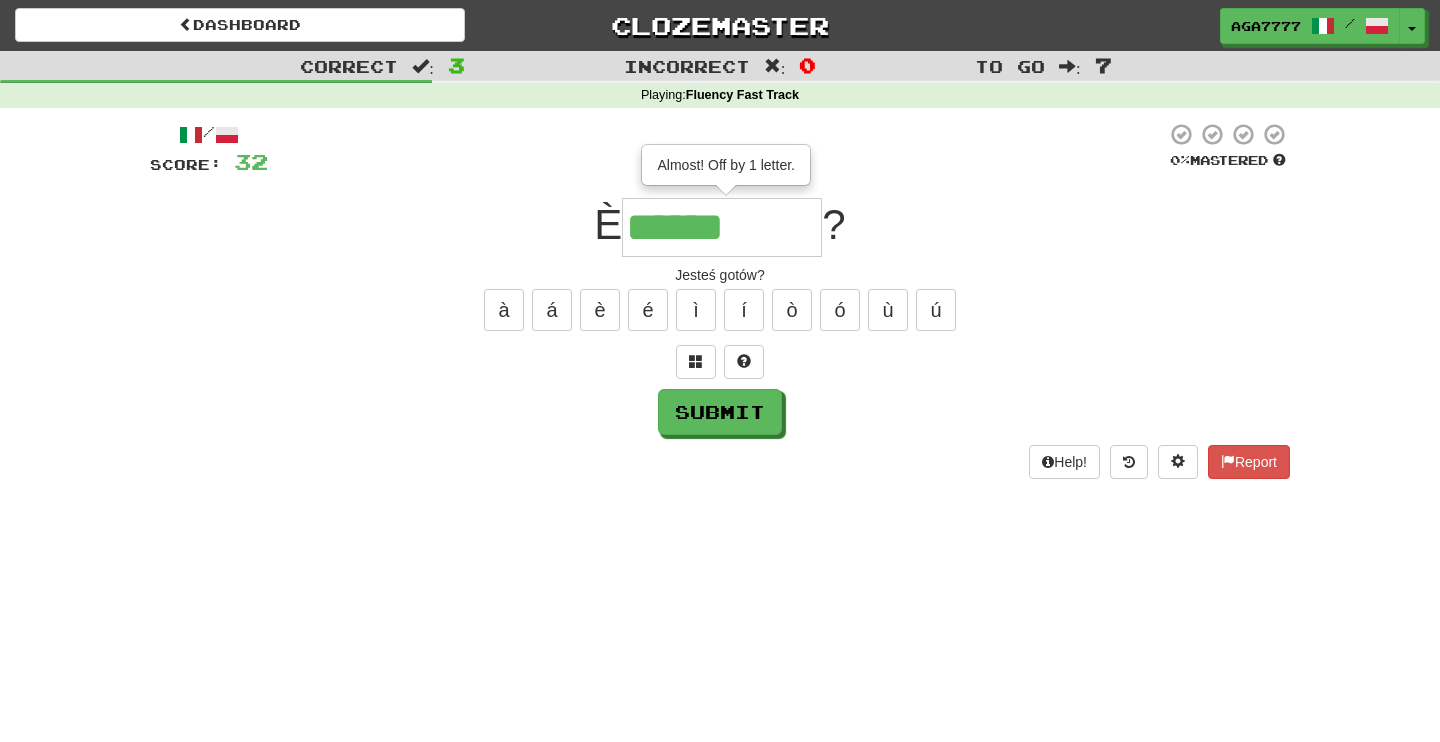 type on "******" 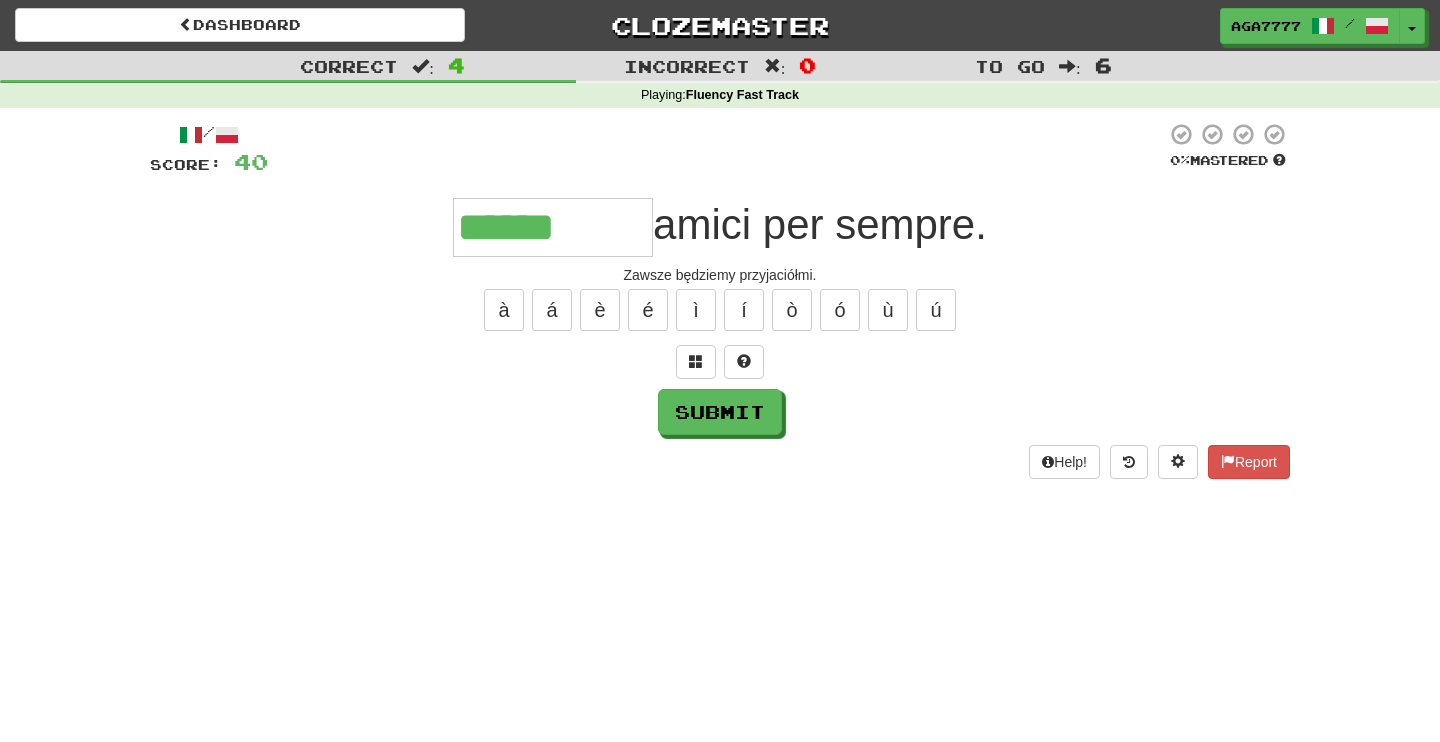 type on "******" 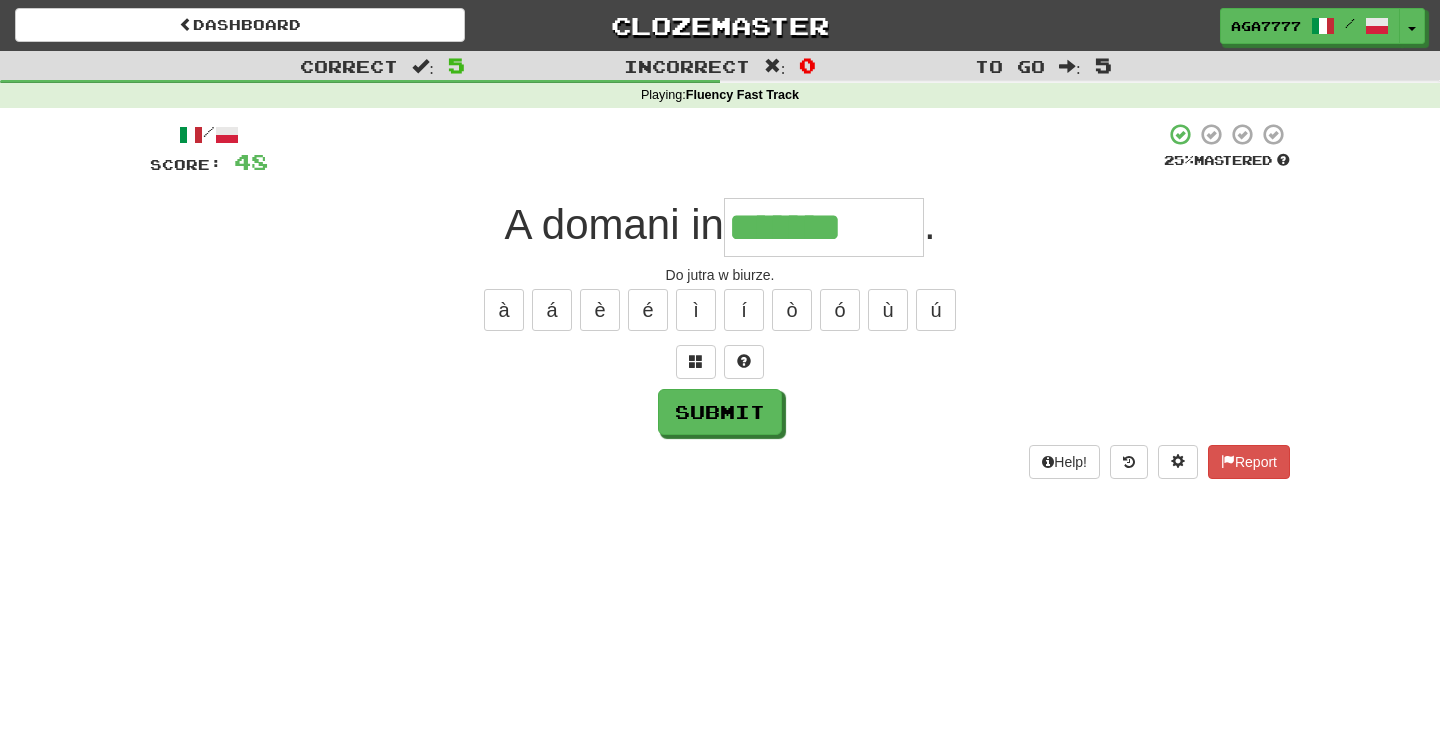 type on "*******" 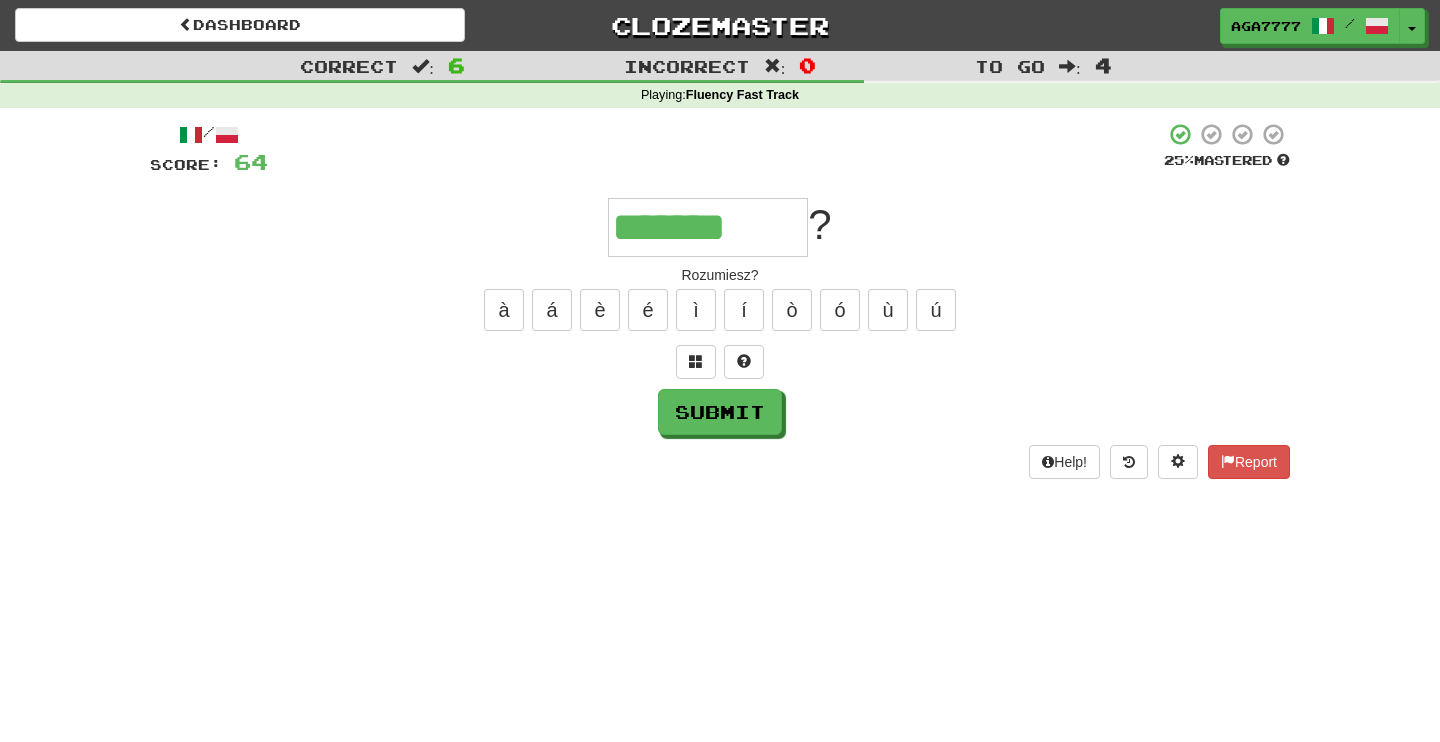 type on "*******" 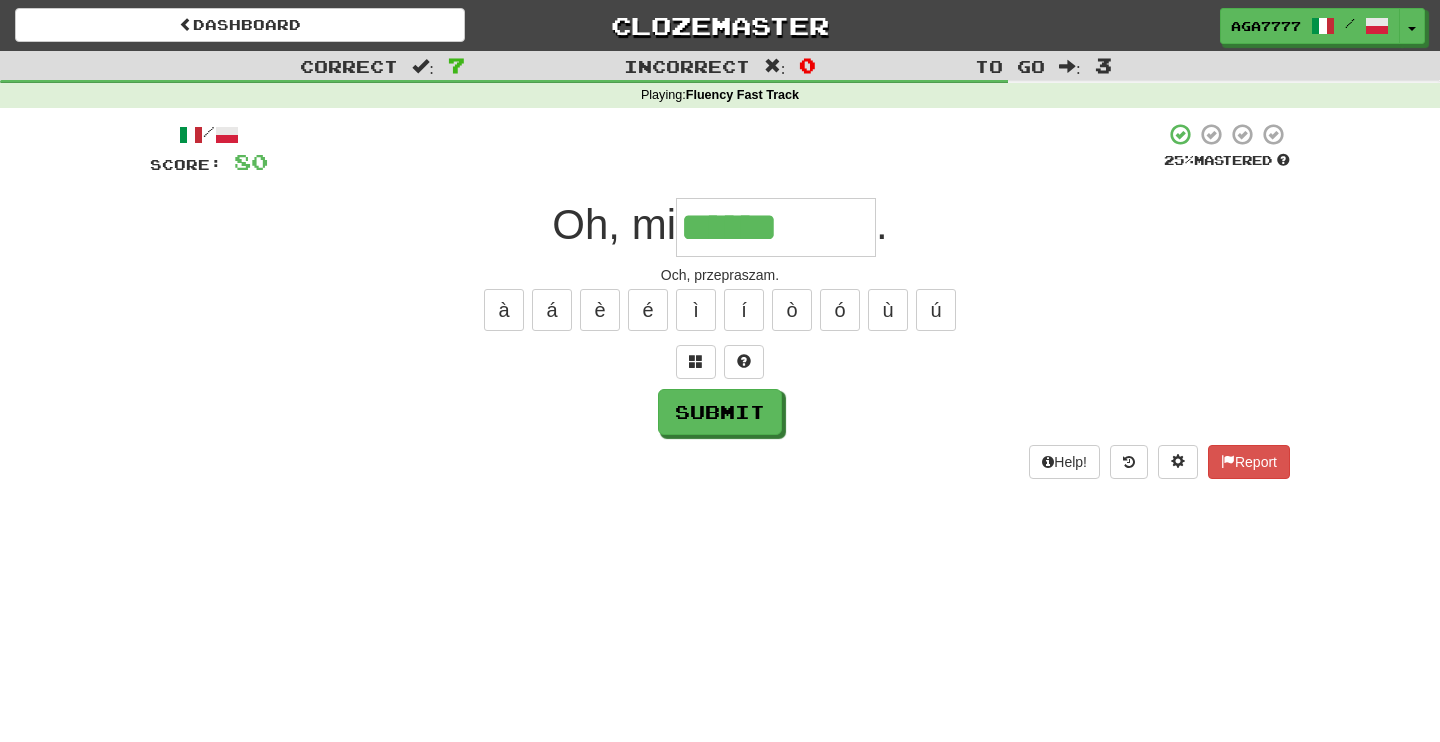 type on "******" 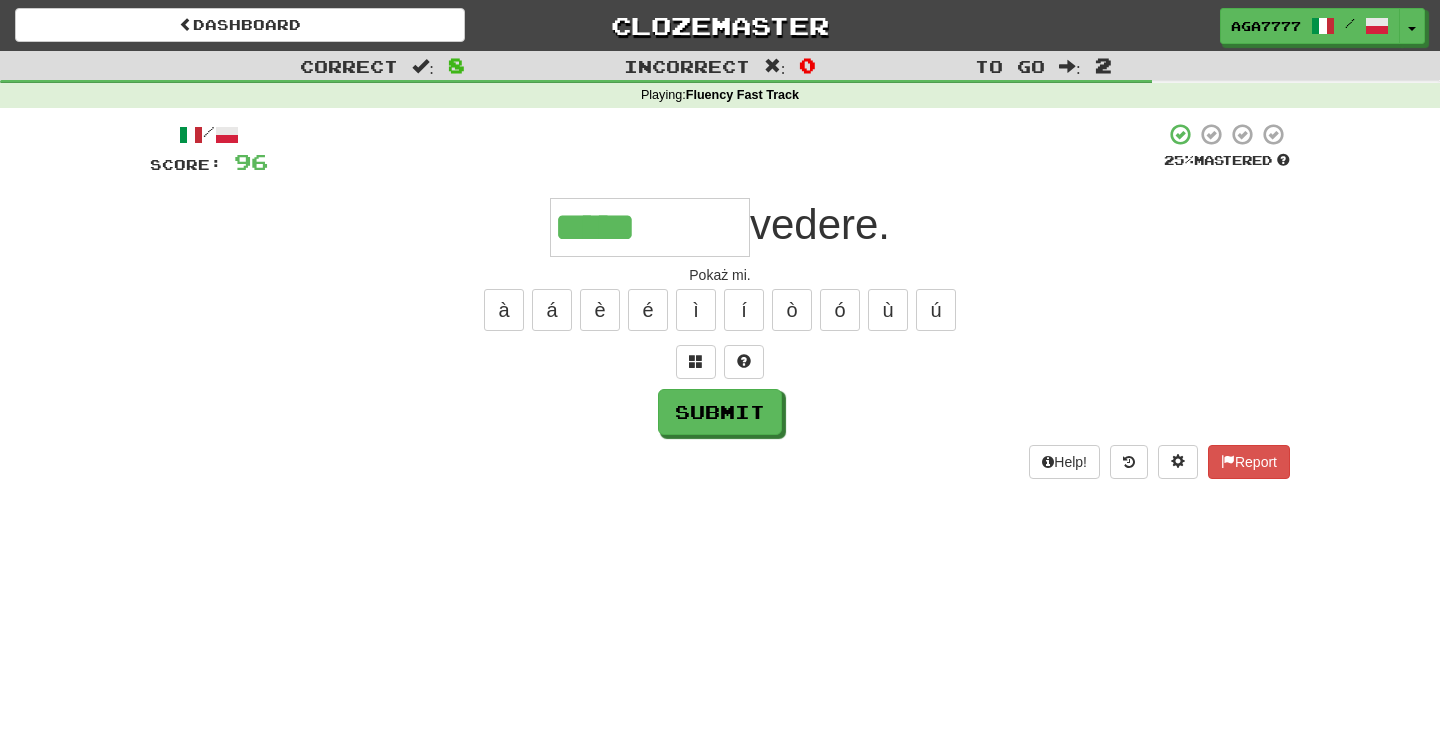 type on "*****" 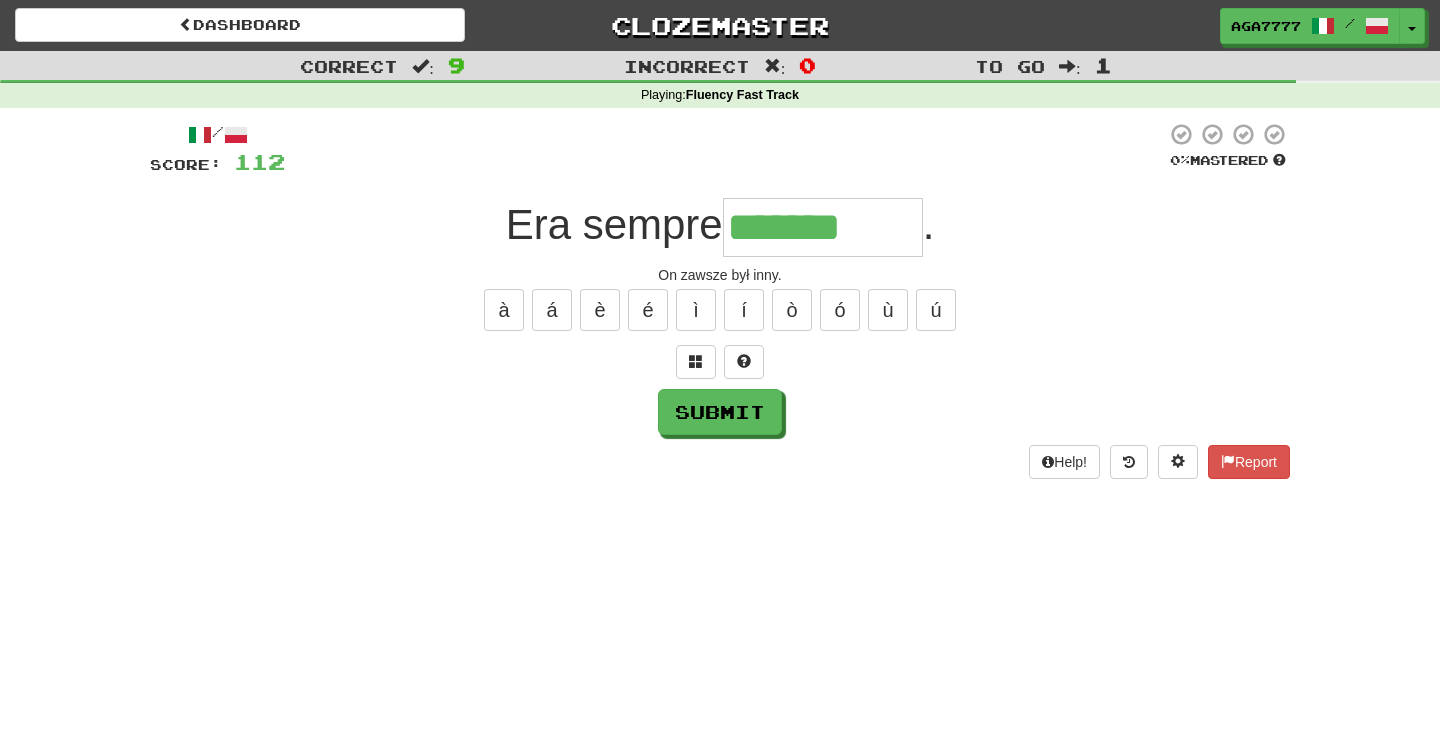 type on "*******" 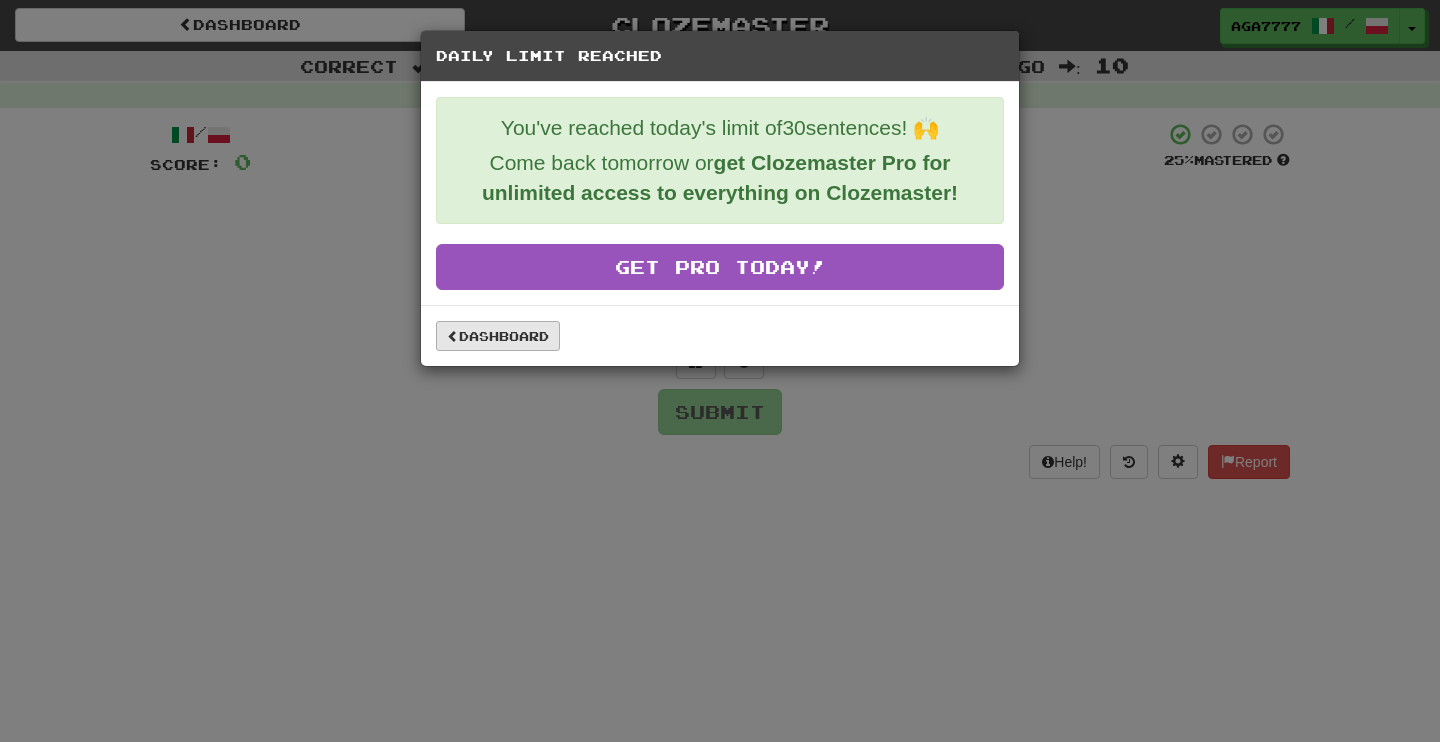 click on "Dashboard" at bounding box center (498, 336) 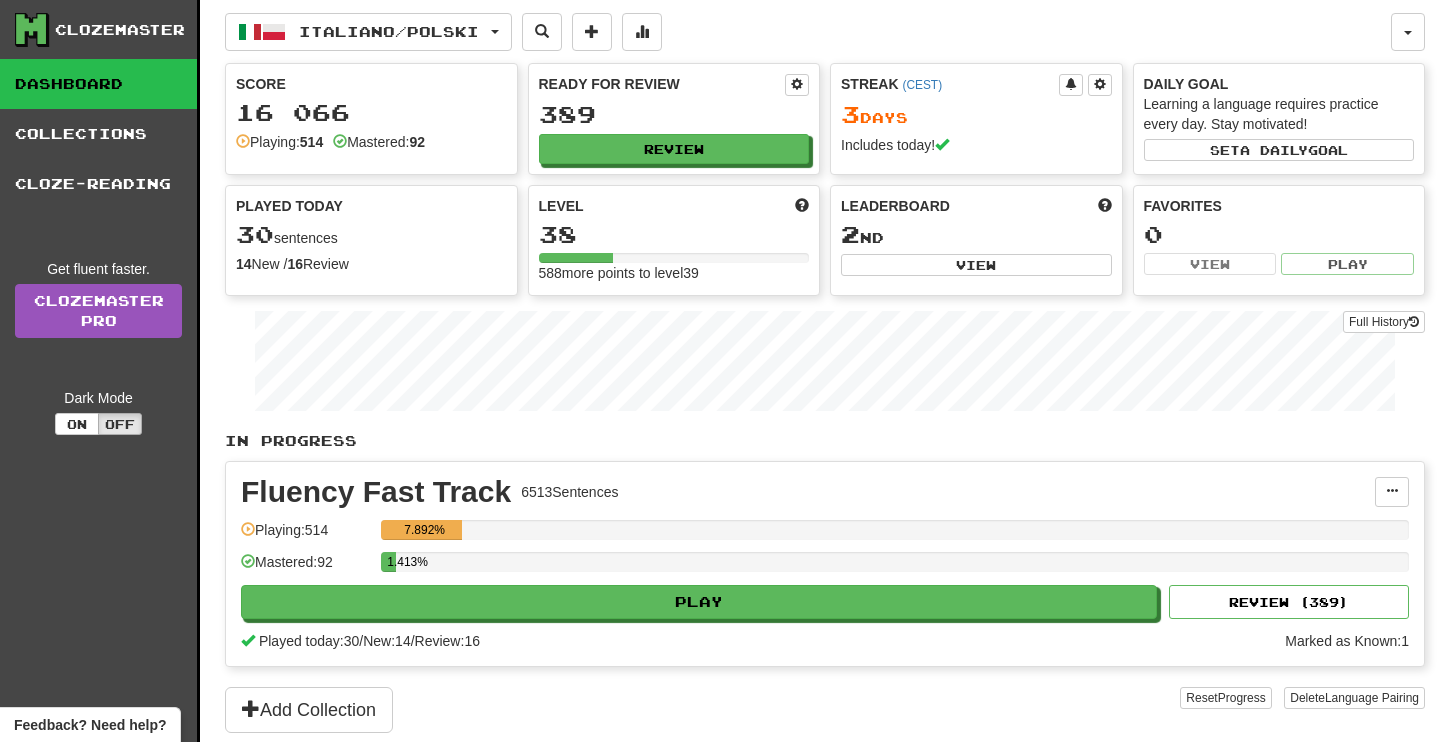 scroll, scrollTop: 0, scrollLeft: 0, axis: both 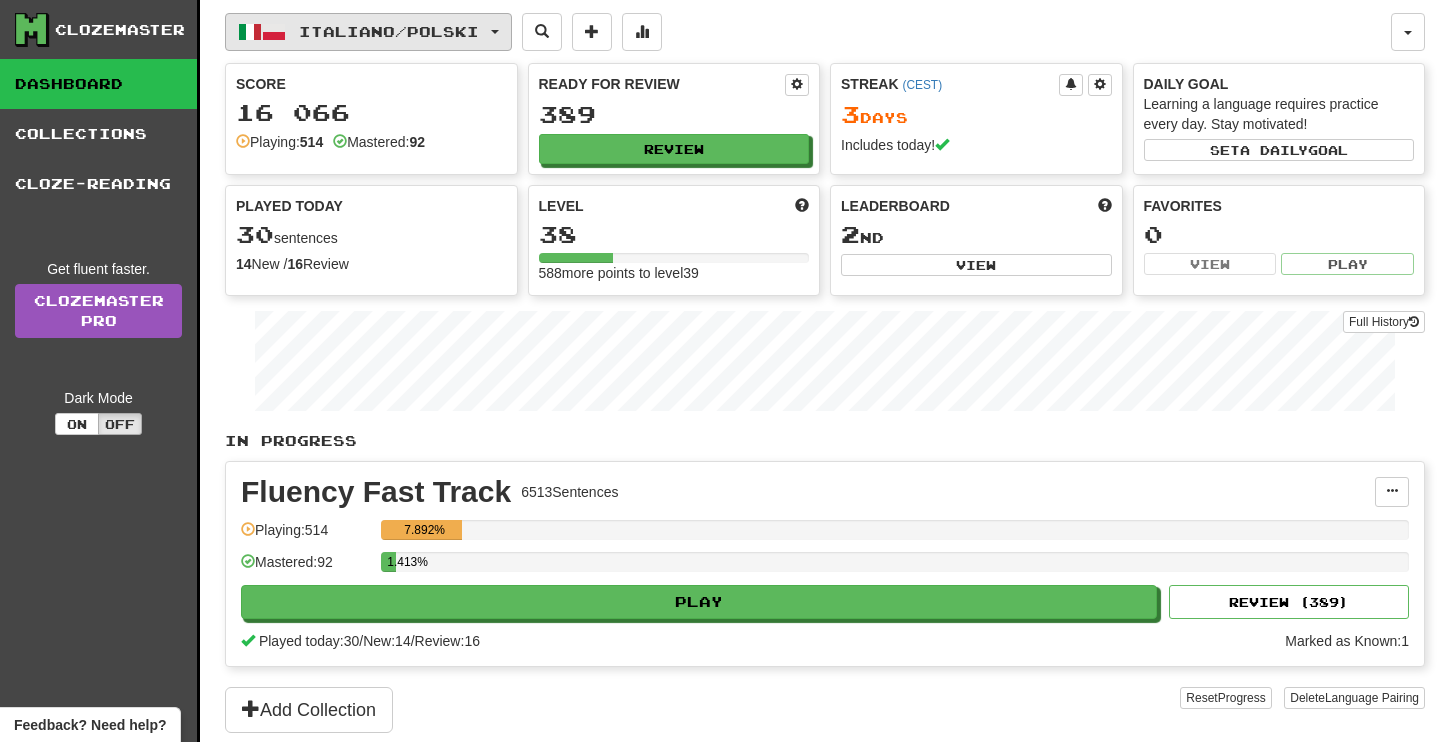 click on "Italiano  /  Polski" at bounding box center [368, 32] 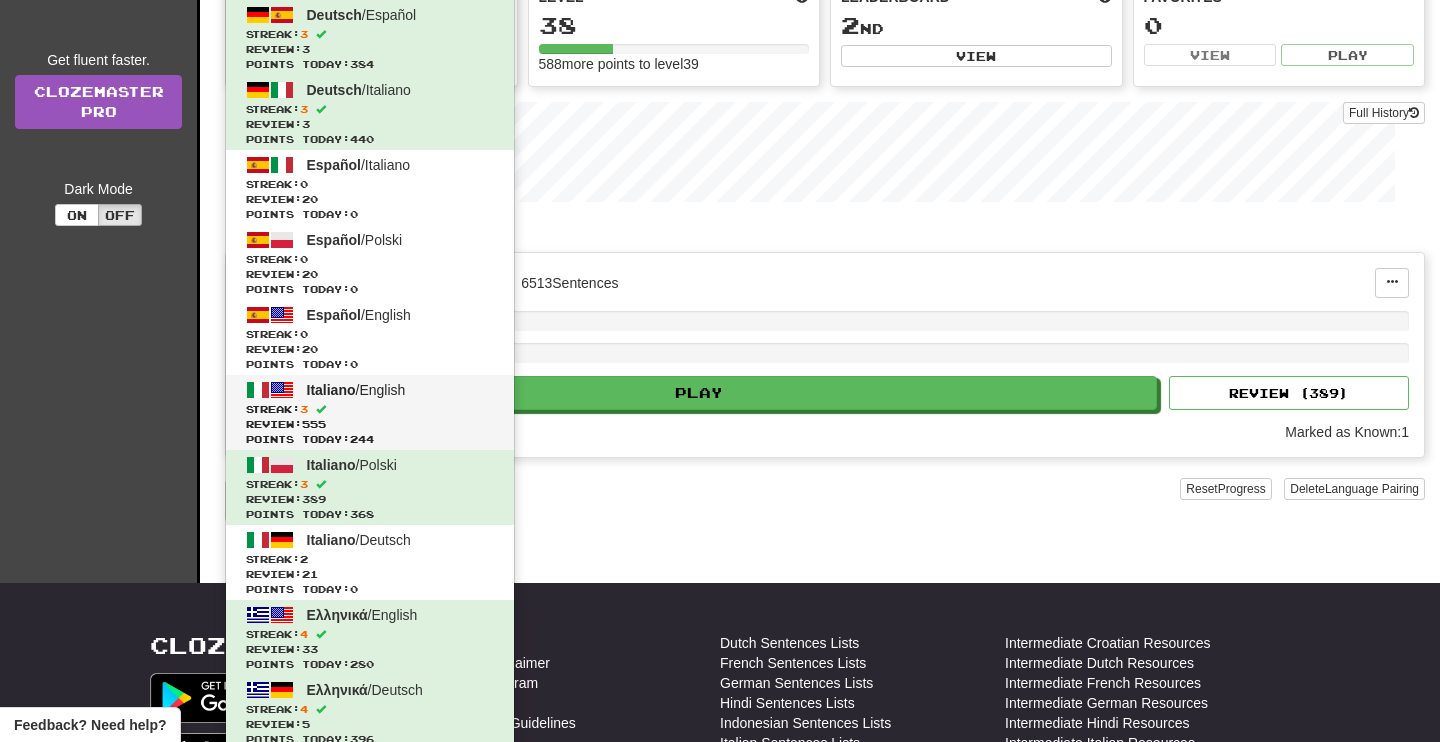 scroll, scrollTop: 284, scrollLeft: 0, axis: vertical 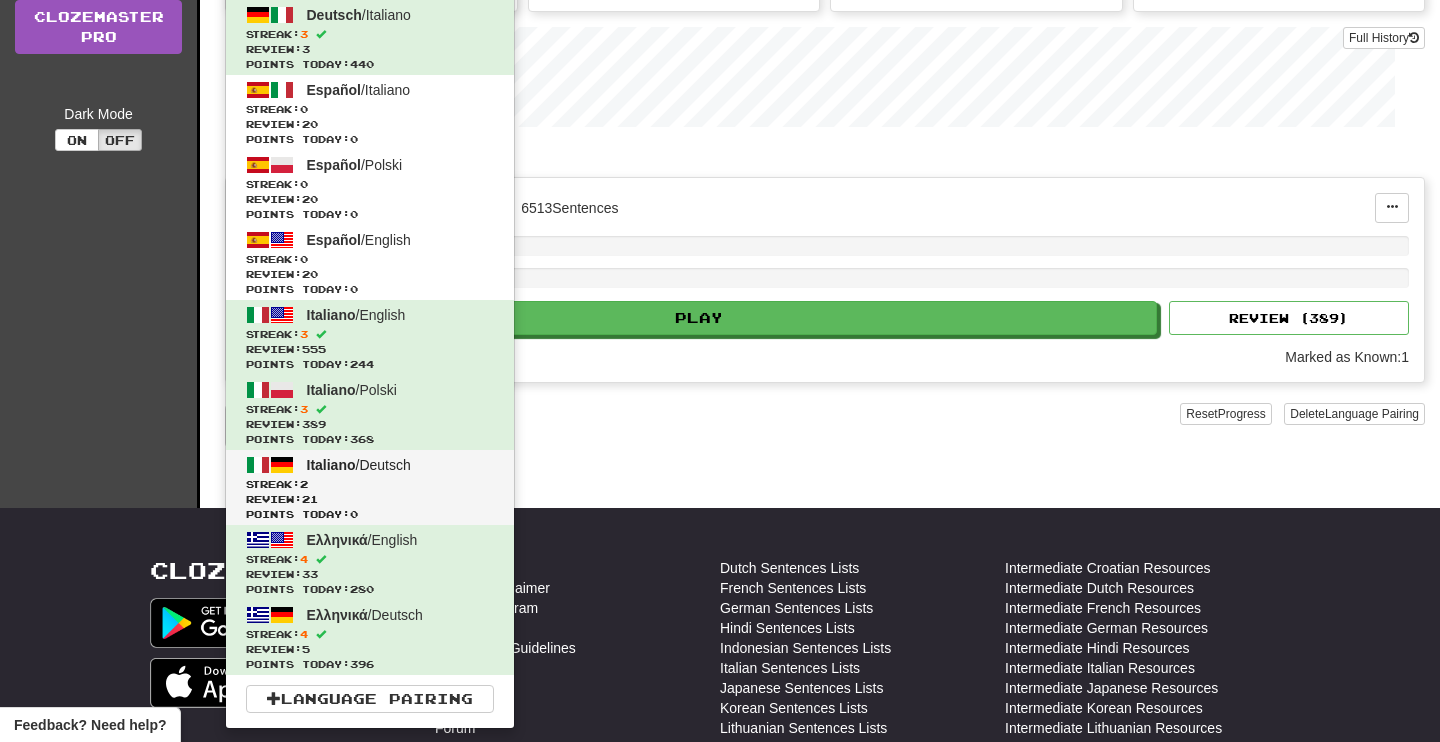 click on "Streak:  2" at bounding box center (370, 484) 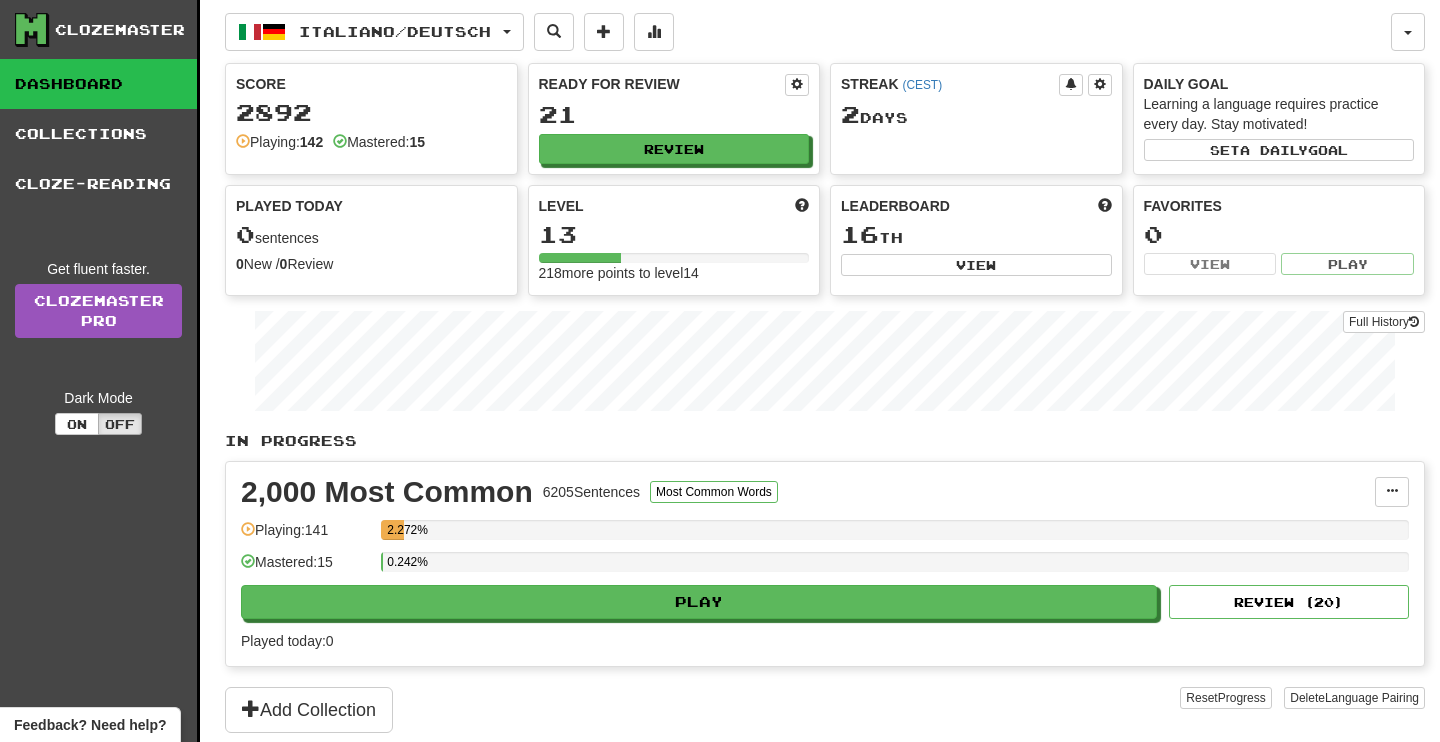 scroll, scrollTop: 0, scrollLeft: 0, axis: both 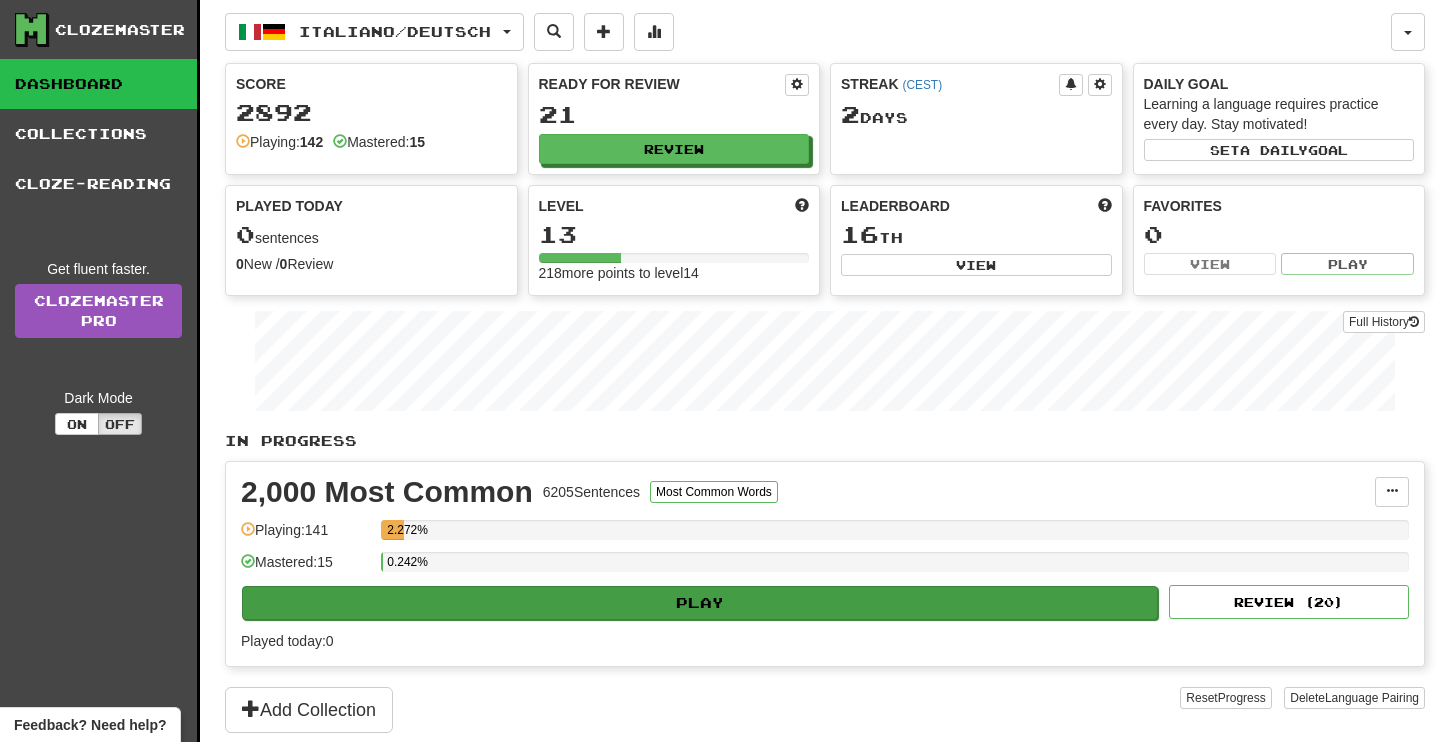 click on "Play" at bounding box center [700, 603] 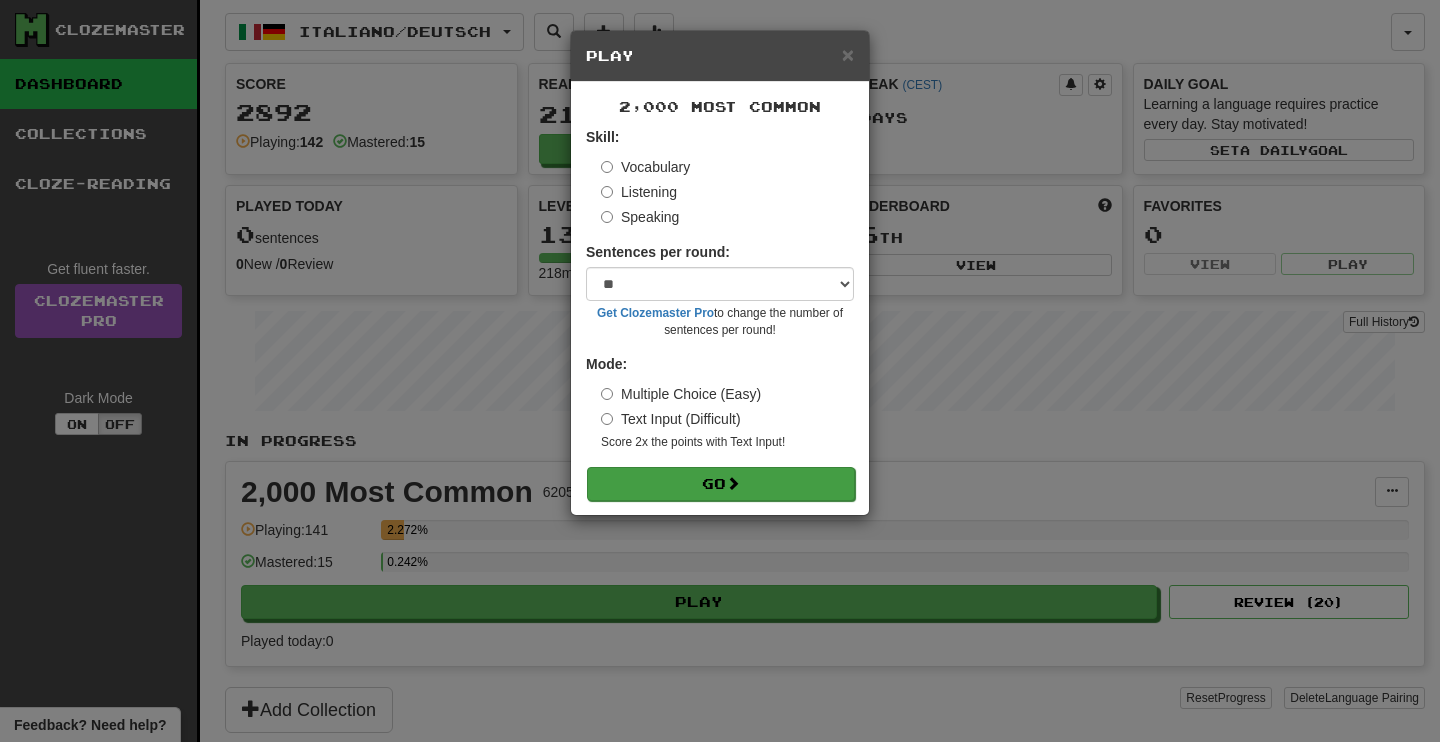 click on "Go" at bounding box center [721, 484] 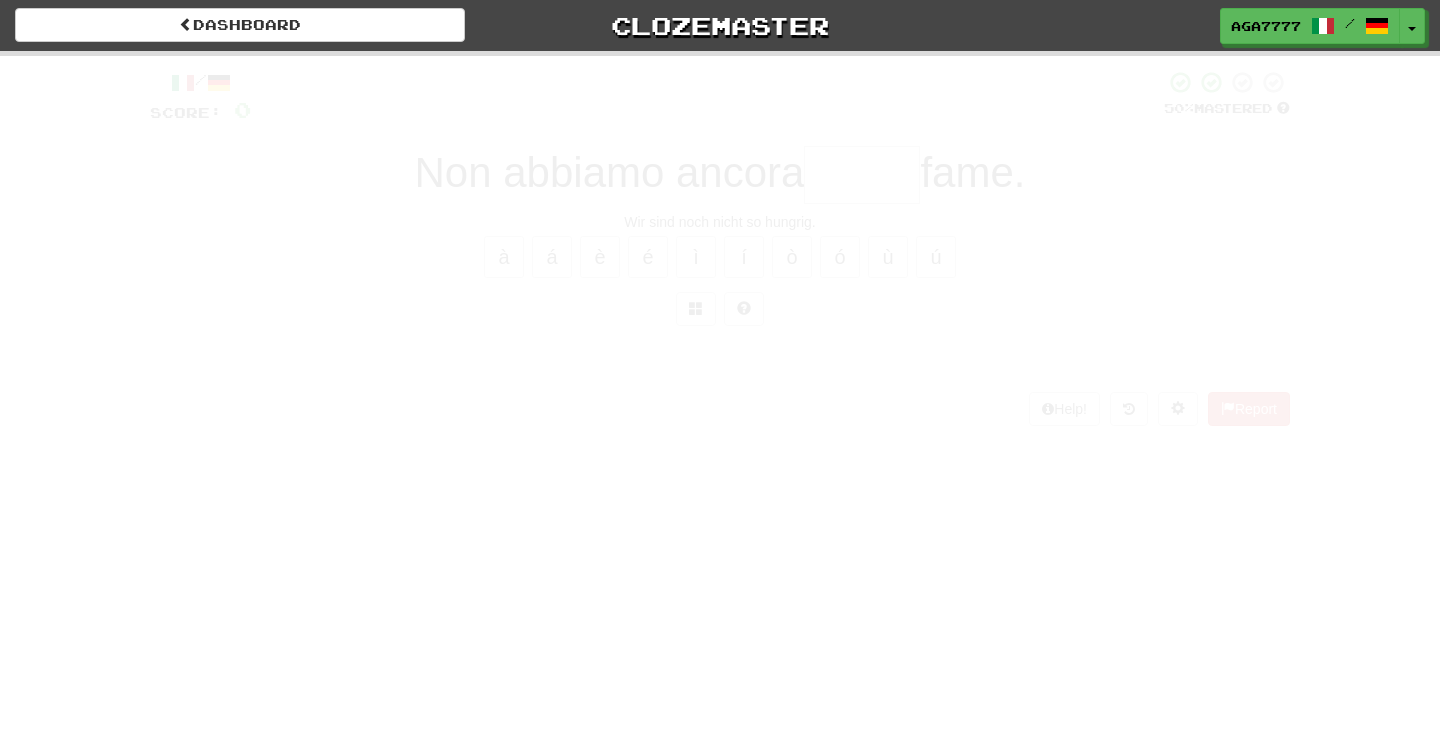 scroll, scrollTop: 0, scrollLeft: 0, axis: both 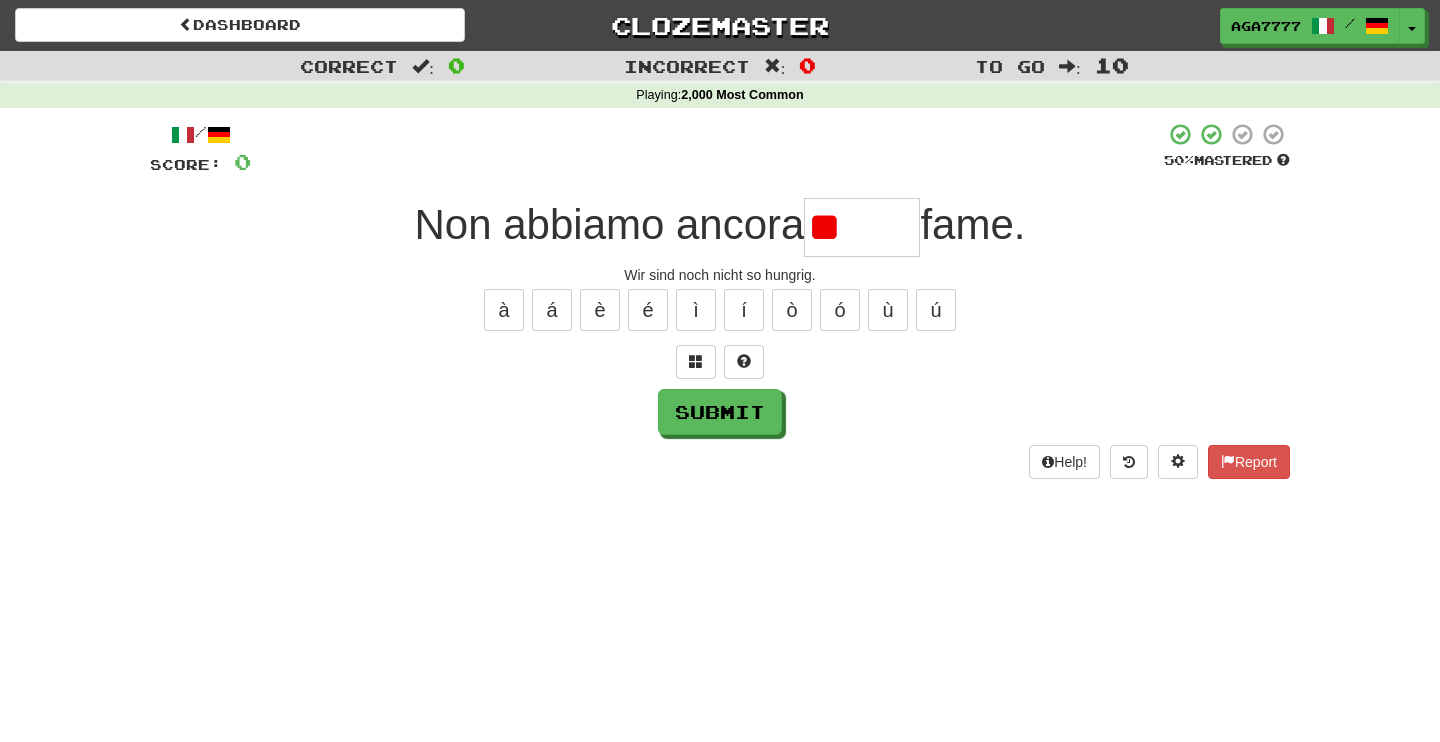 type on "*" 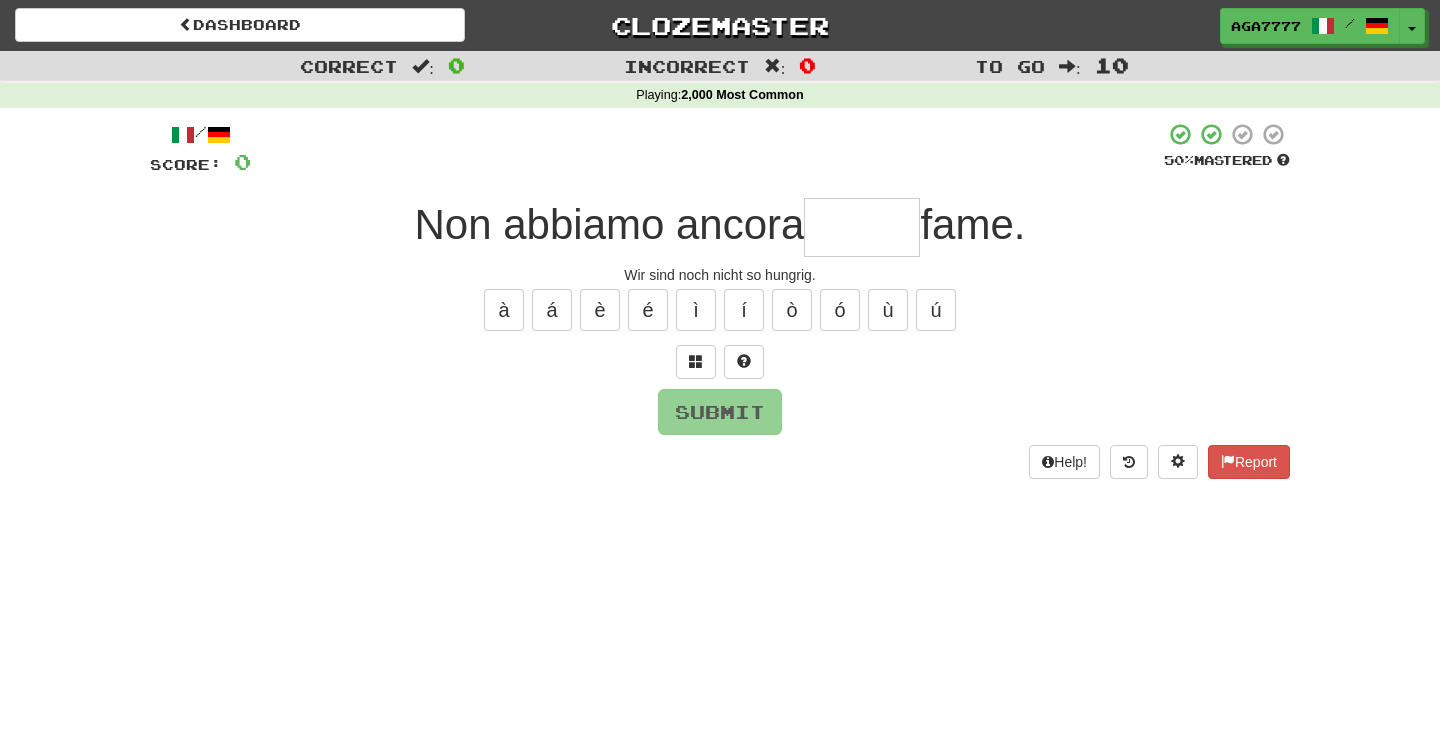 type on "*" 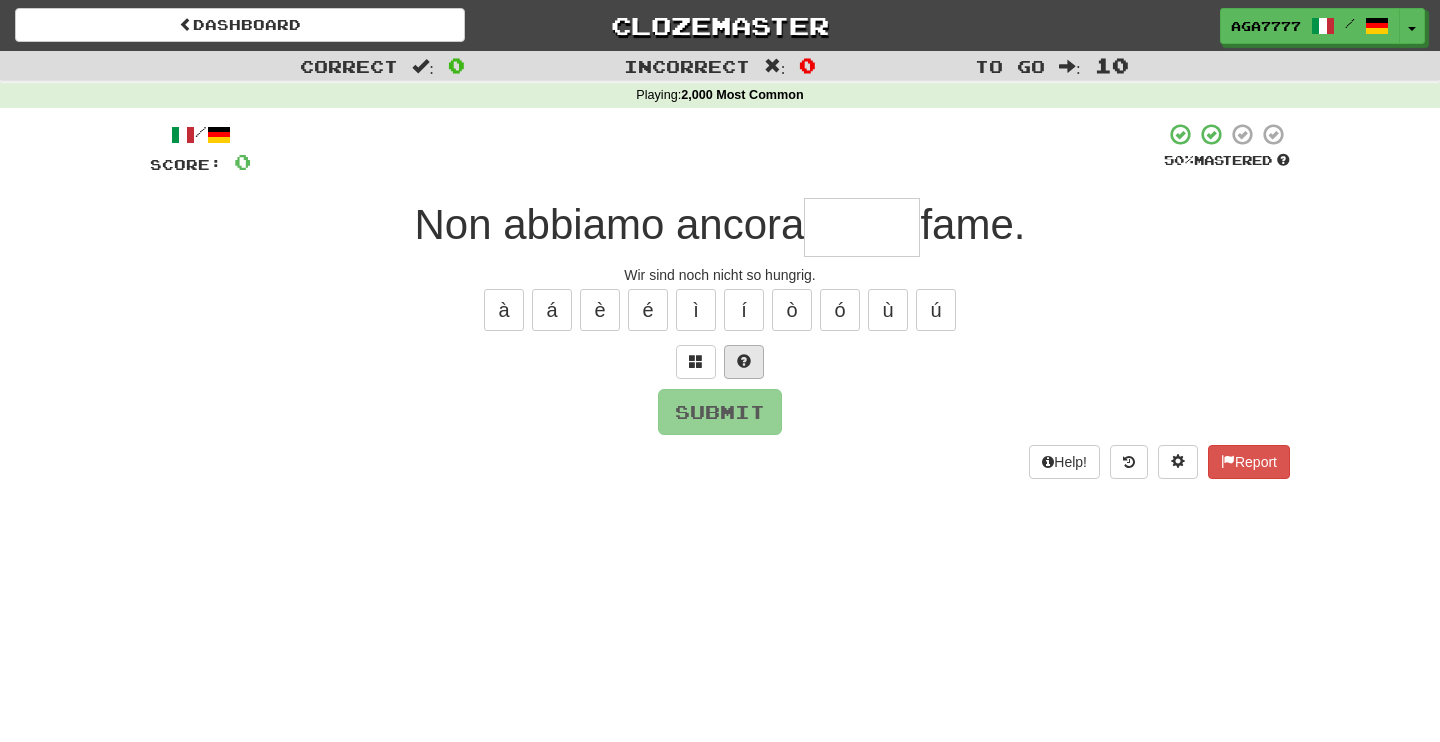 click at bounding box center (744, 361) 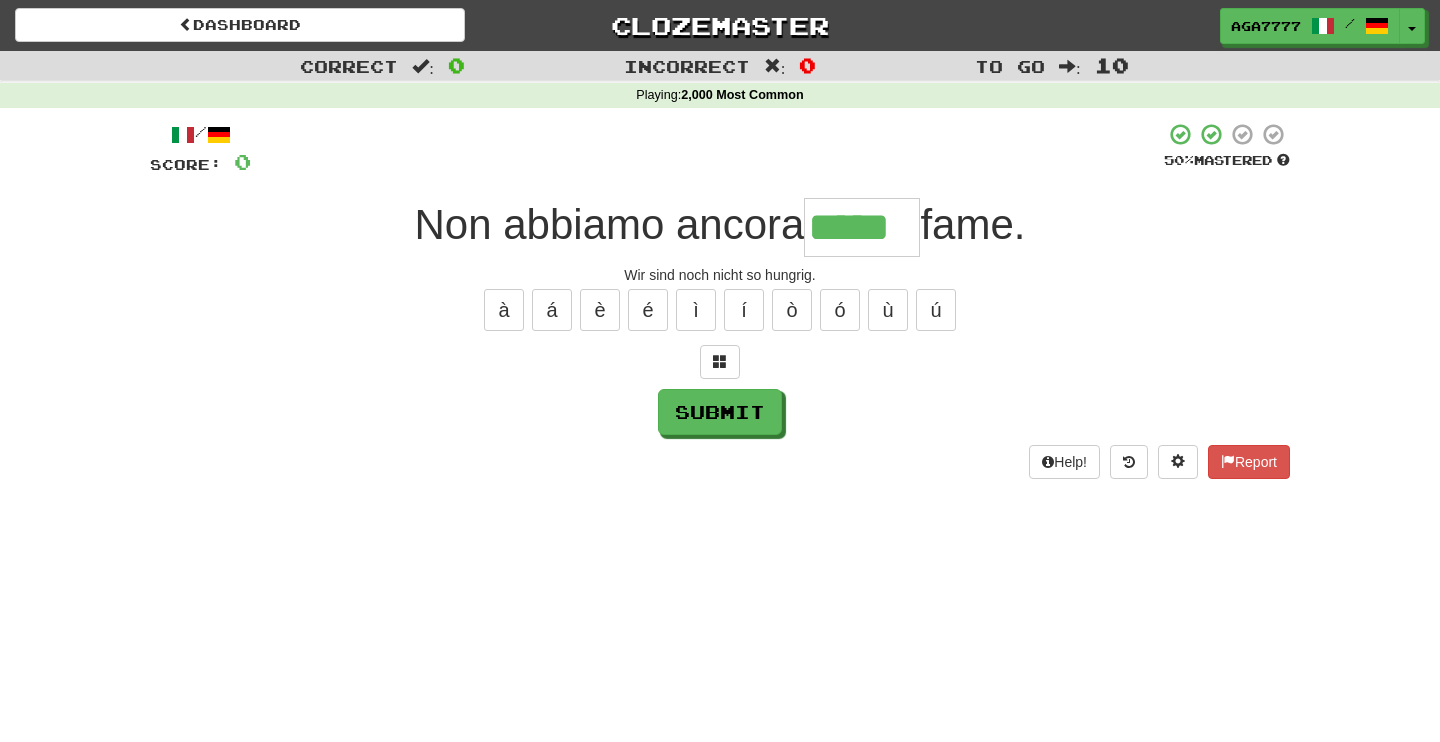 type on "*****" 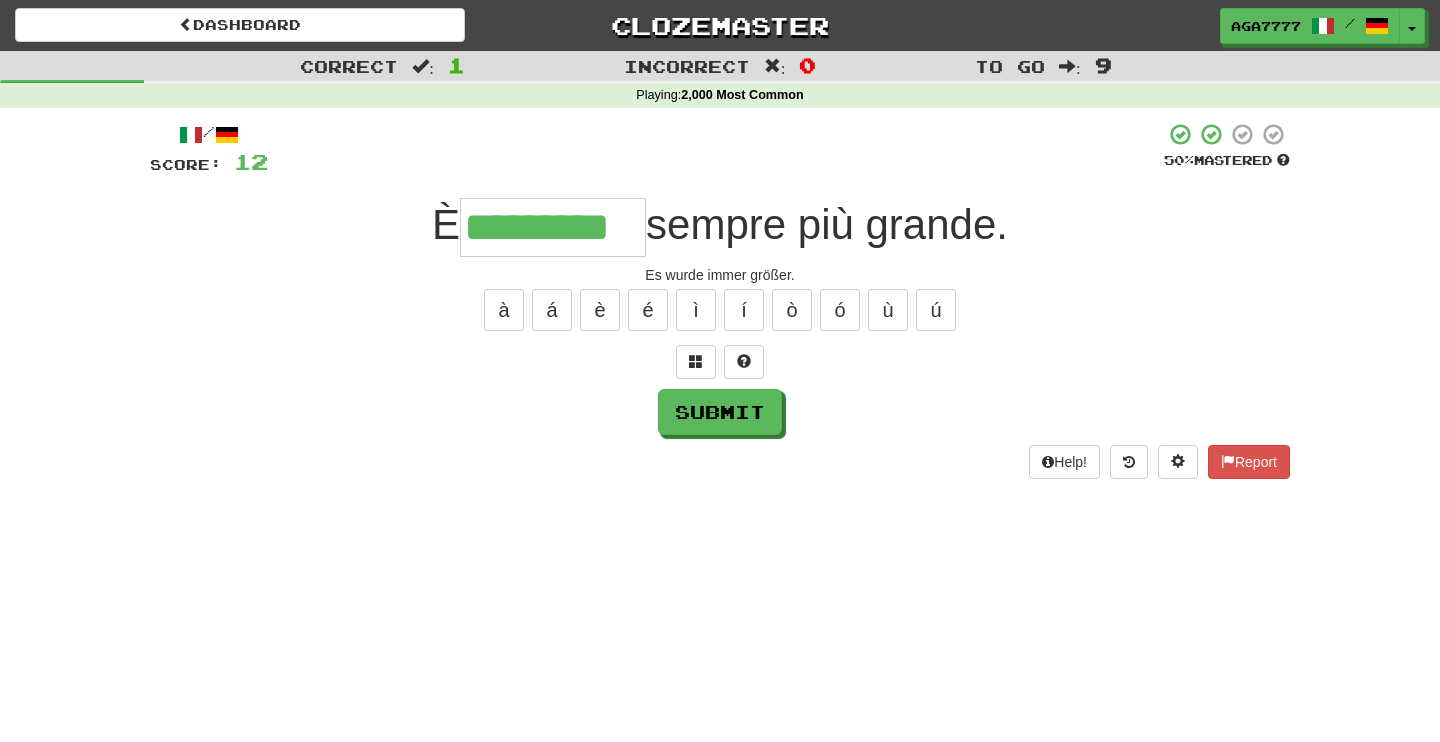 type on "*********" 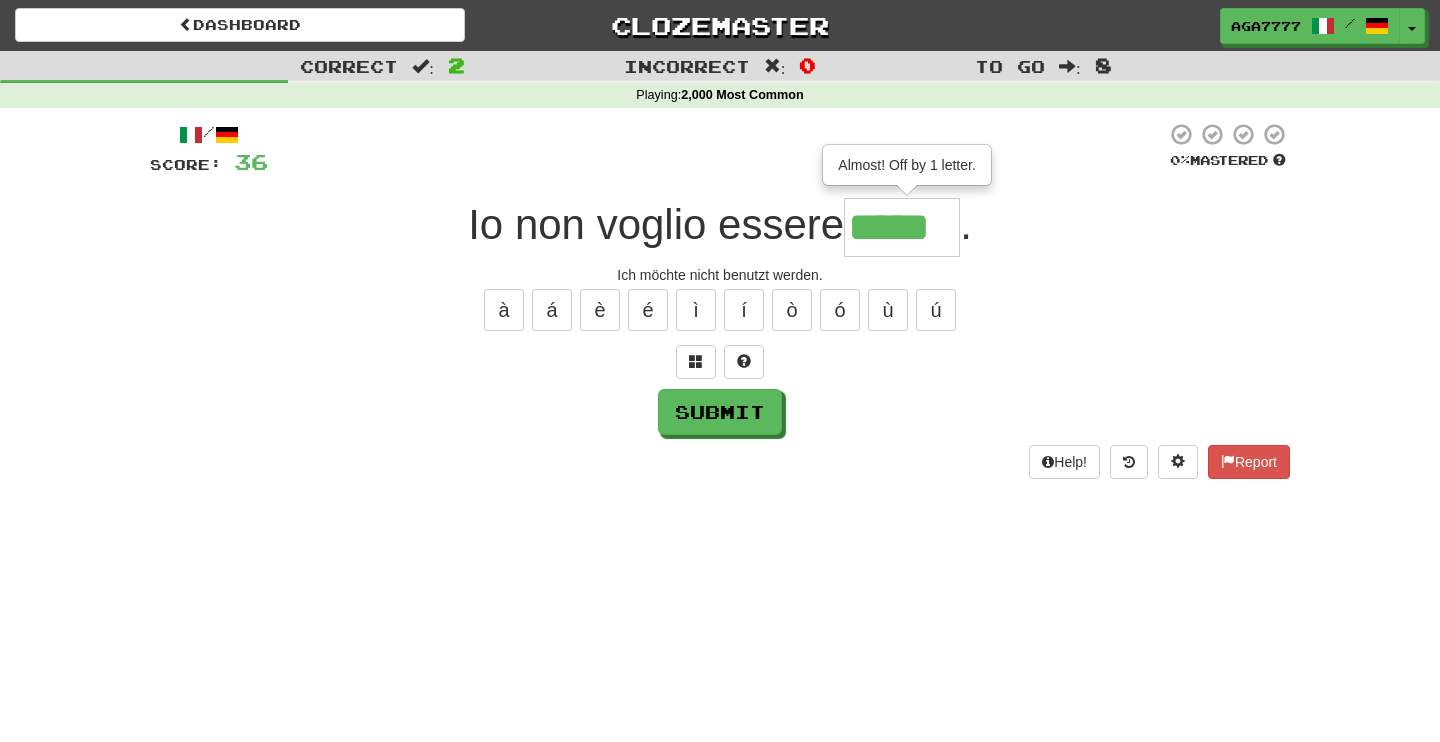 type on "*****" 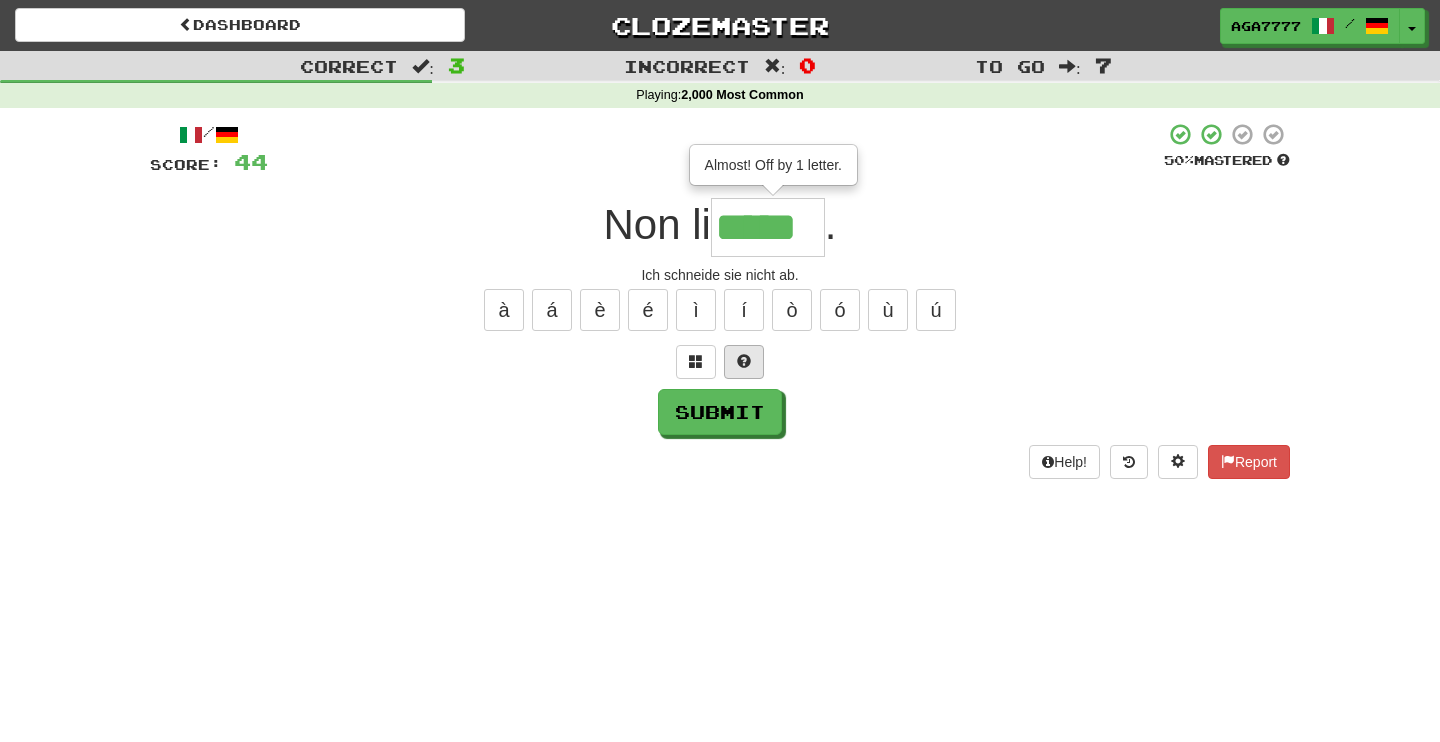 click at bounding box center [744, 361] 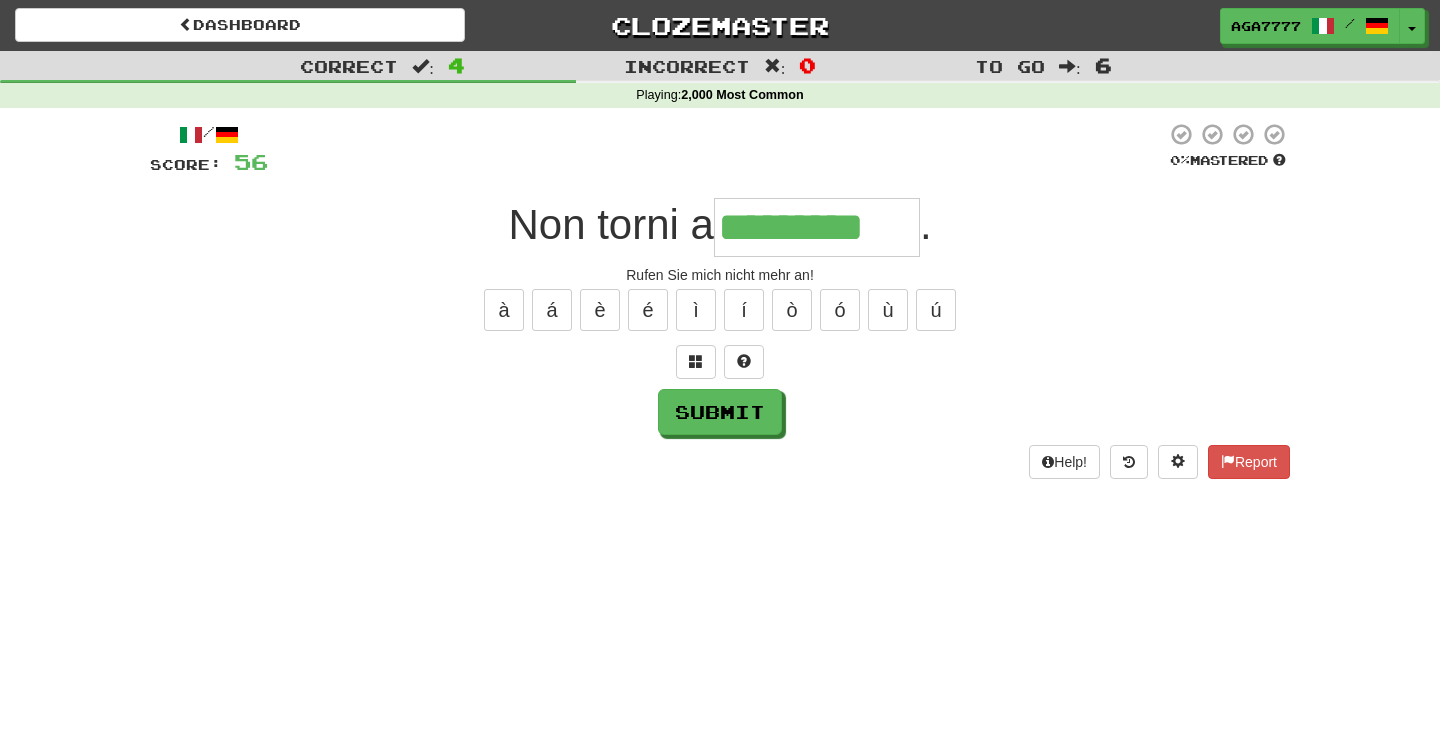 type on "*********" 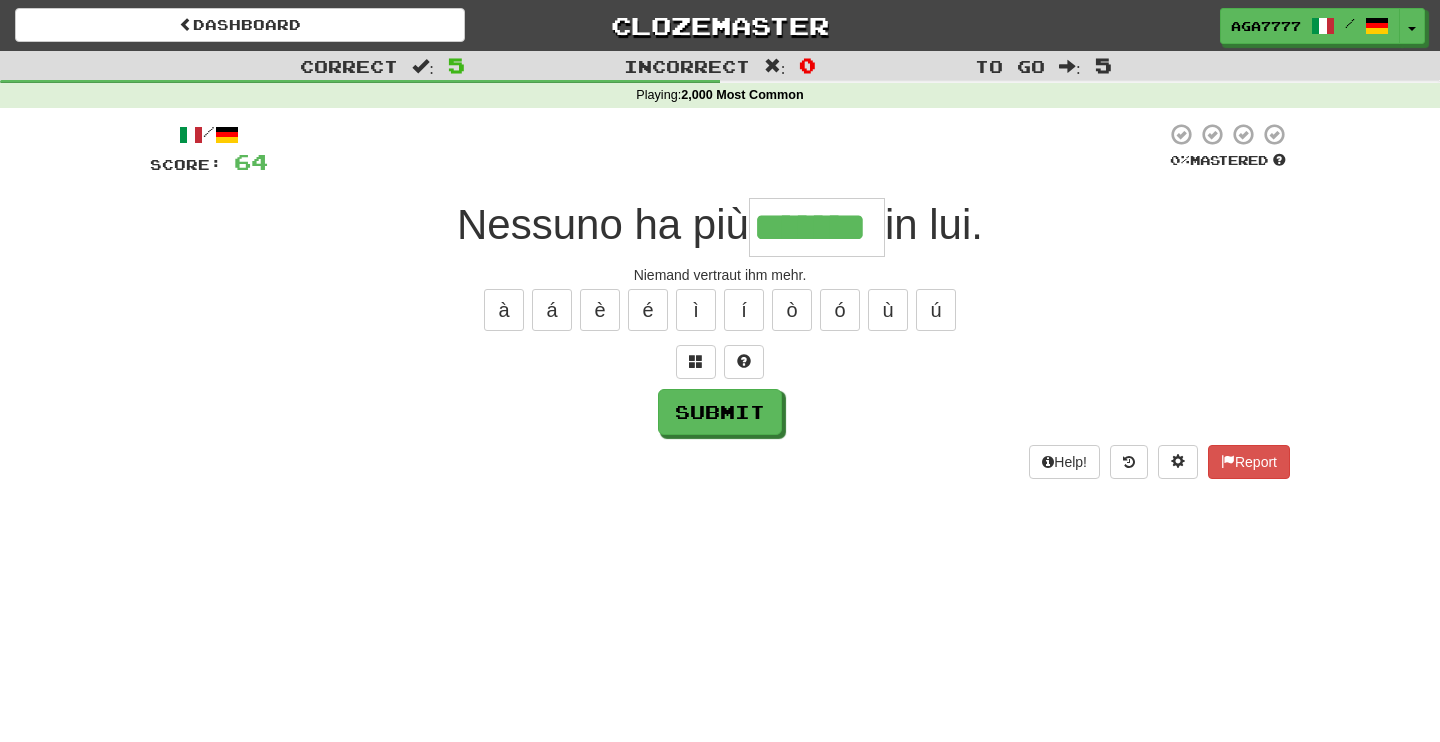 type on "*******" 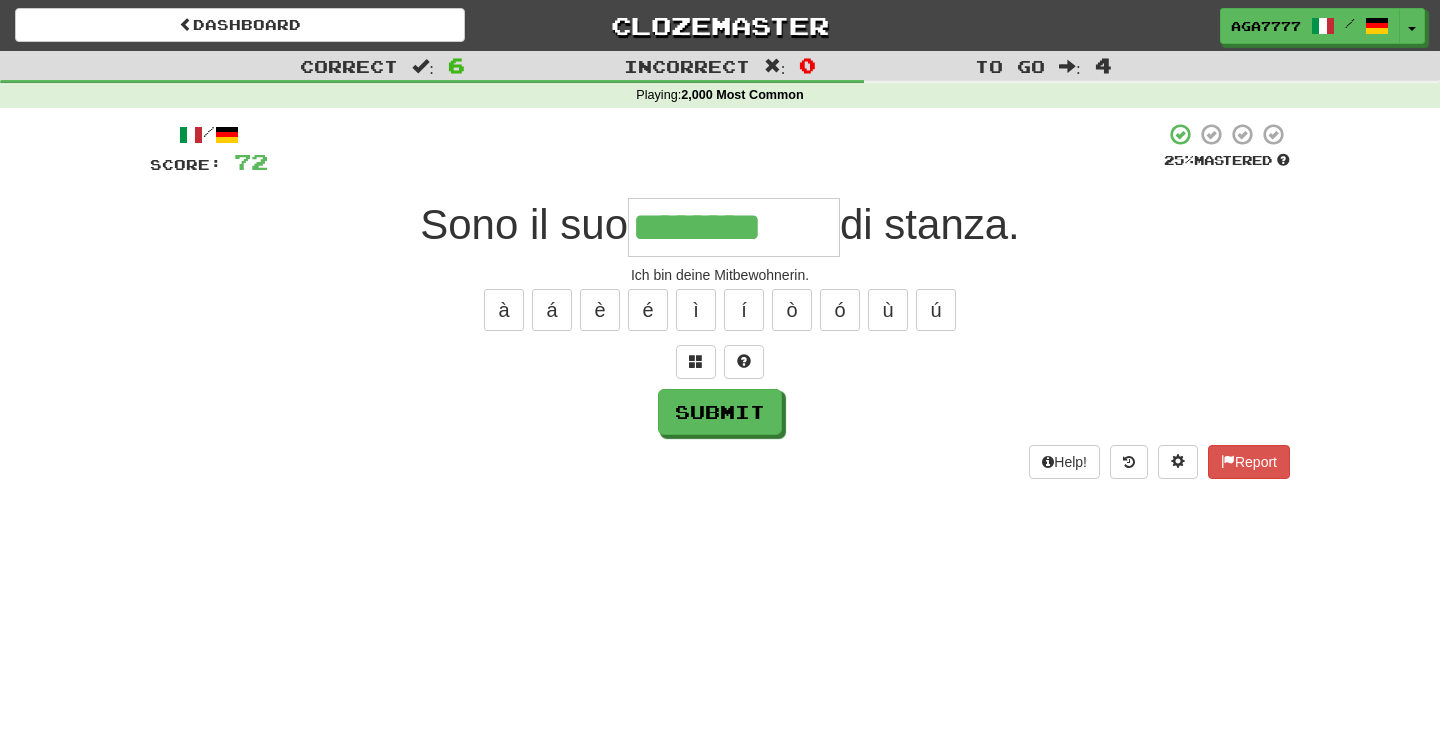 type on "********" 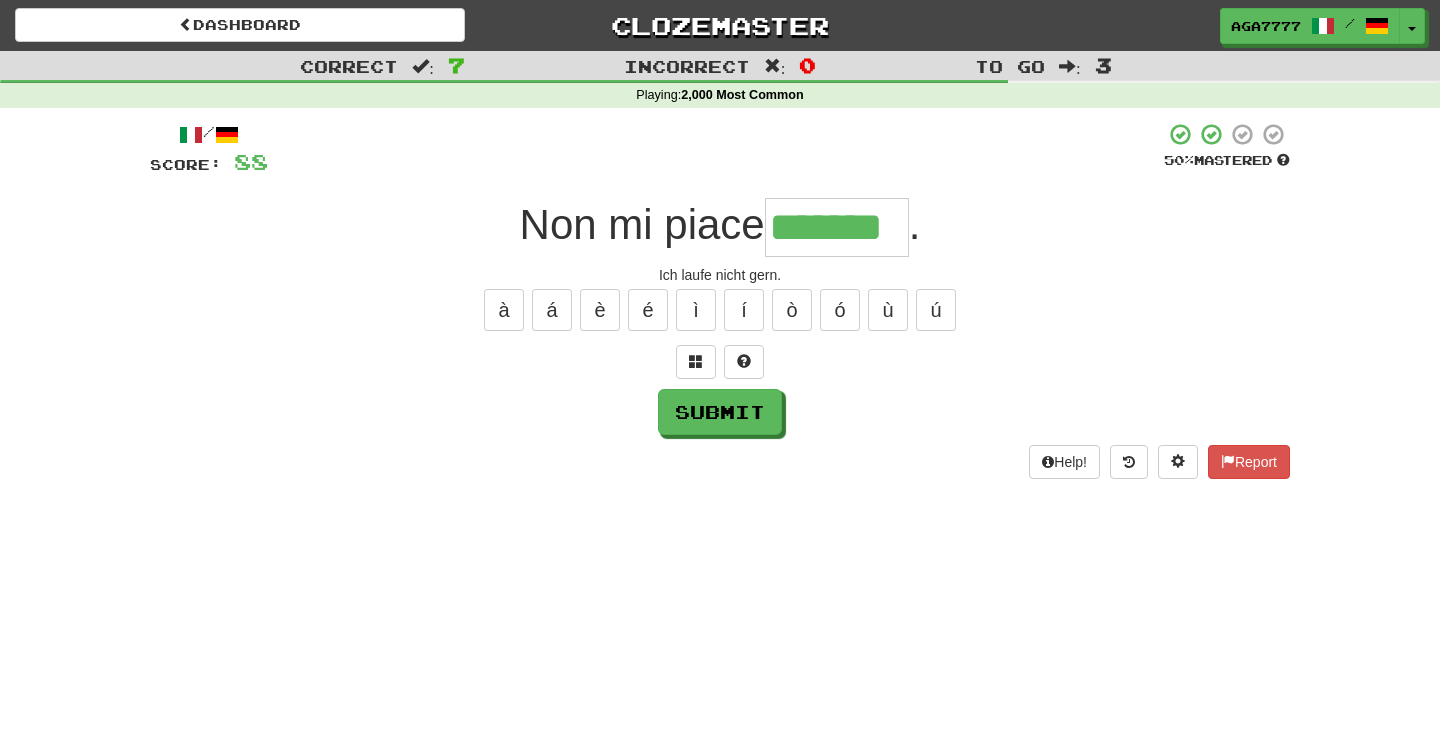 type on "*******" 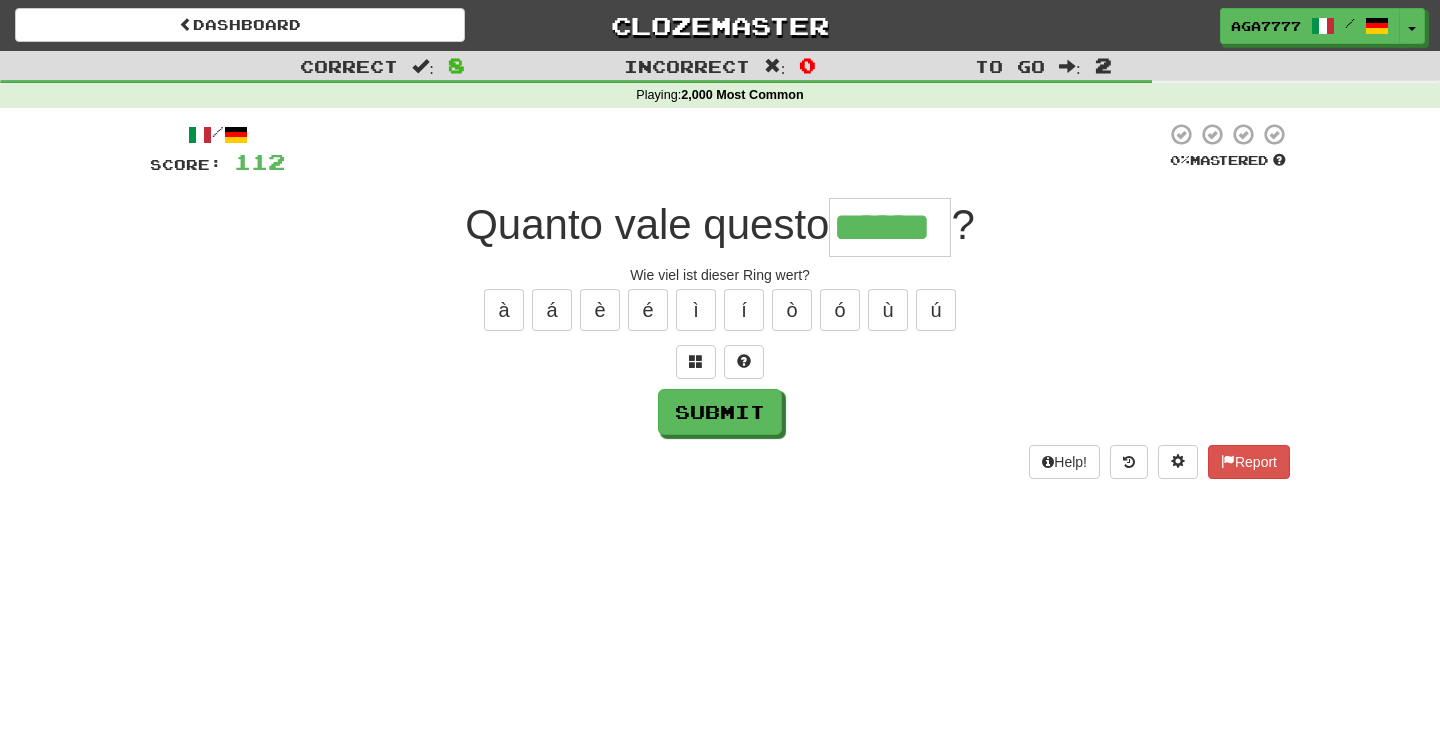 type on "******" 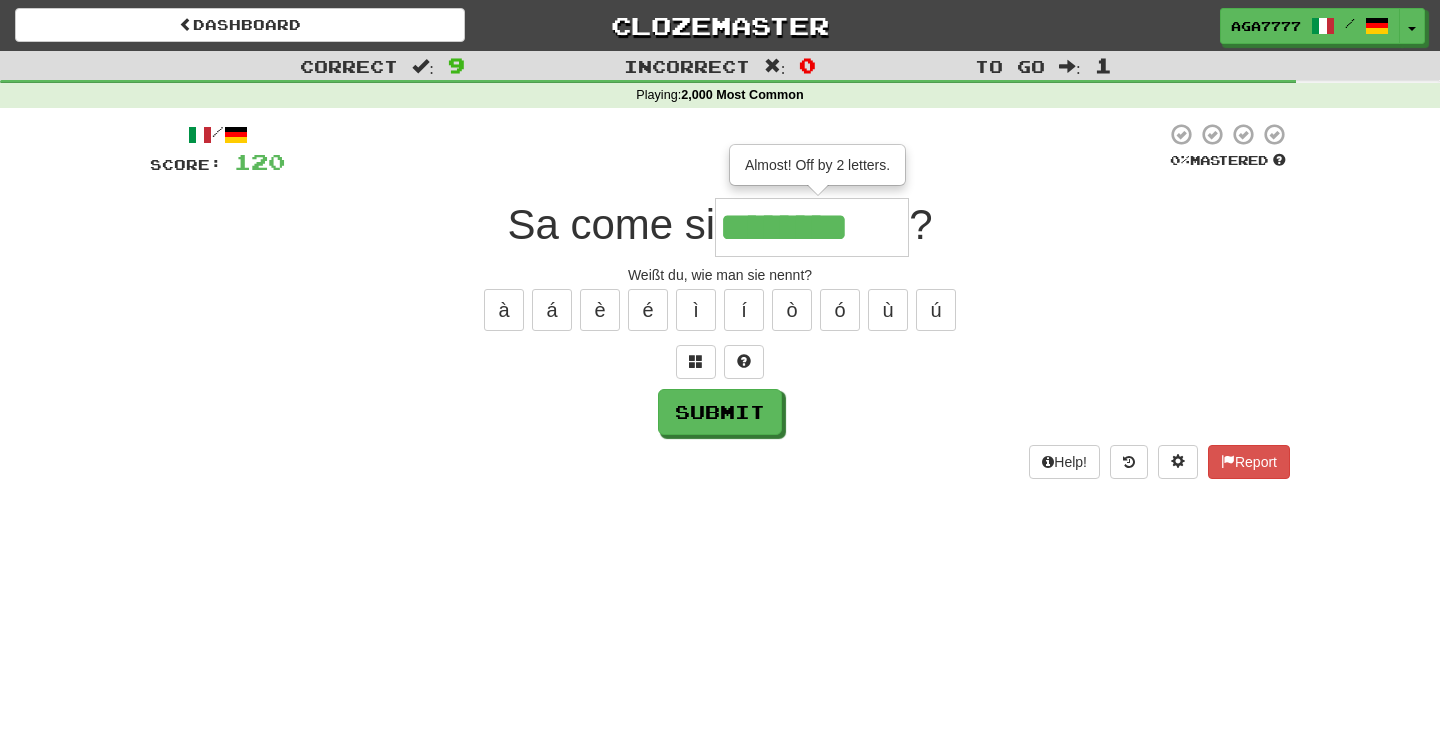 type on "********" 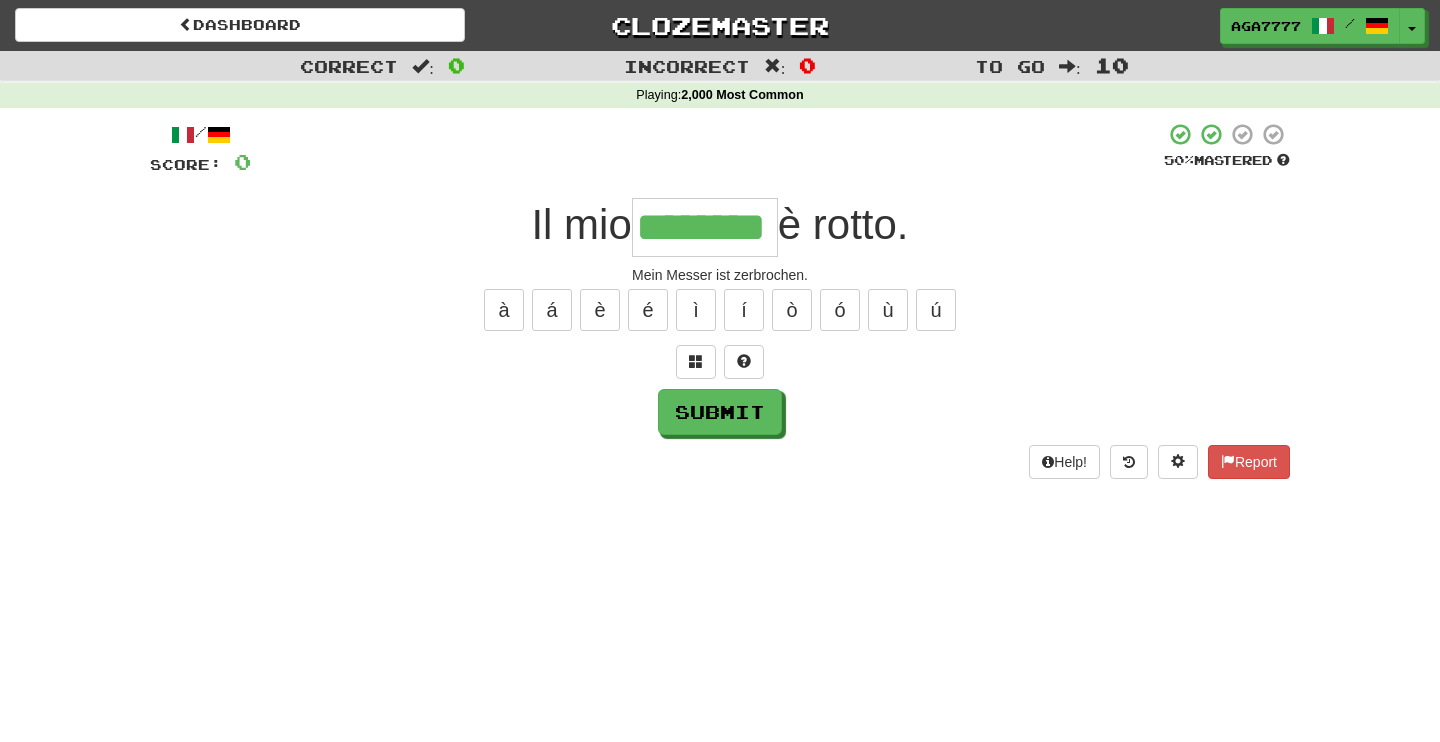 type on "********" 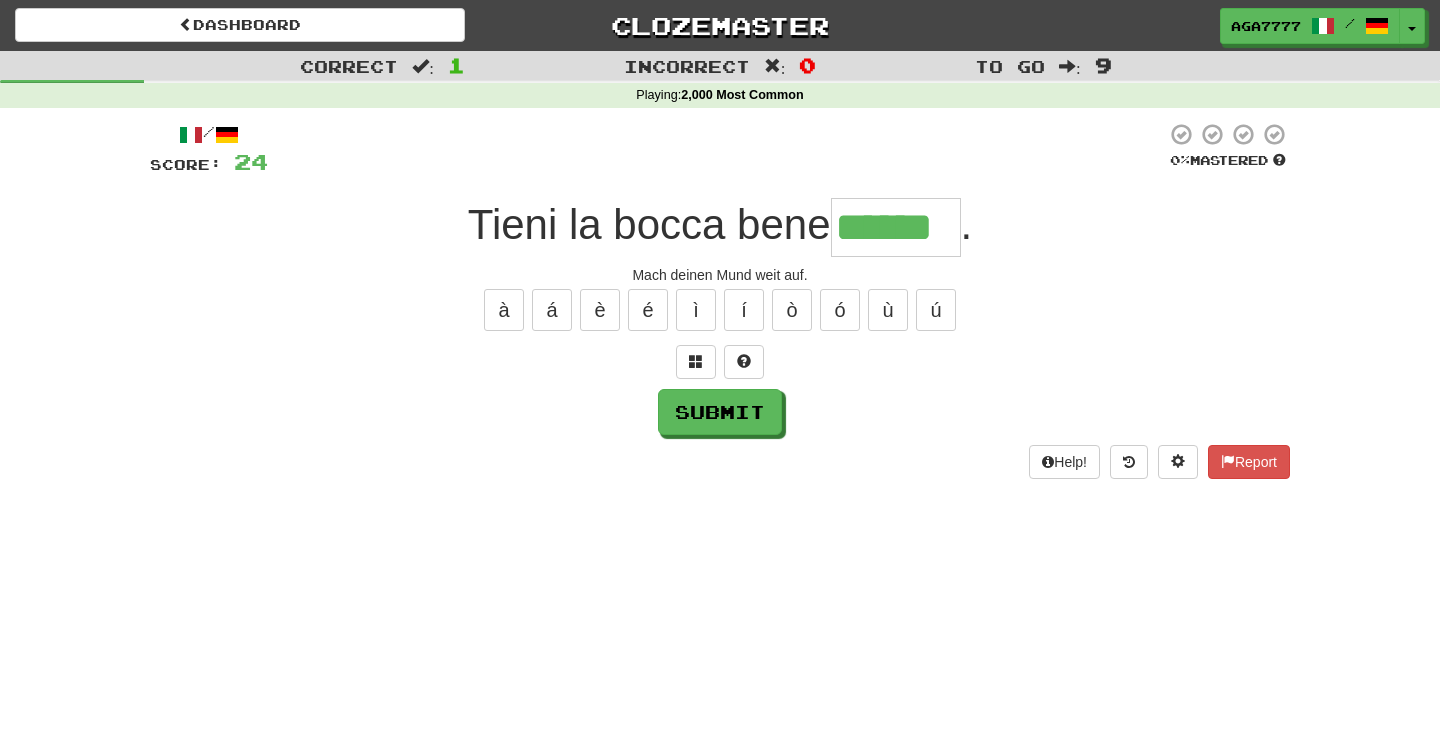 type on "******" 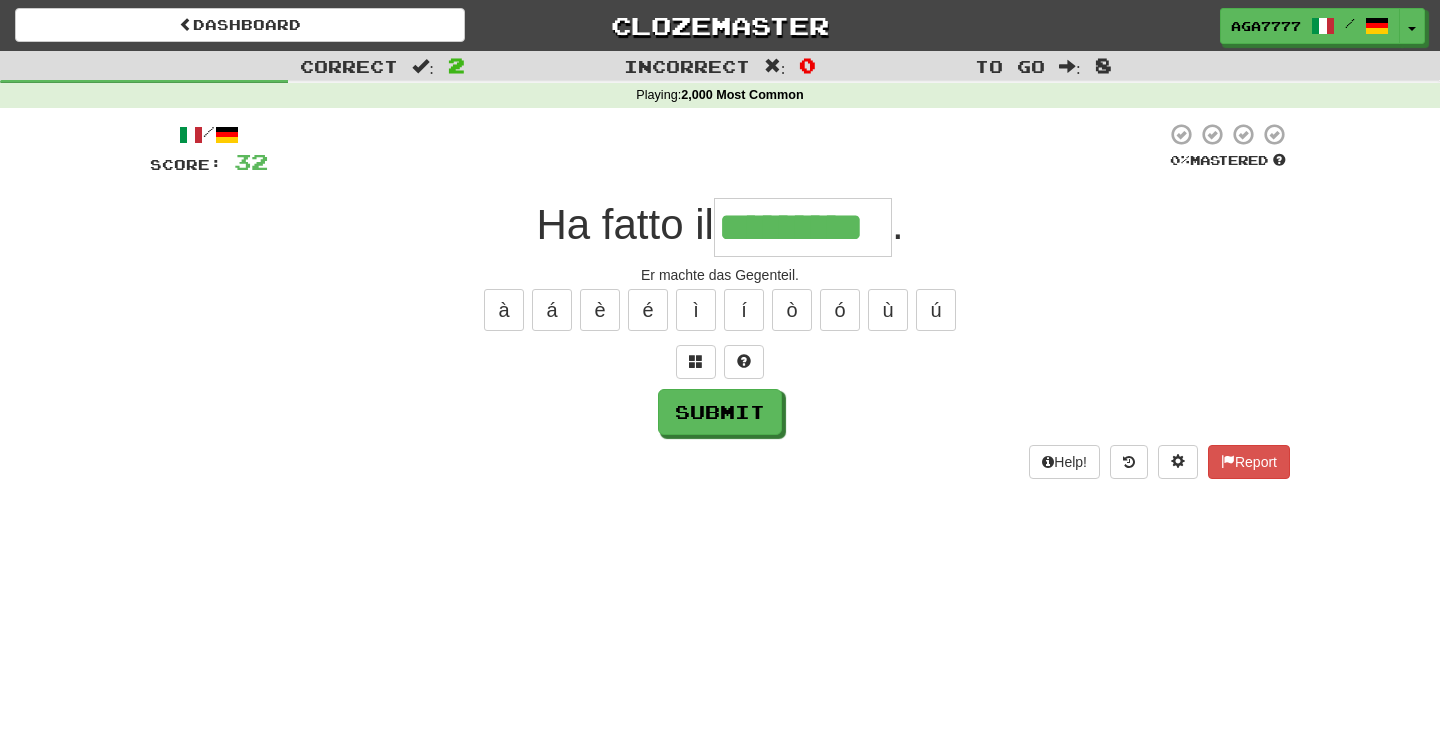 type on "*********" 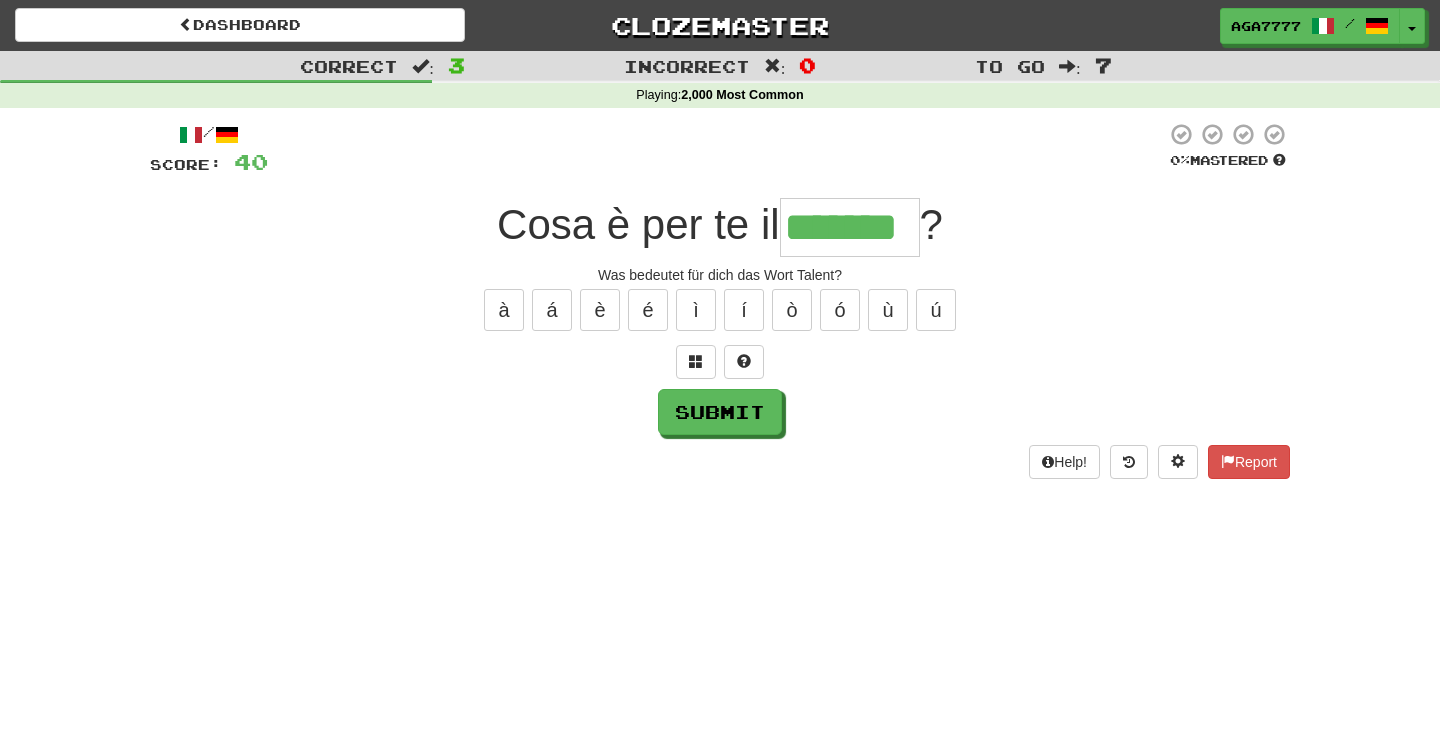 type on "*******" 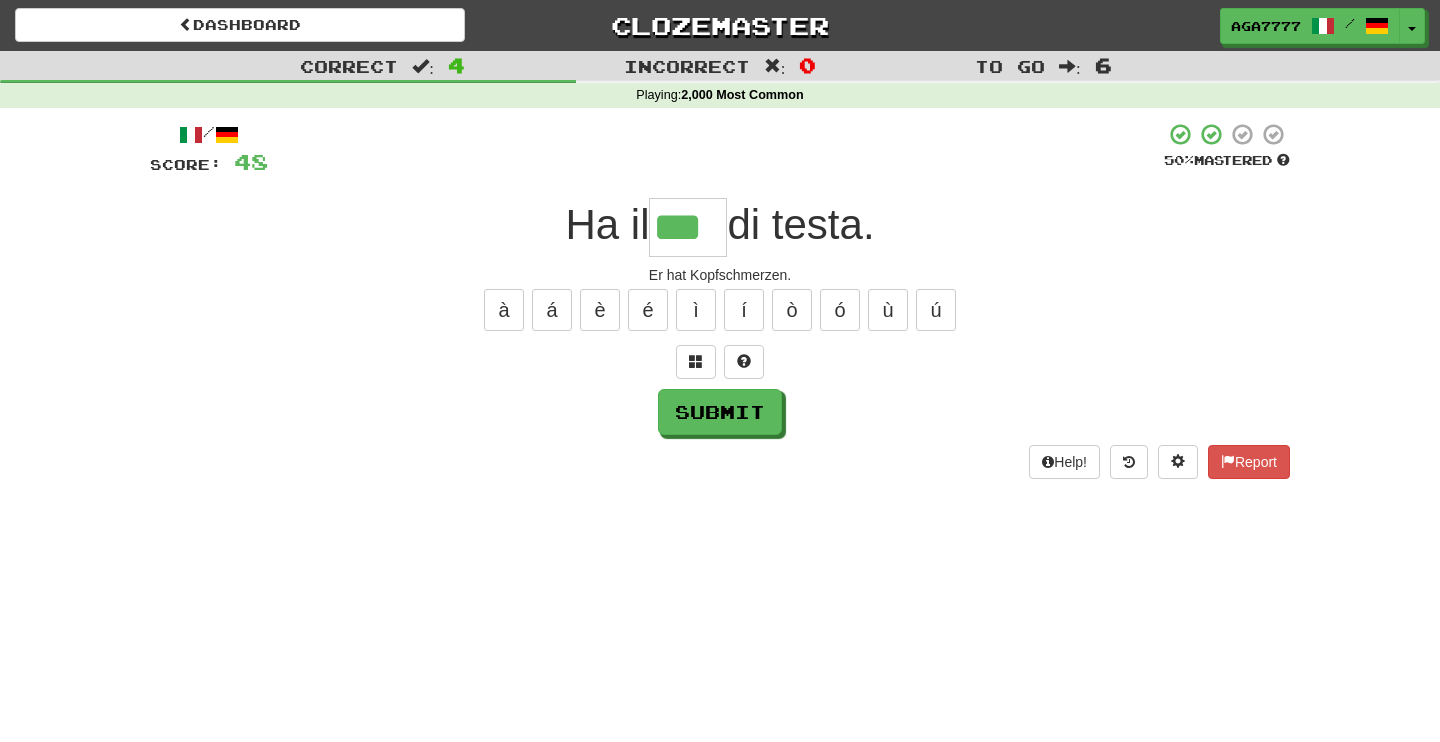 type on "***" 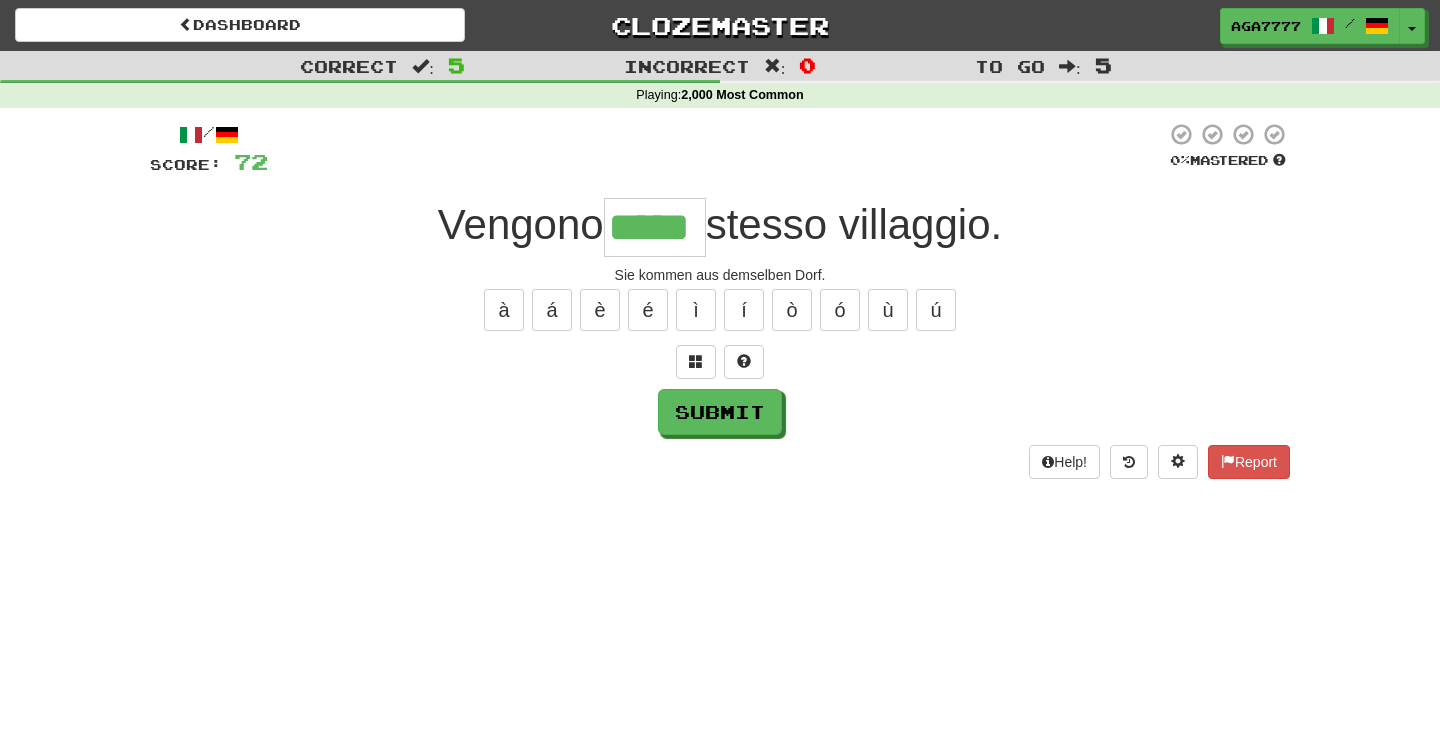 type on "*****" 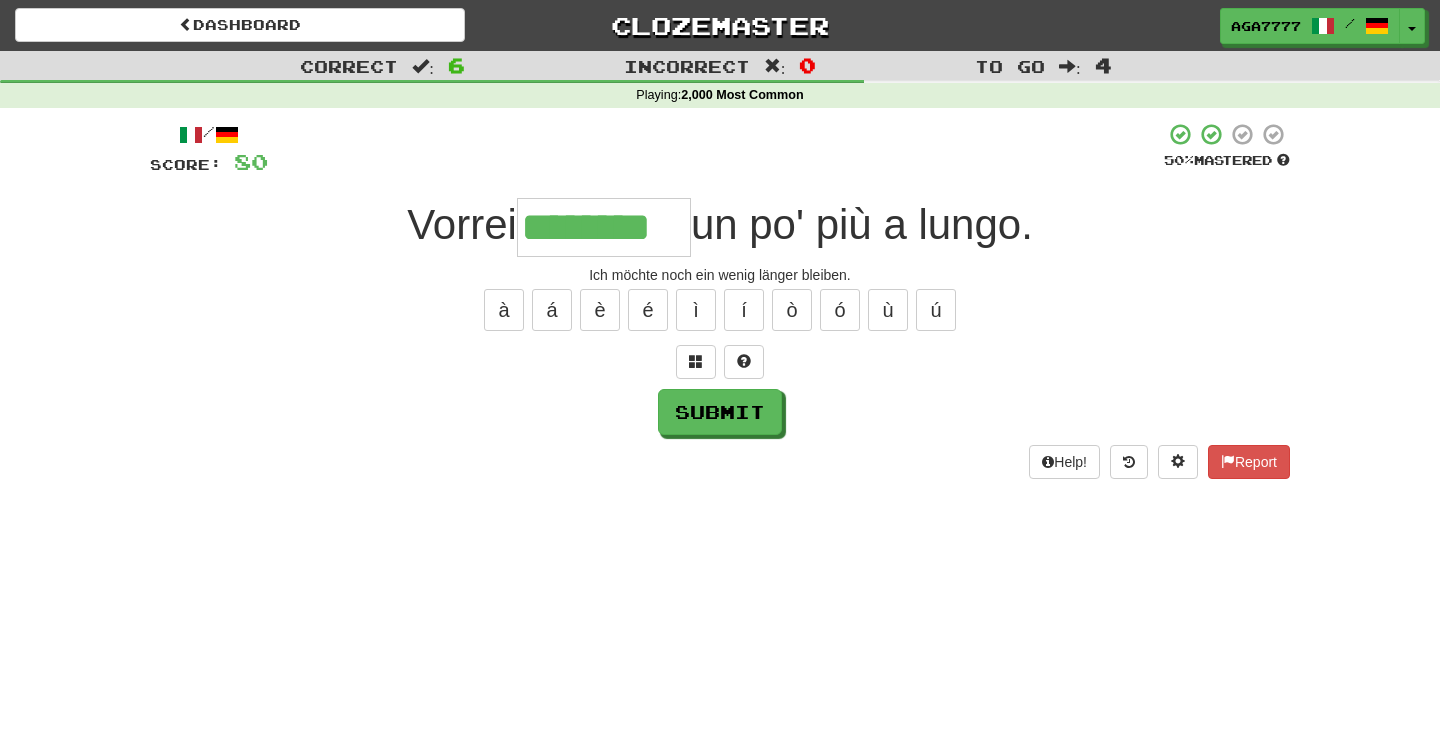 type on "********" 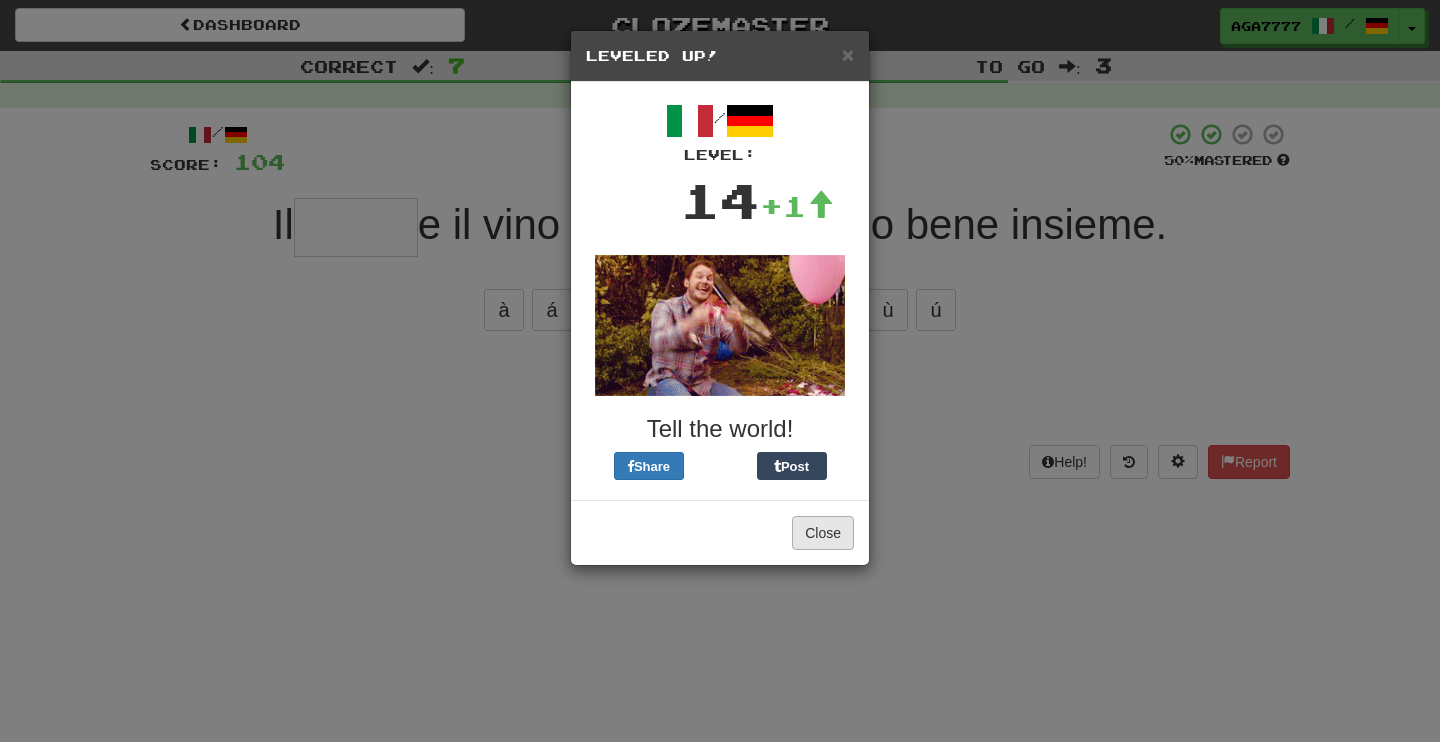 click on "Close" at bounding box center [823, 533] 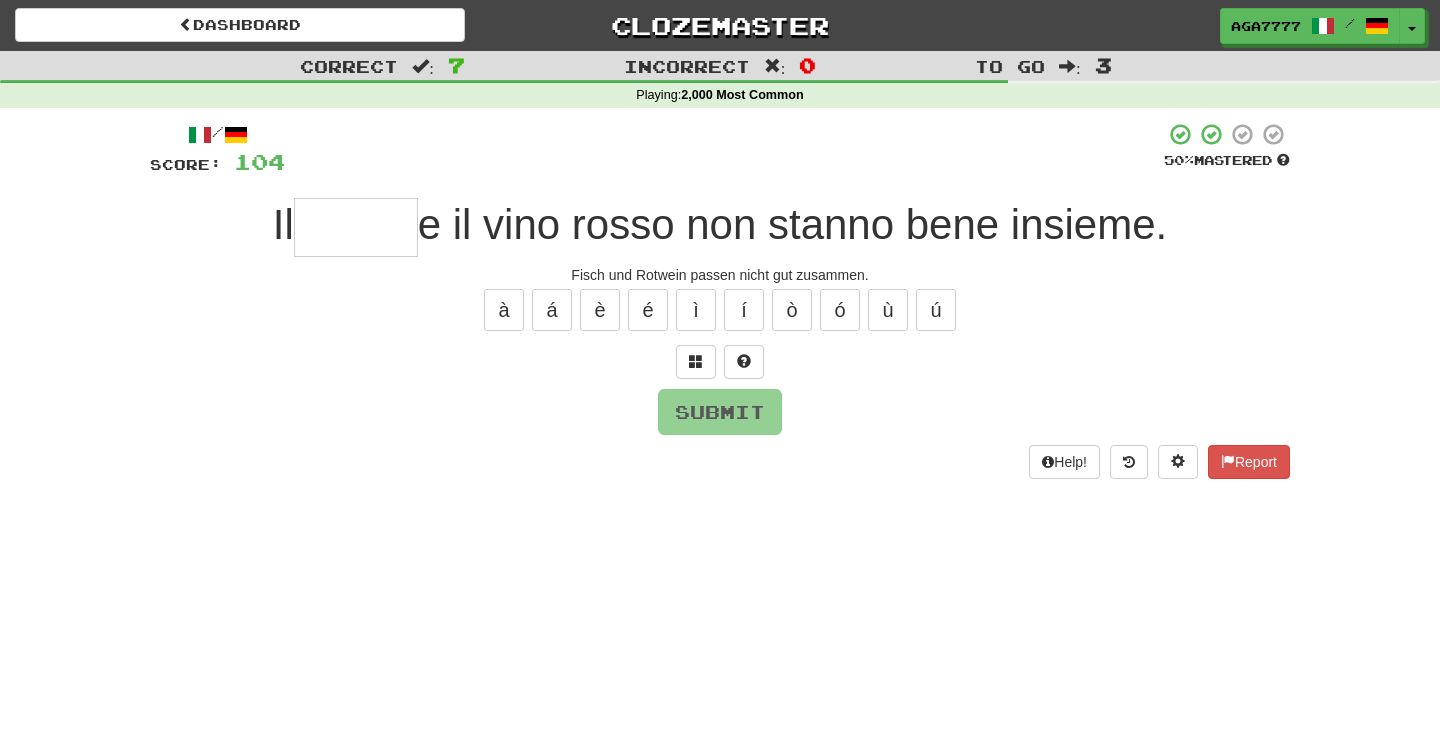 click on "/  Score:   104 50 %  Mastered Il   e il vino rosso non stanno bene insieme. Fisch und Rotwein passen nicht gut zusammen. à á è é ì í ò ó ù ú Submit  Help!  Report" at bounding box center [720, 300] 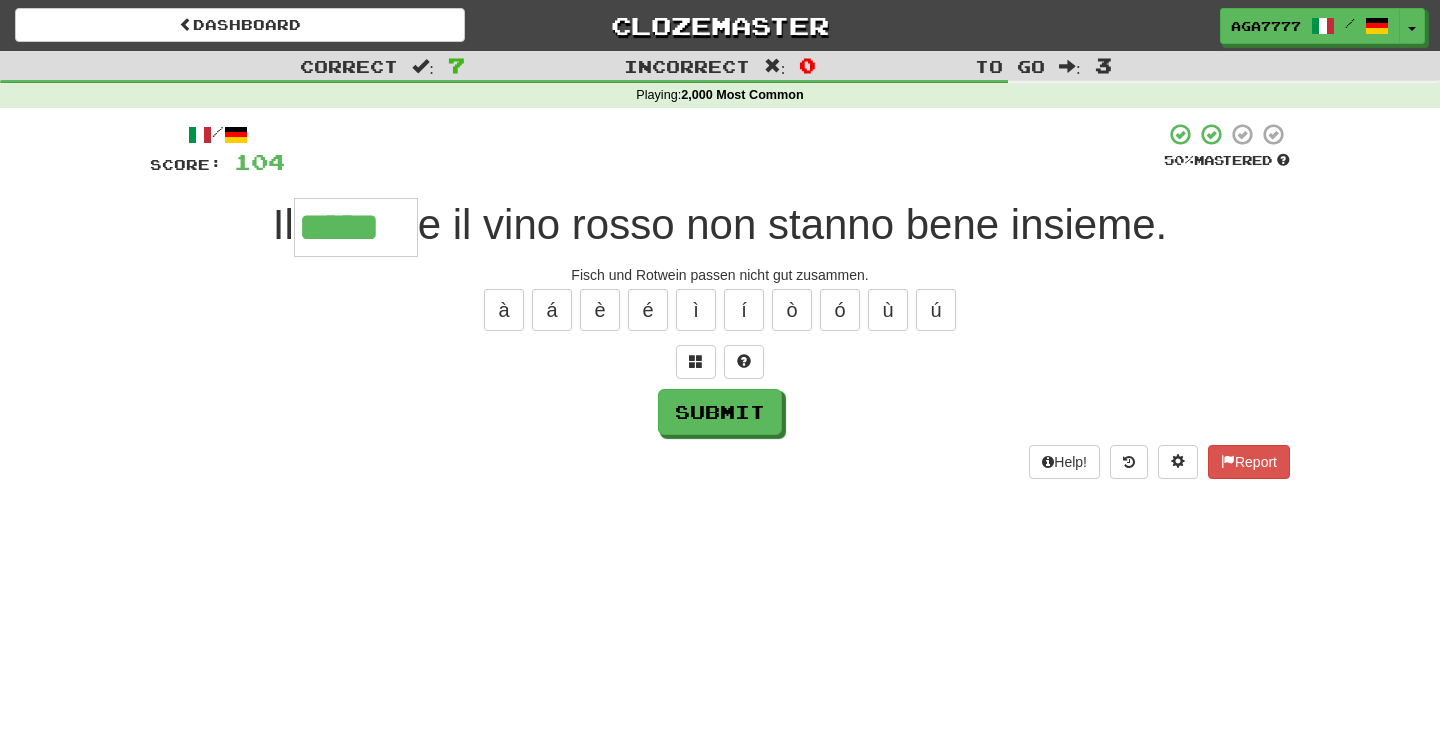 type on "*****" 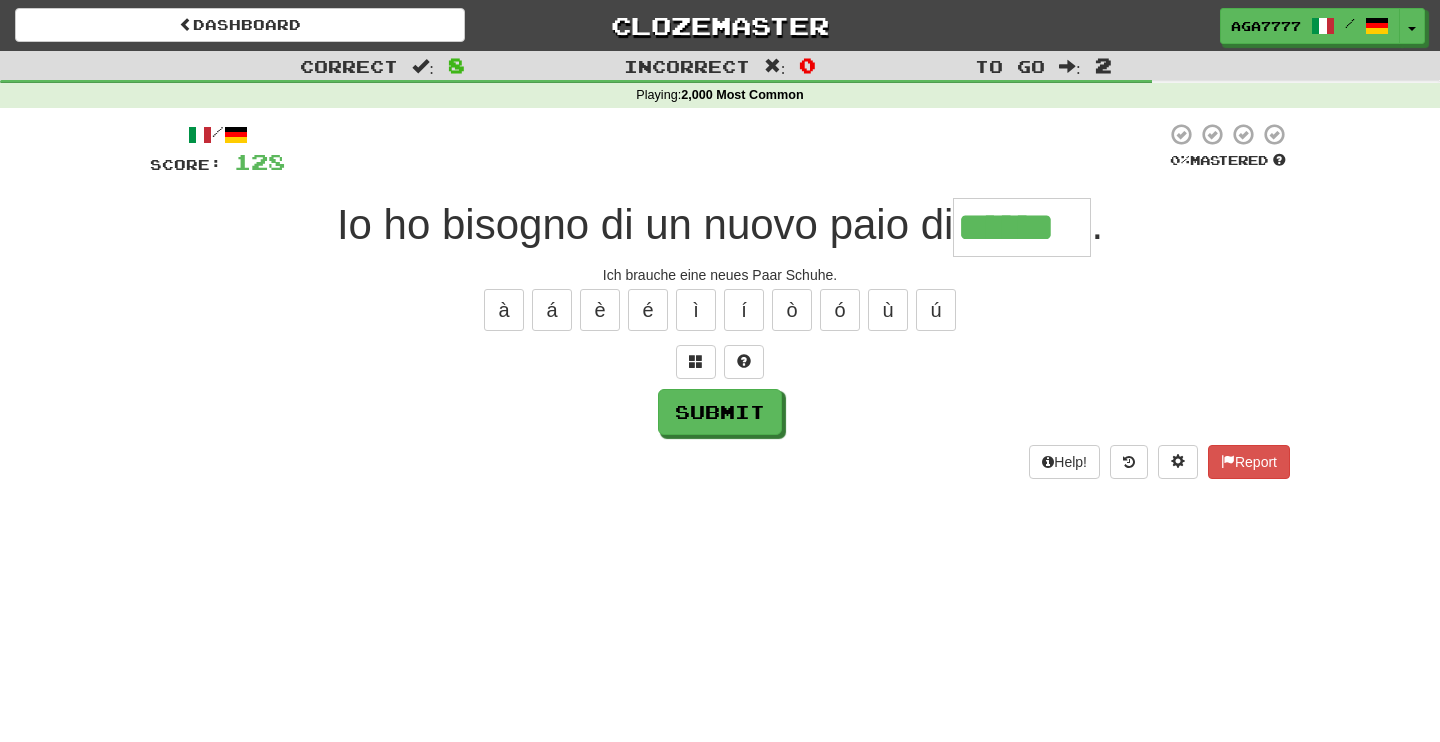 type on "******" 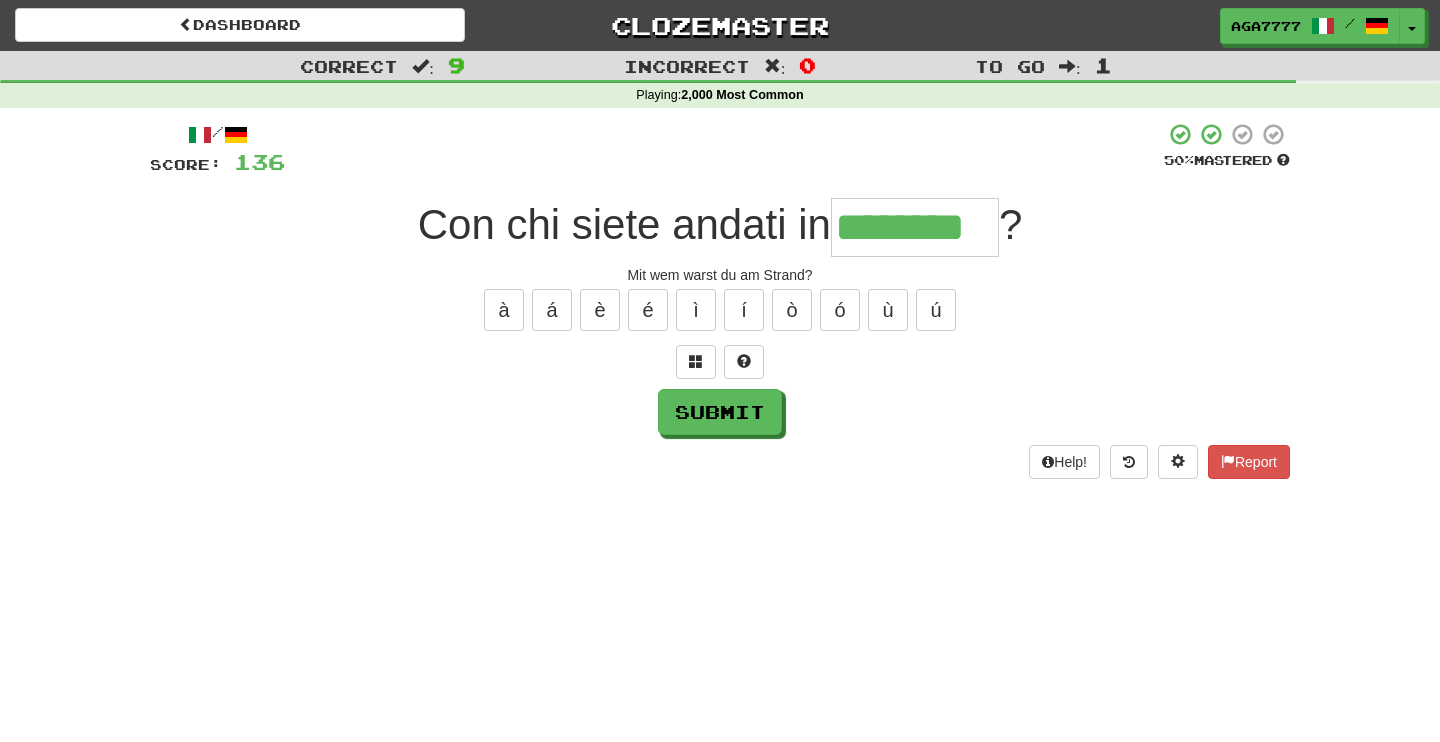 type on "********" 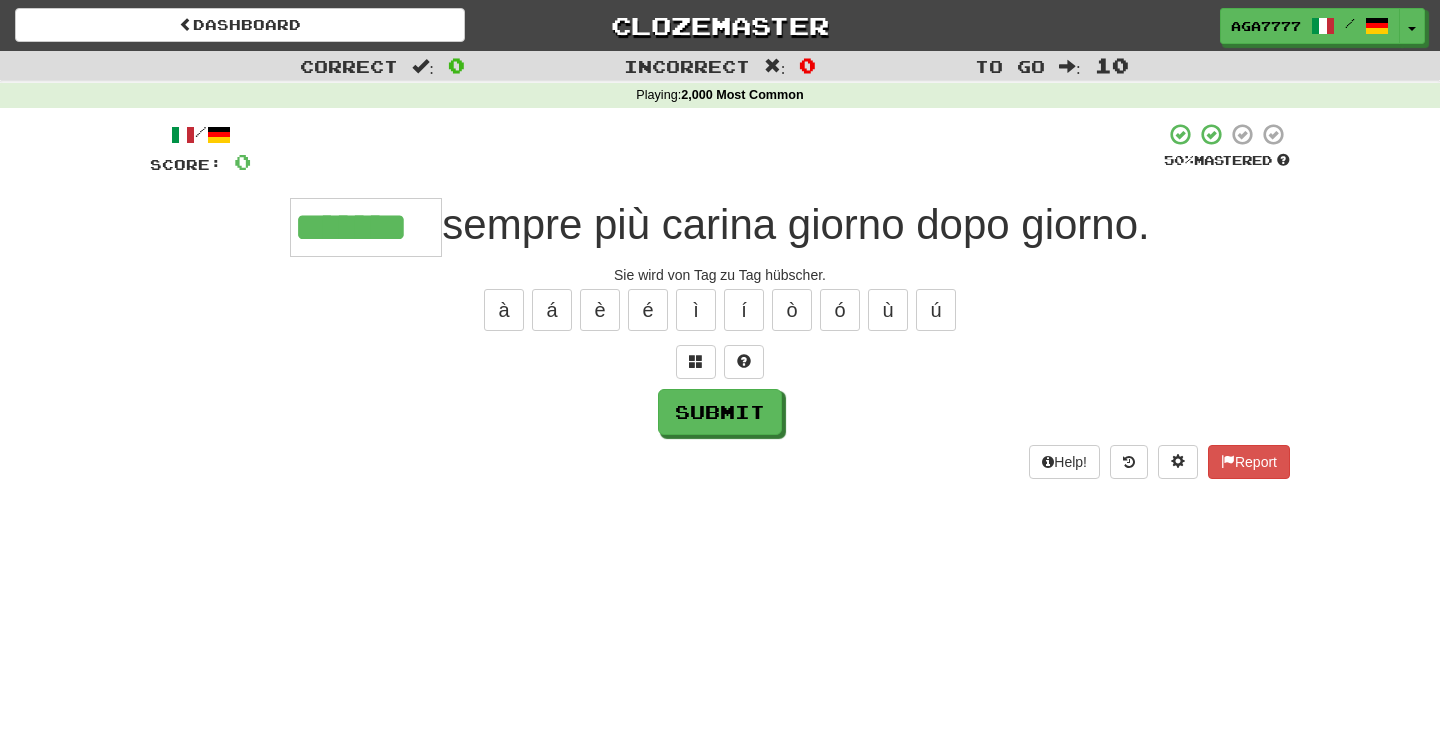 type on "*******" 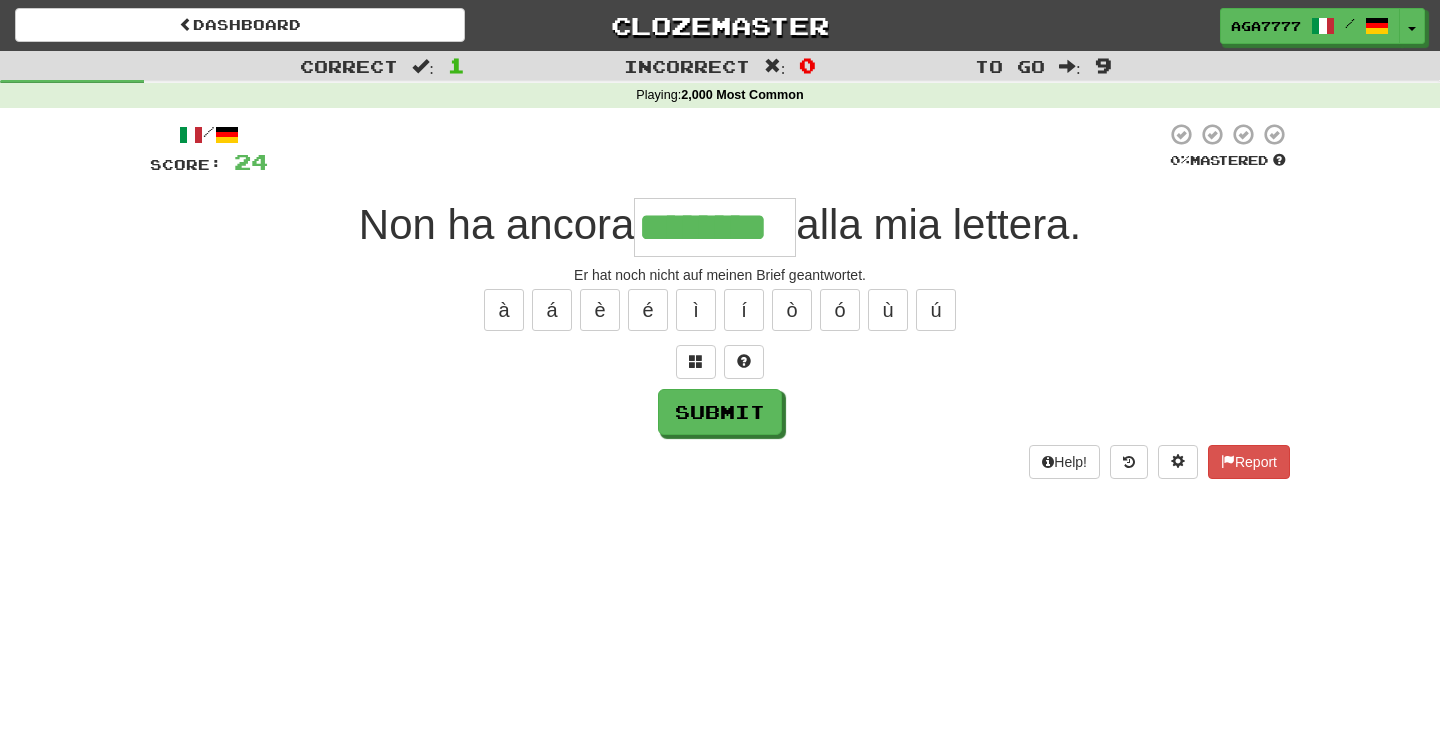 type on "********" 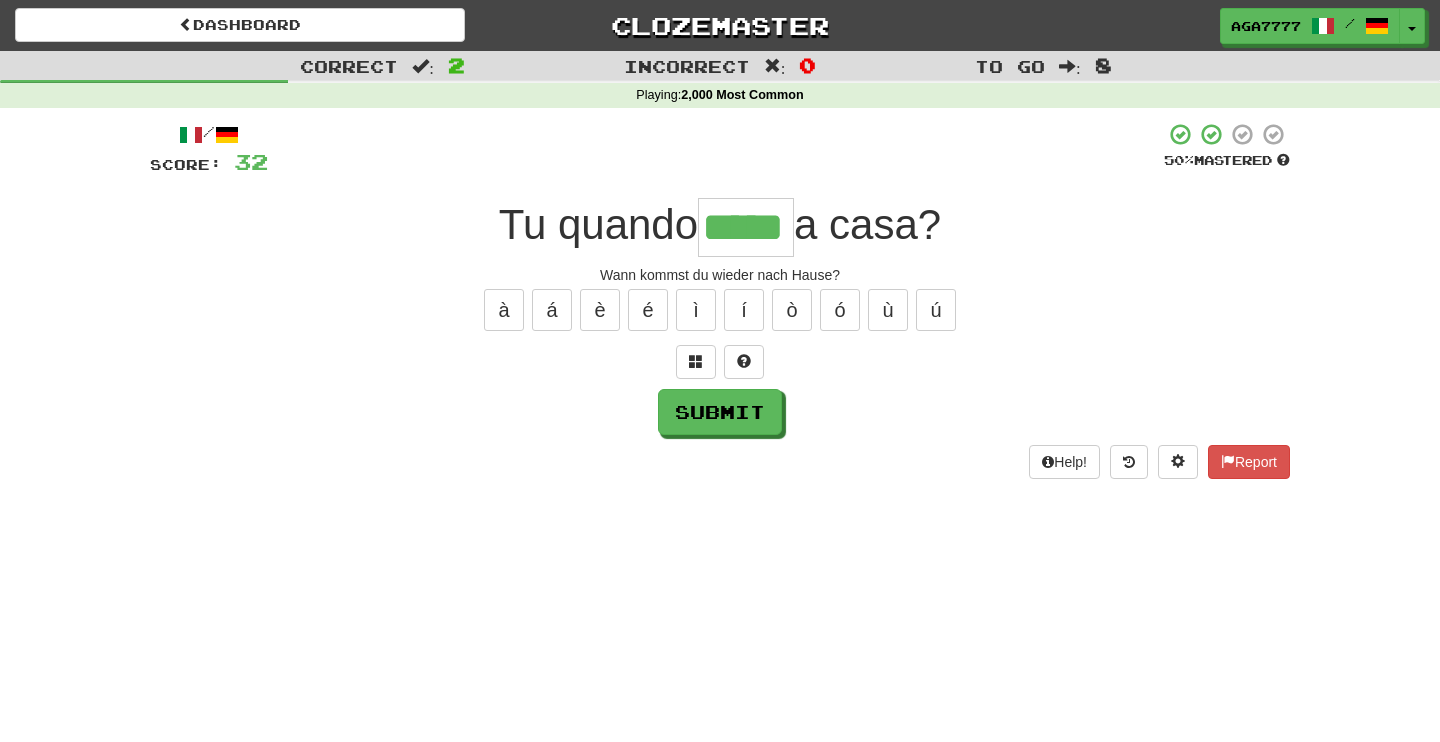 type on "*****" 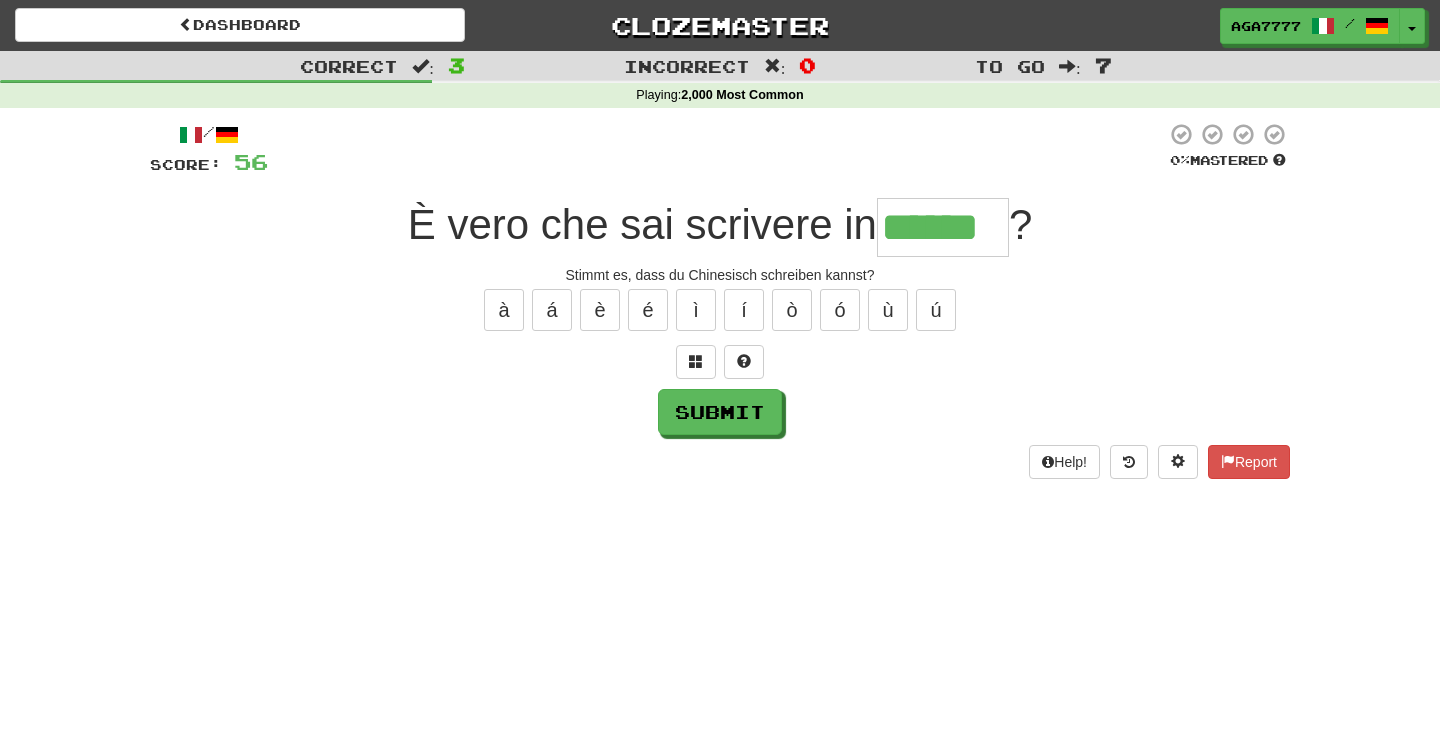 type on "******" 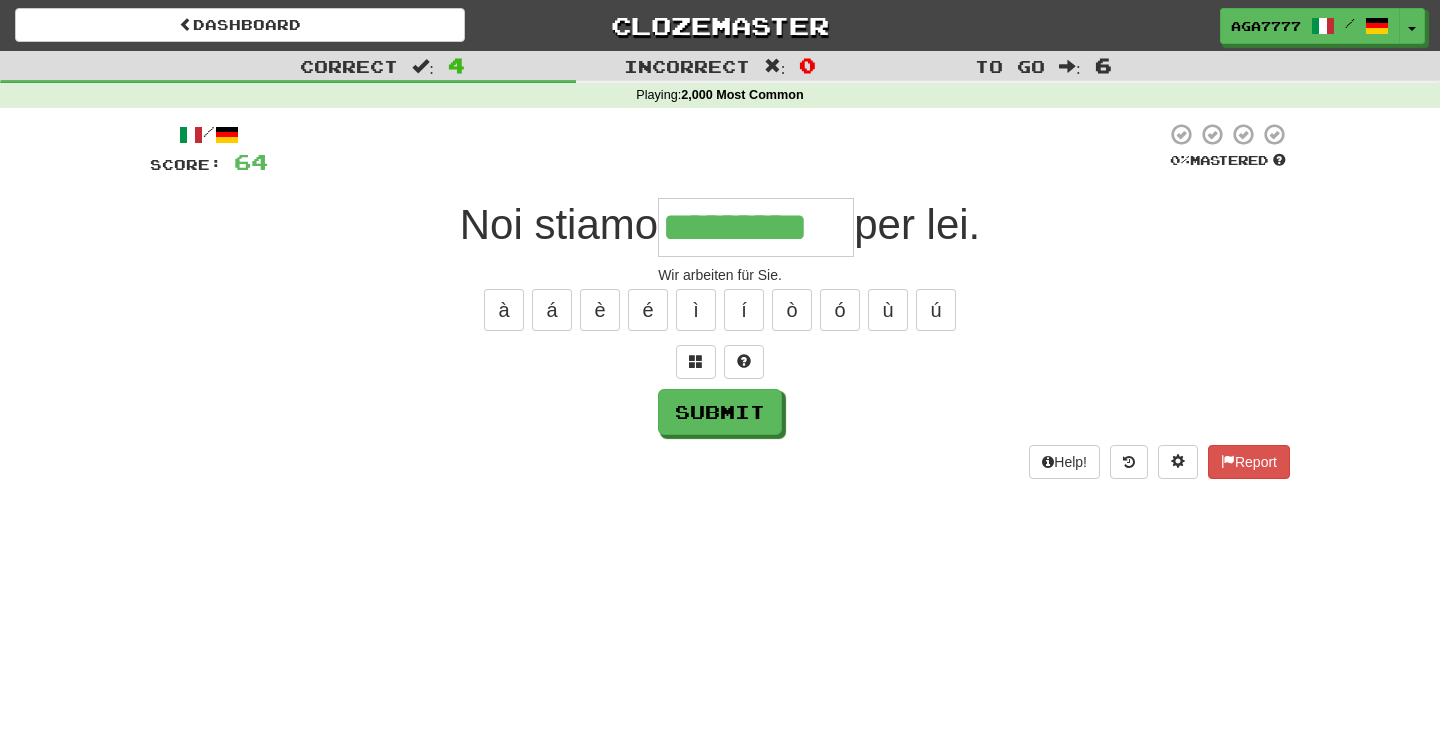 type on "*********" 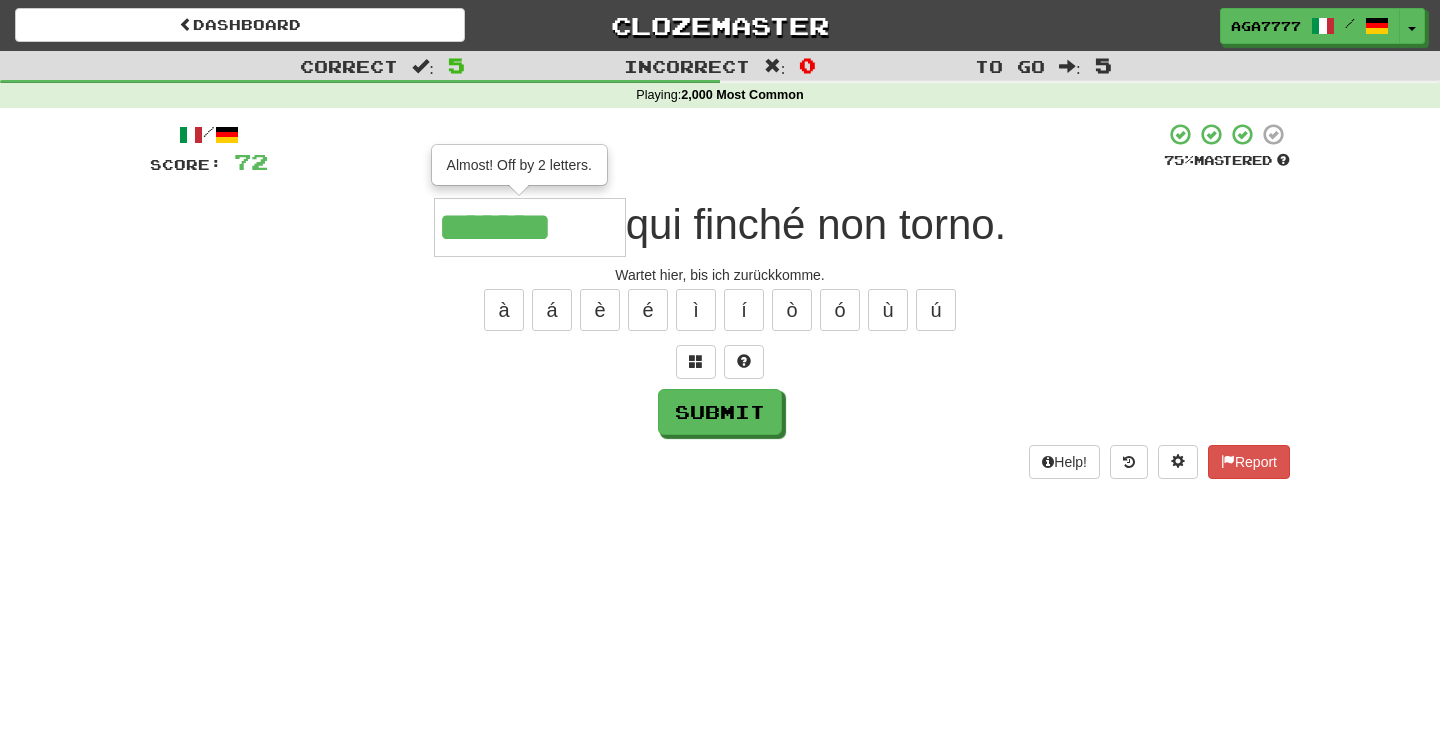 type on "*********" 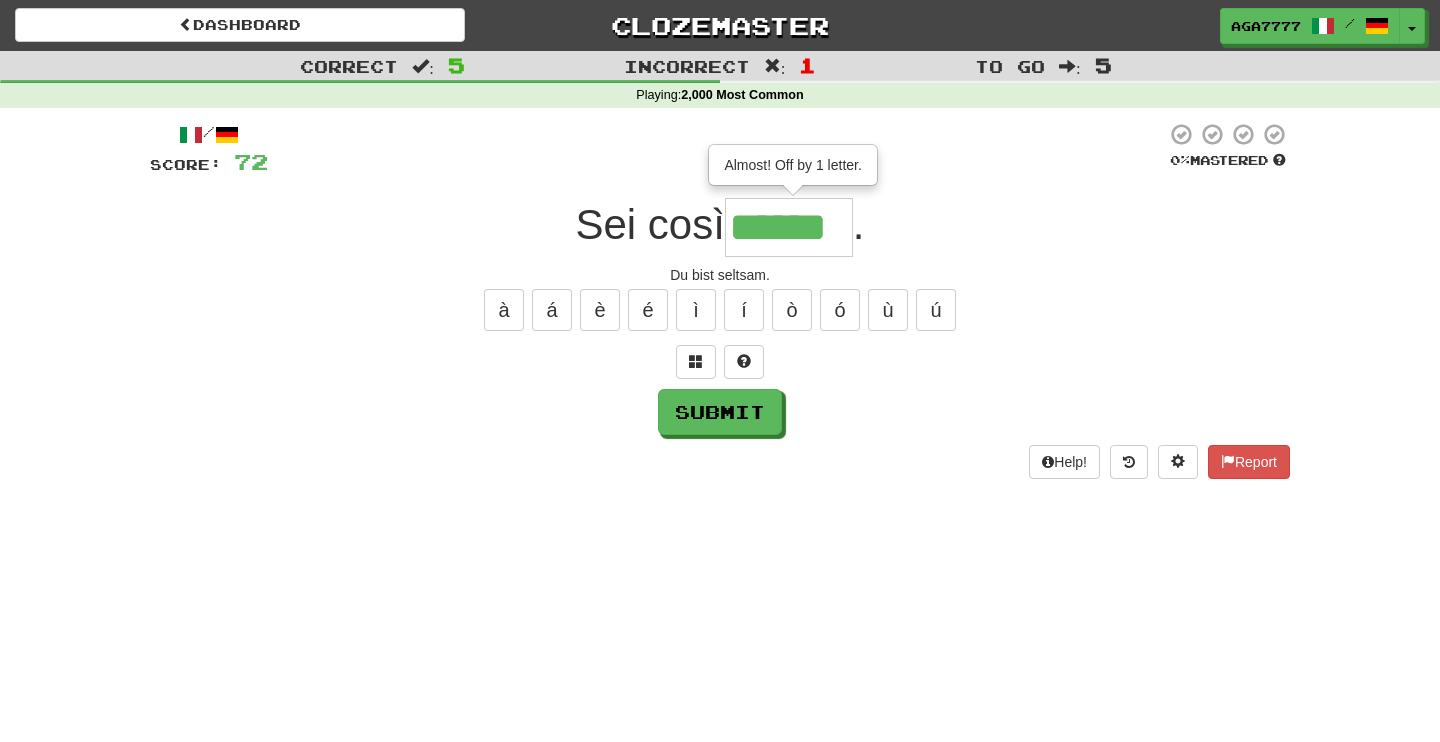 type on "******" 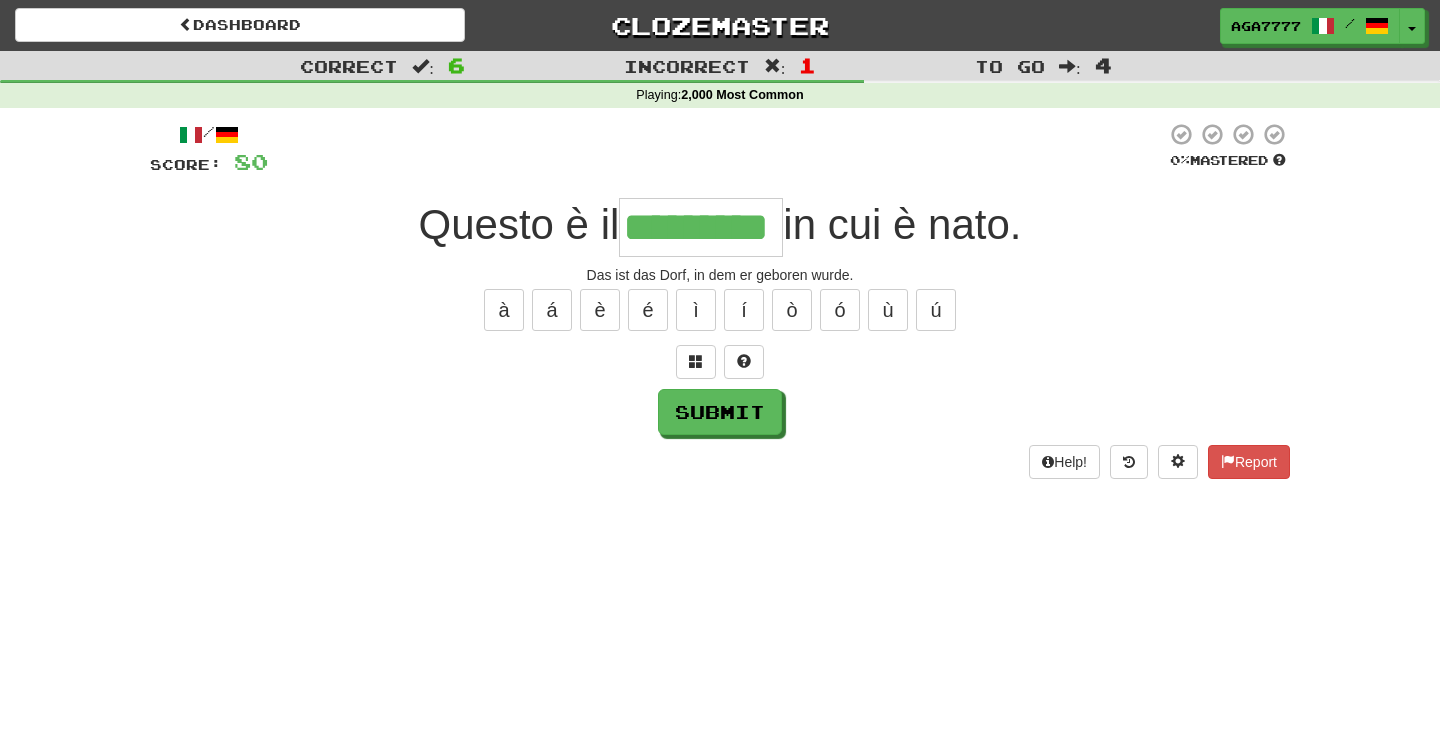 type on "*********" 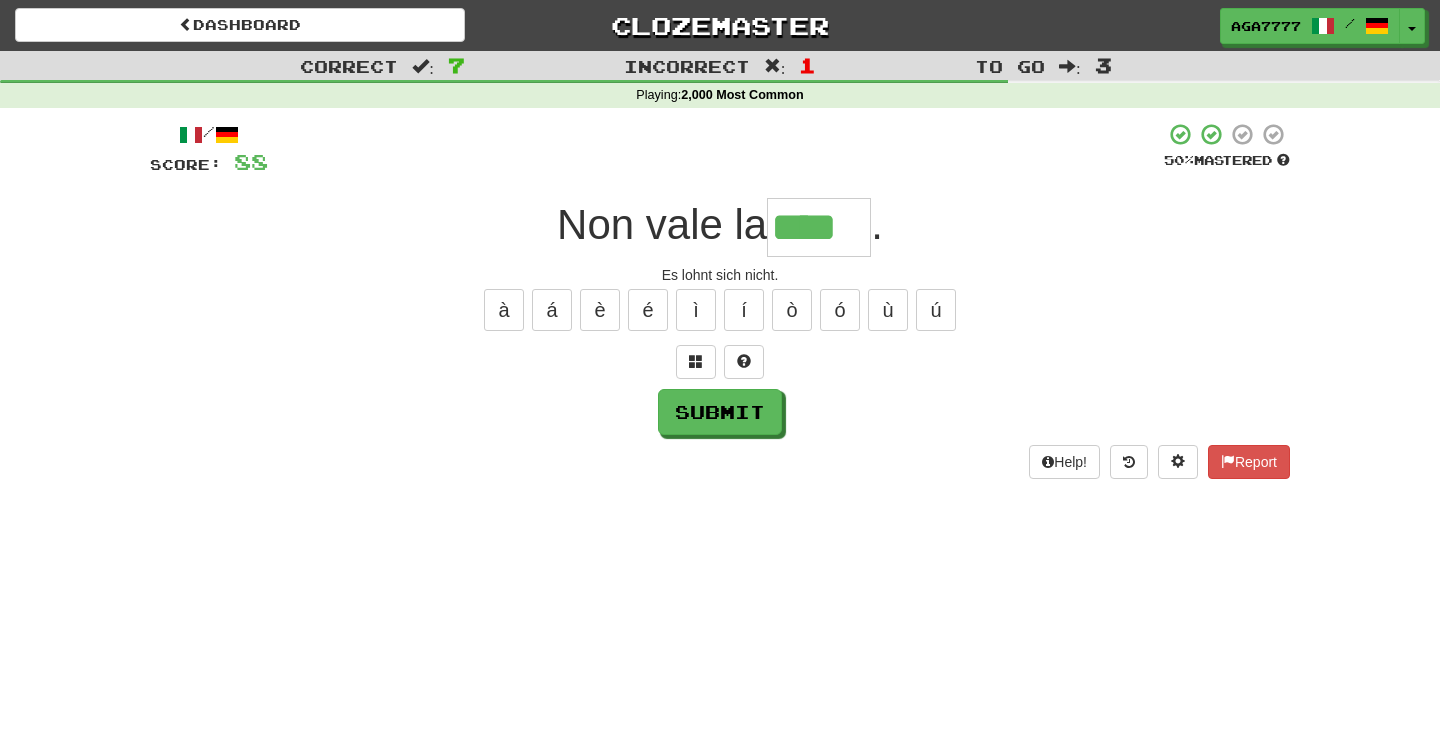 type on "****" 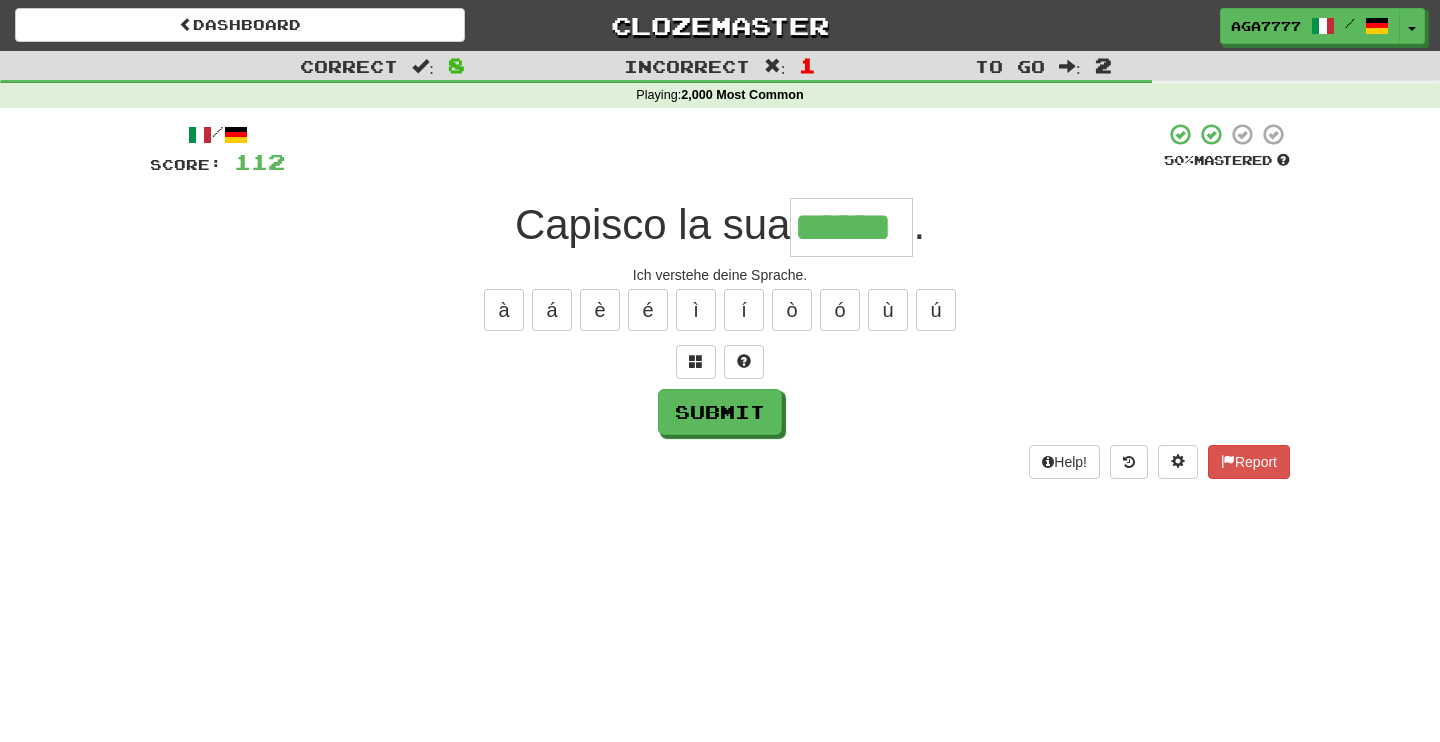 type on "******" 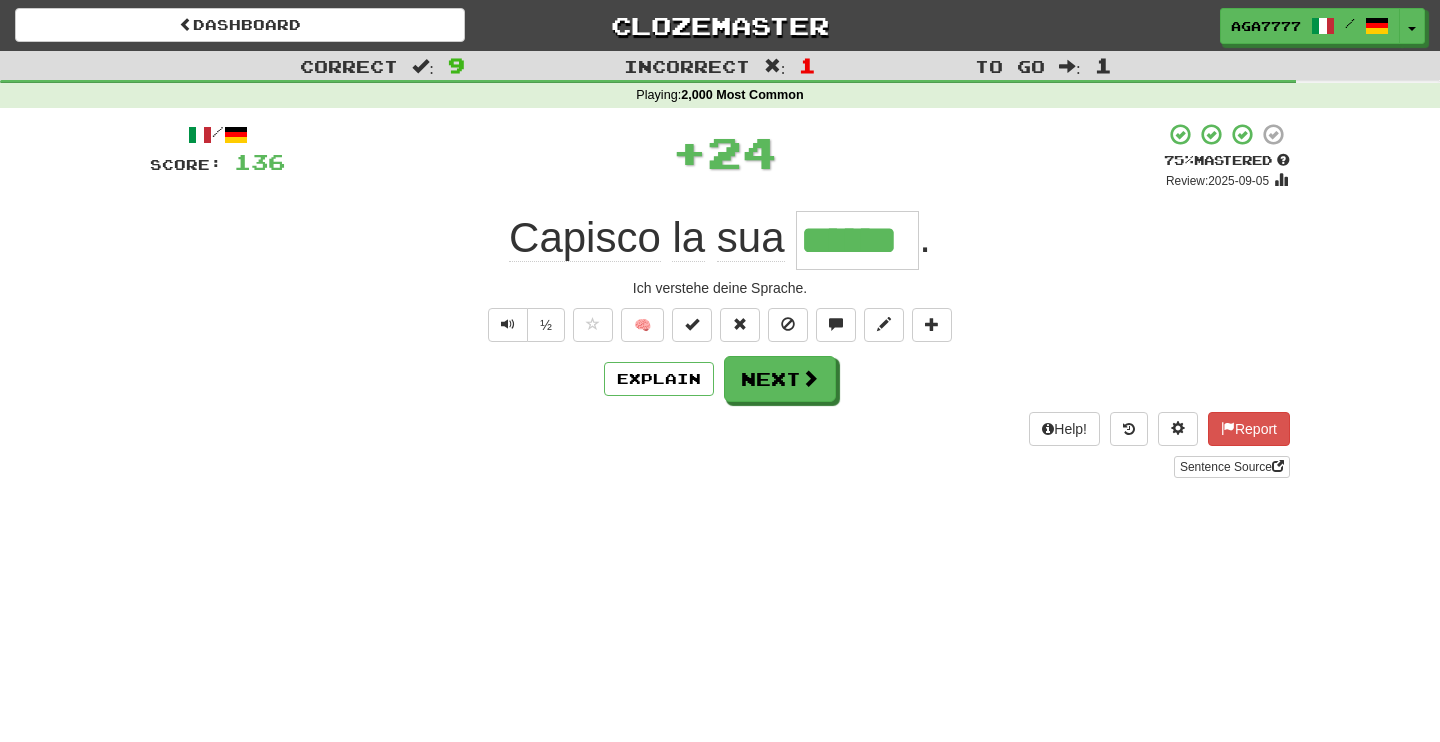 type 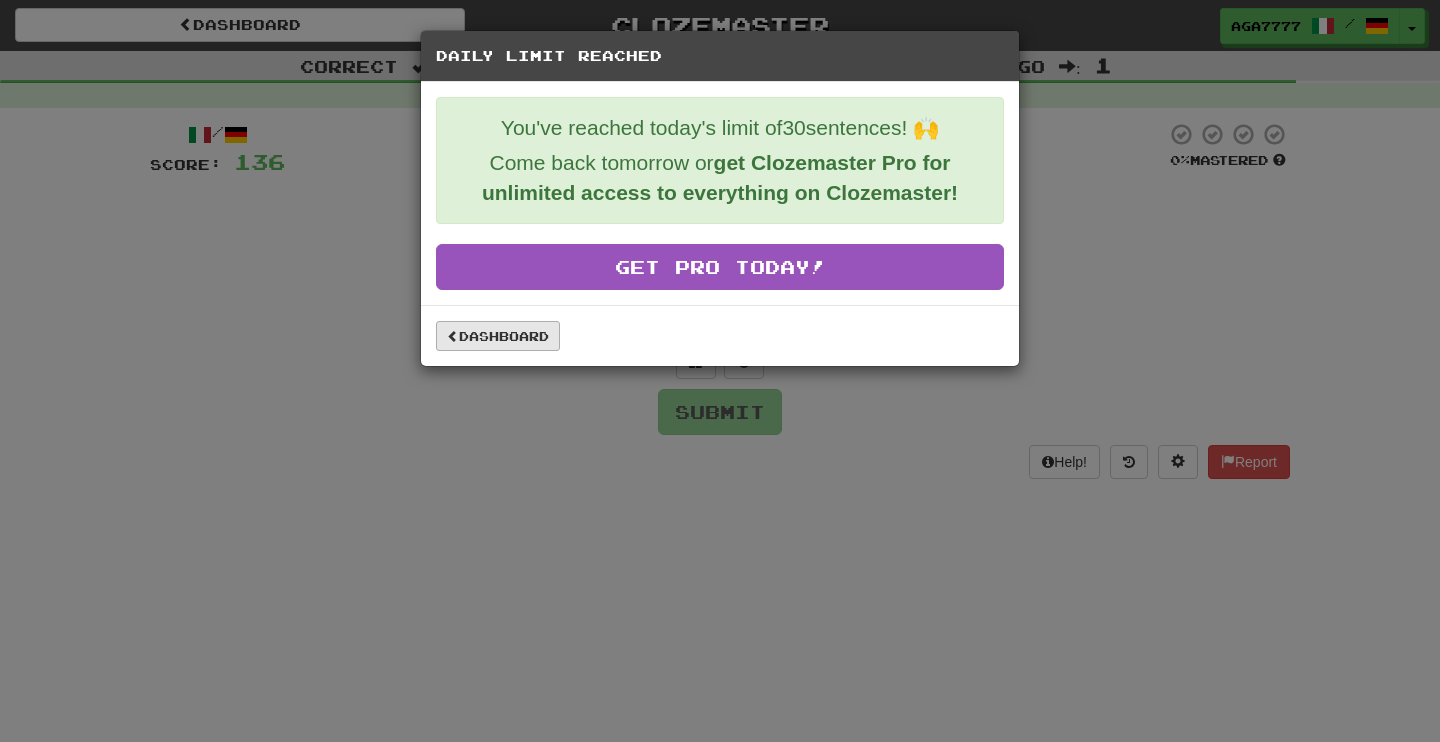 click on "Dashboard" at bounding box center [498, 336] 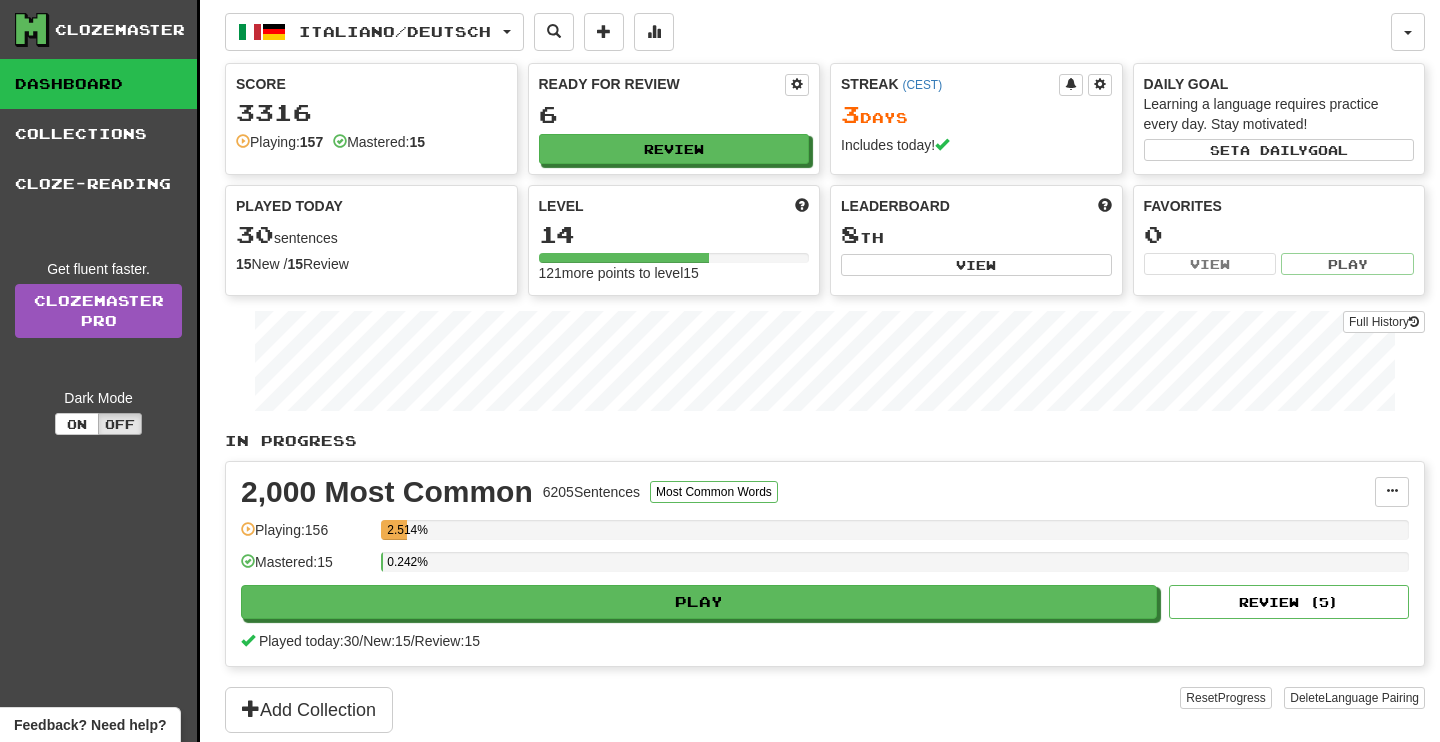 scroll, scrollTop: 0, scrollLeft: 0, axis: both 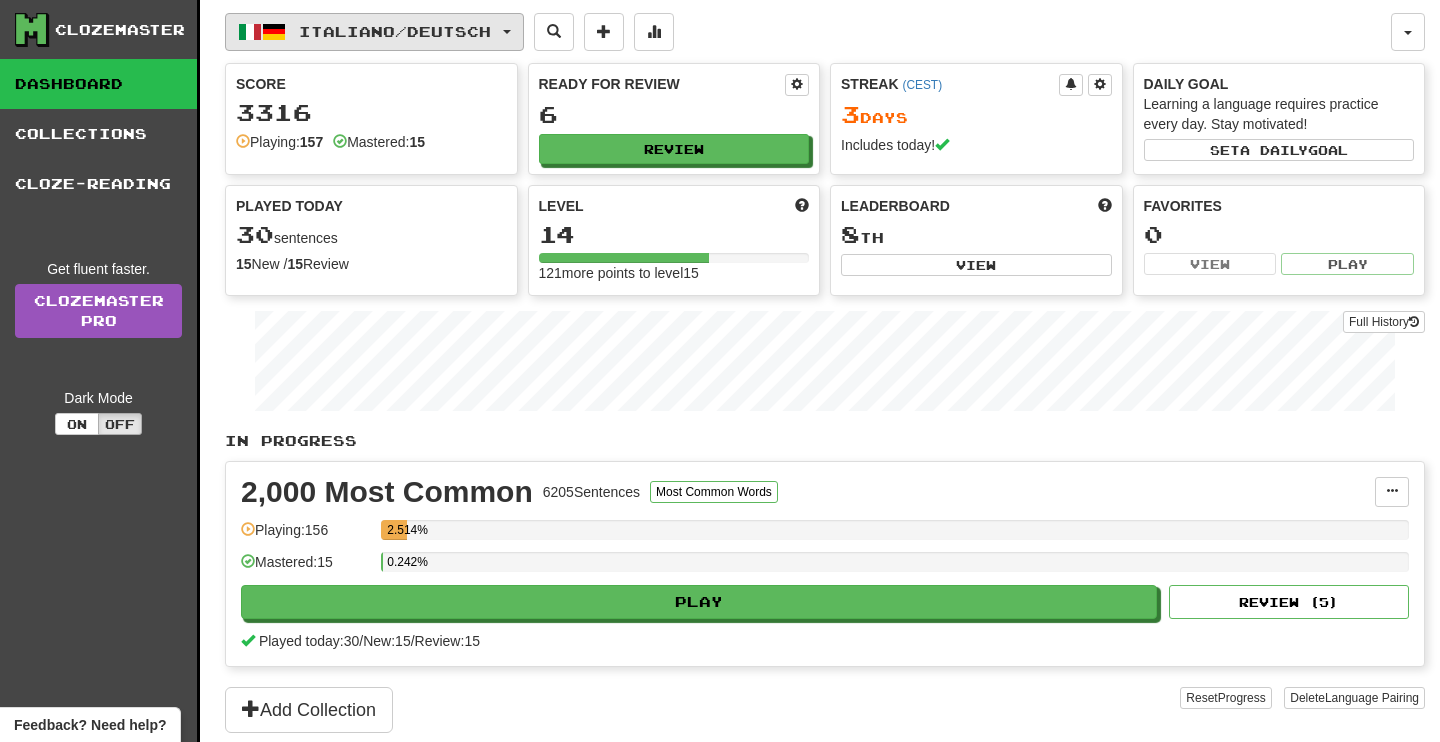 click on "Italiano  /  Deutsch" at bounding box center (374, 32) 